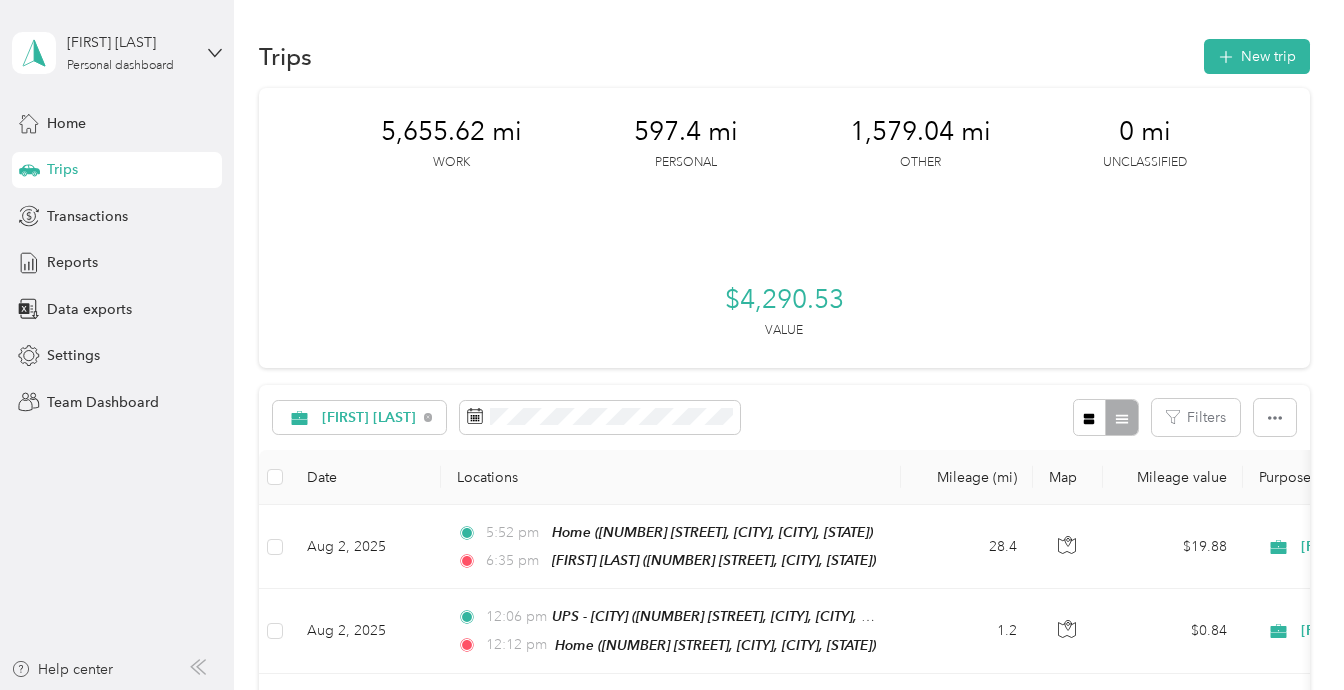 scroll, scrollTop: 0, scrollLeft: 0, axis: both 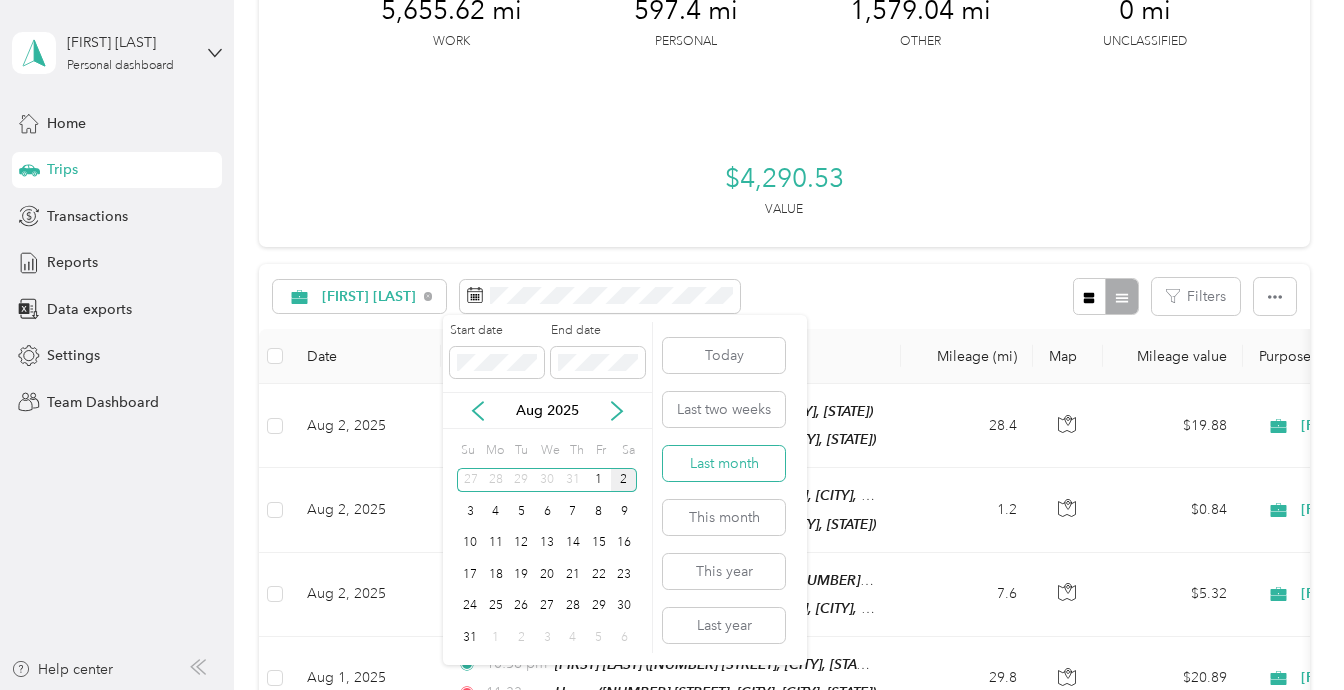 click on "Last month" at bounding box center (724, 463) 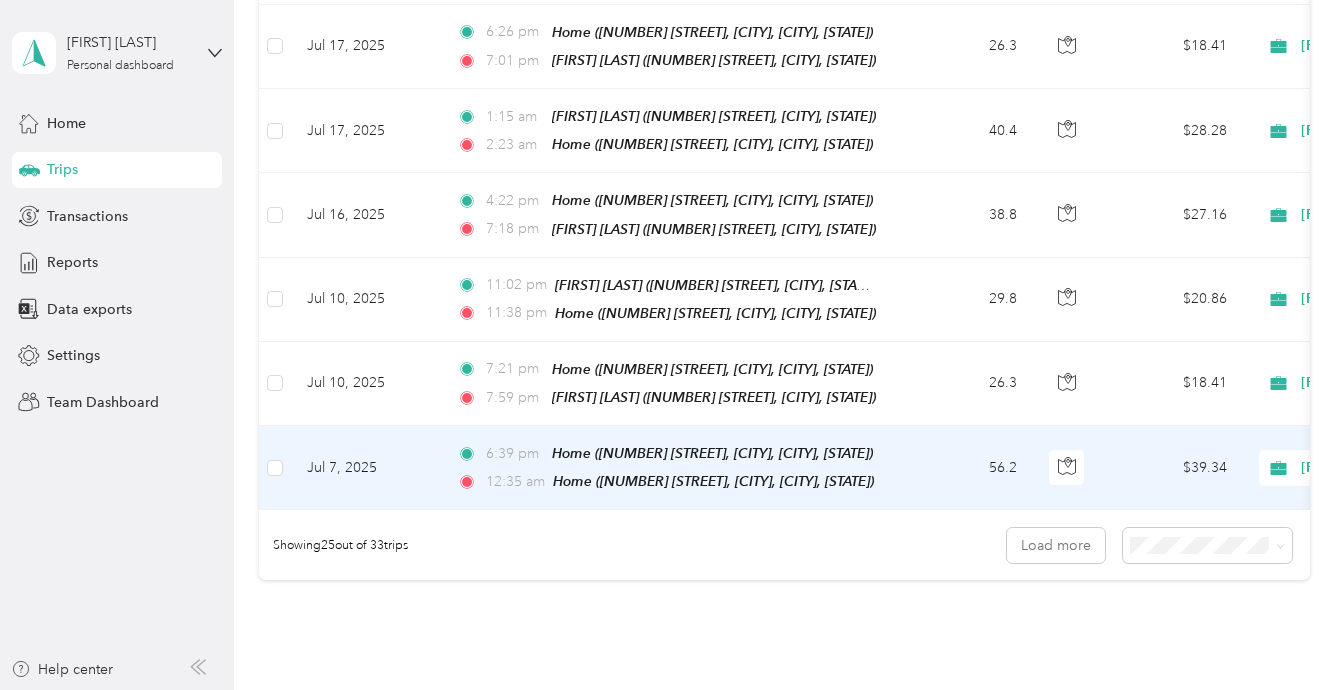 scroll, scrollTop: 1942, scrollLeft: 0, axis: vertical 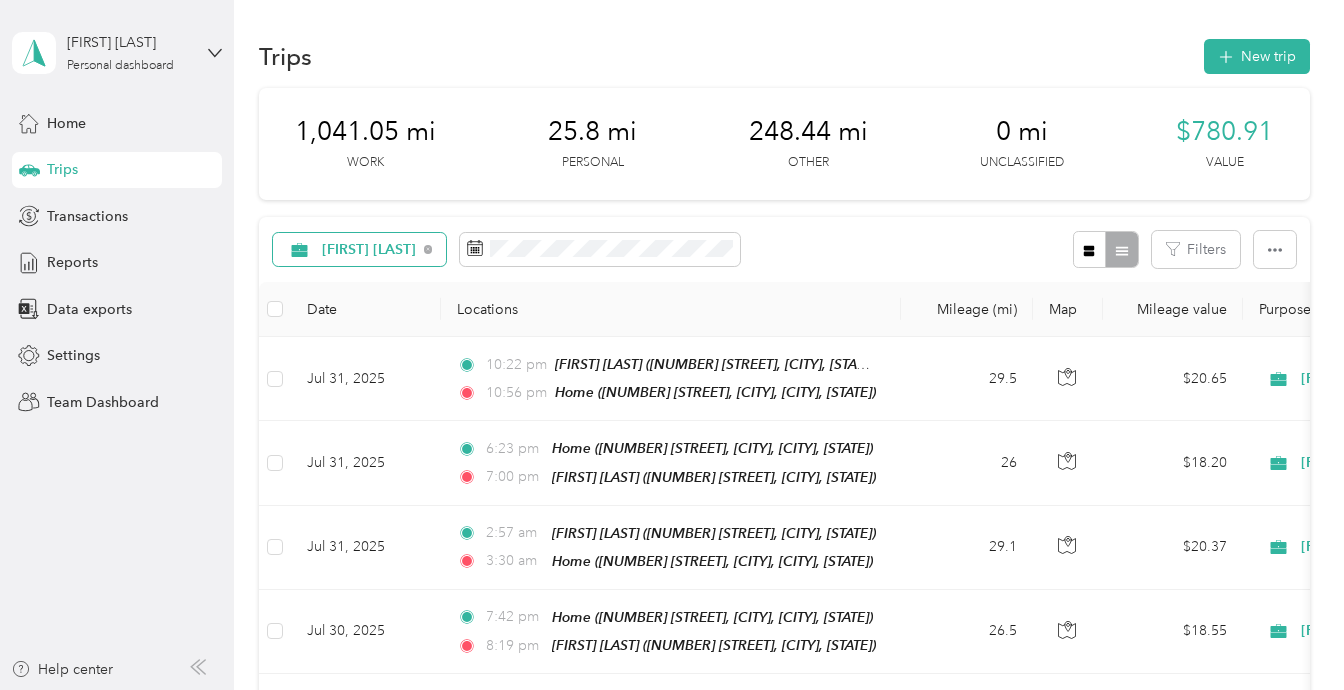 click on "[LOCATION]" at bounding box center [369, 250] 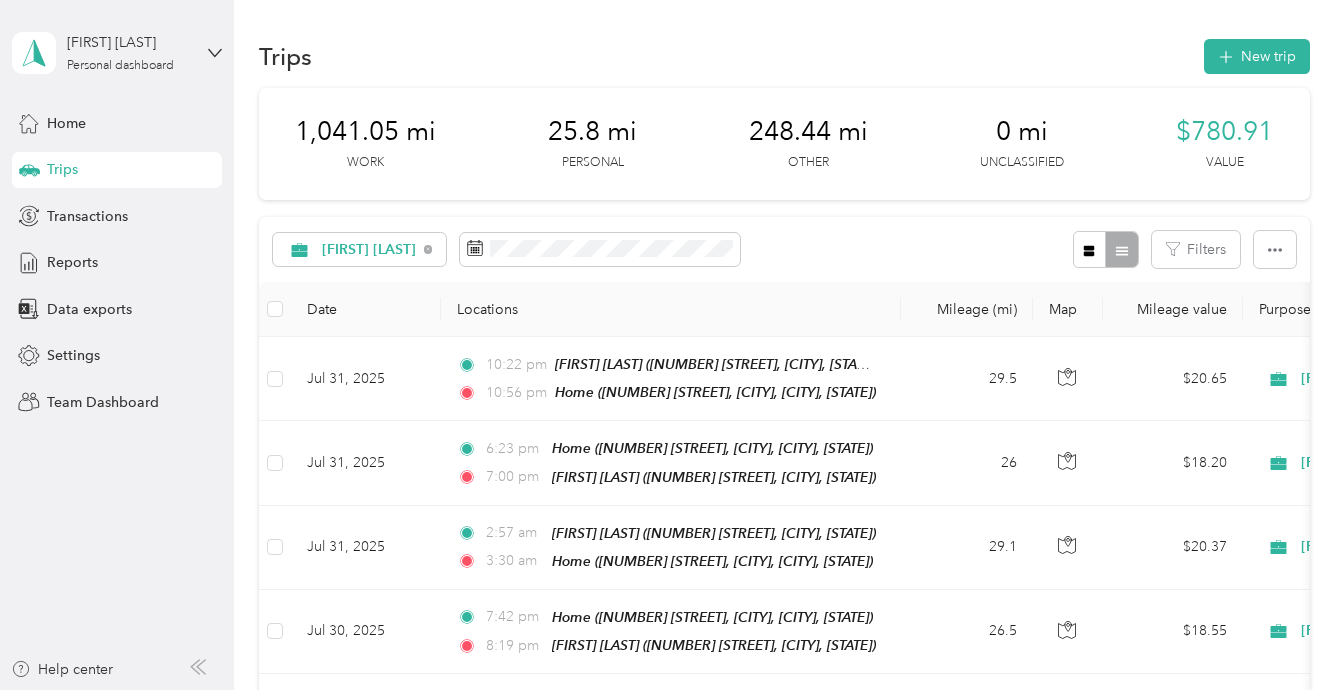 click on "All purposes" at bounding box center [364, 285] 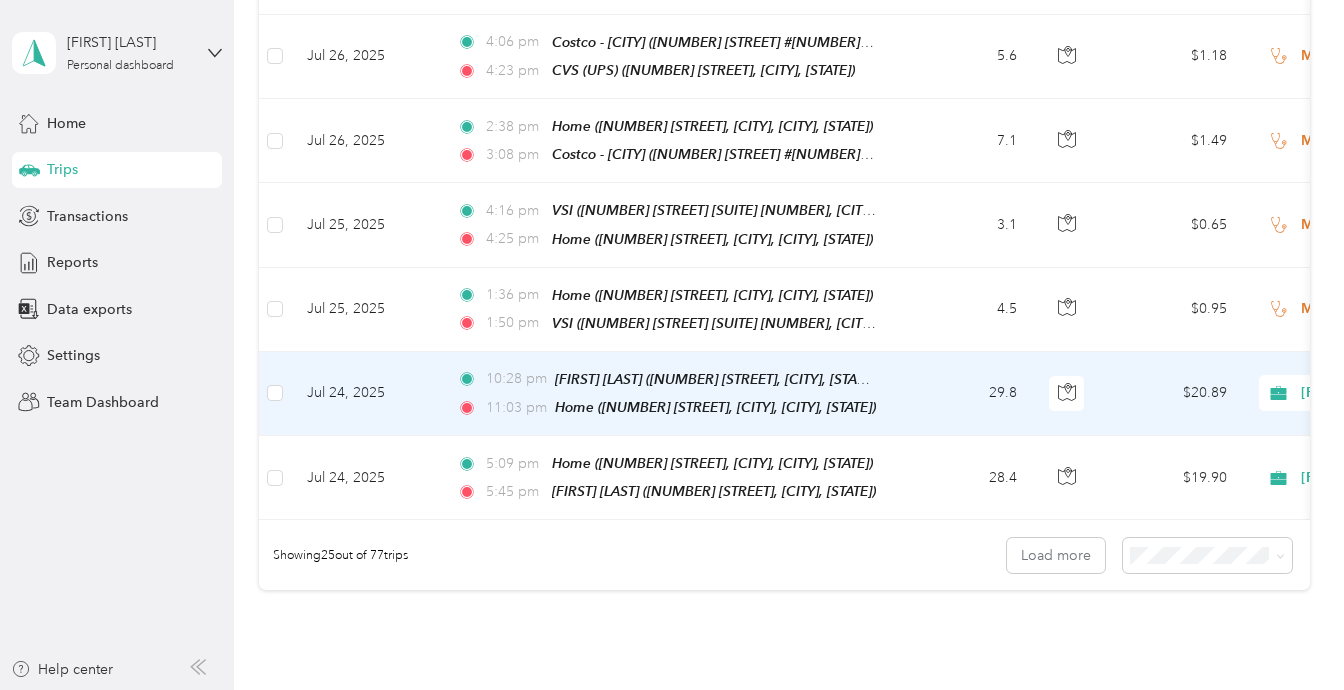 scroll, scrollTop: 2073, scrollLeft: 0, axis: vertical 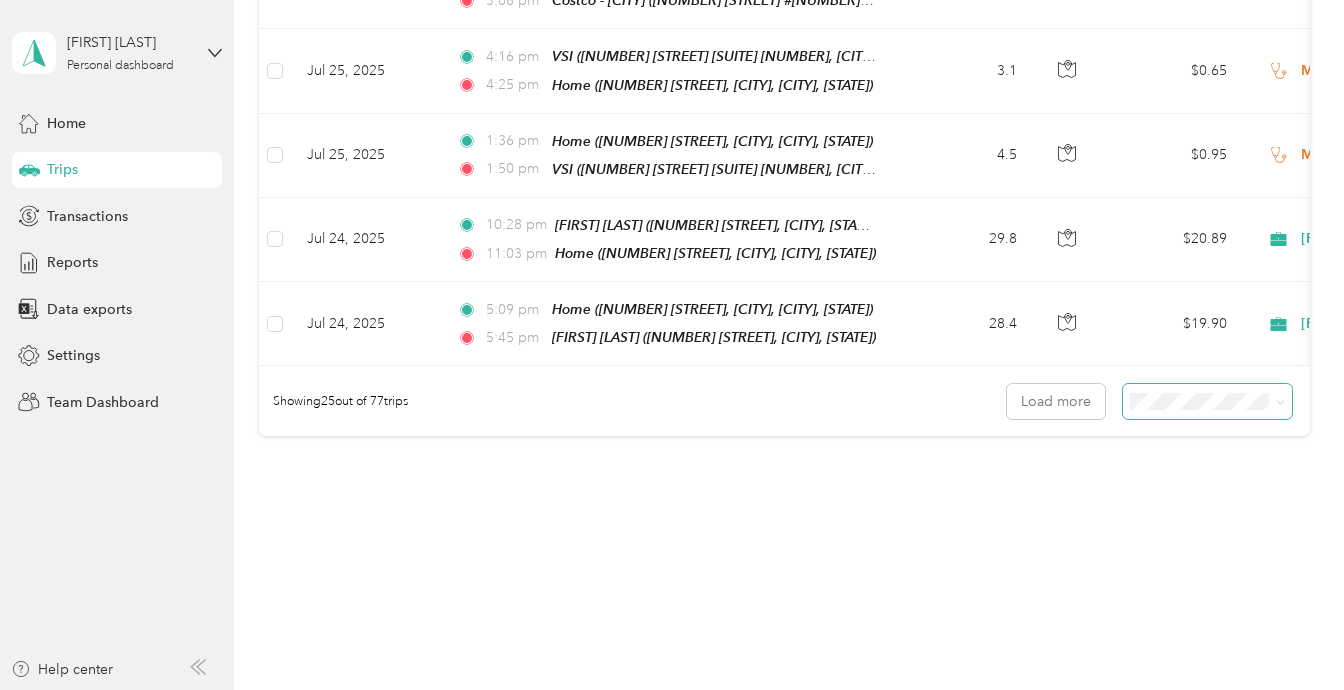 click at bounding box center [1208, 401] 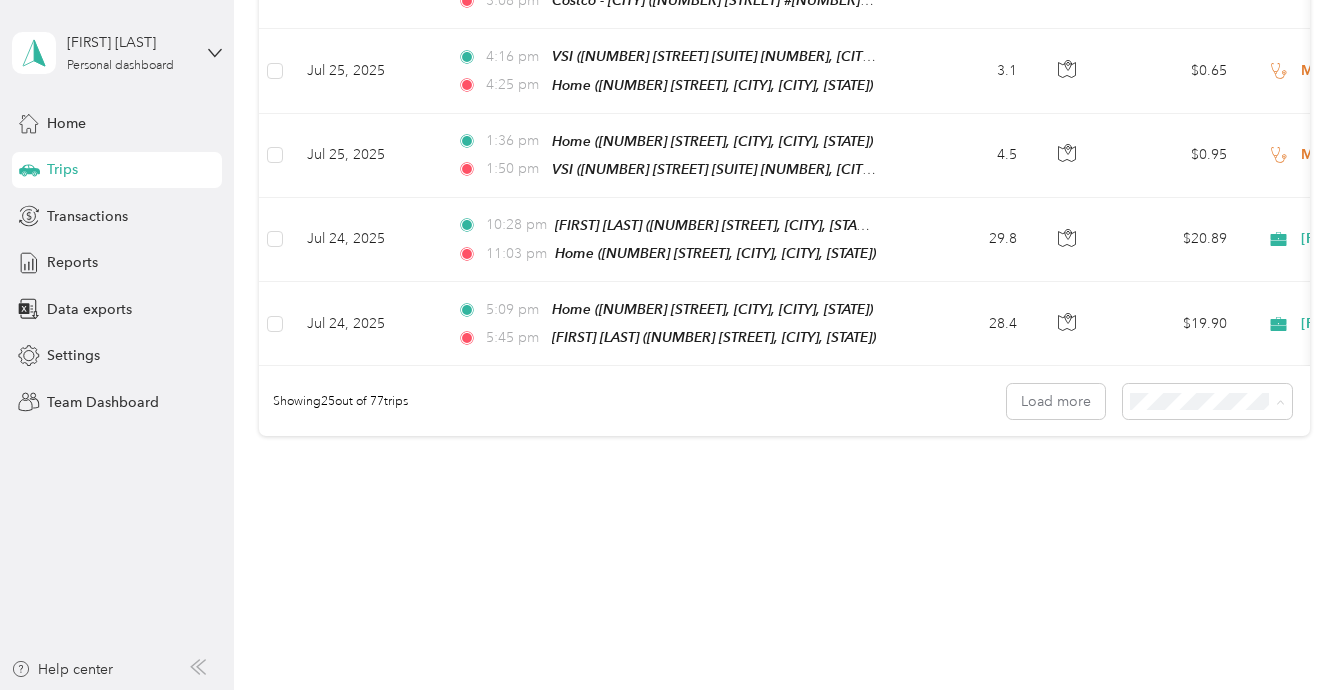 click on "100 per load" at bounding box center [1188, 485] 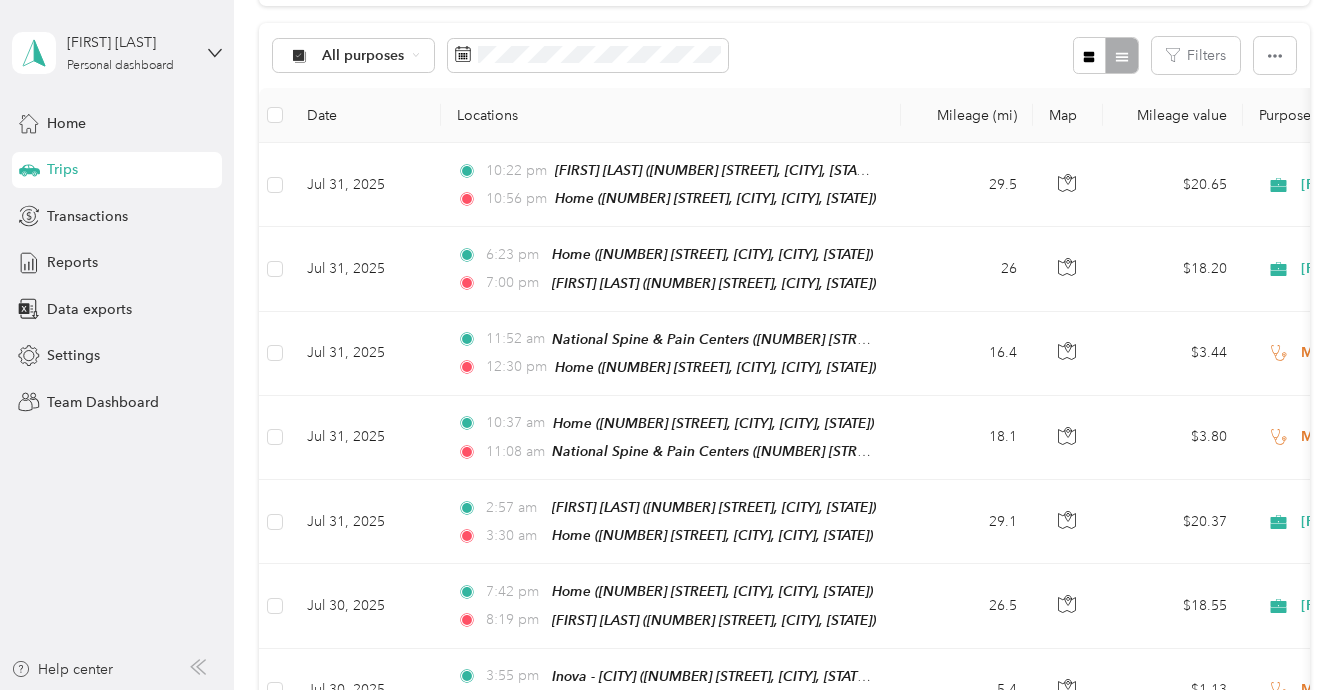 scroll, scrollTop: 0, scrollLeft: 0, axis: both 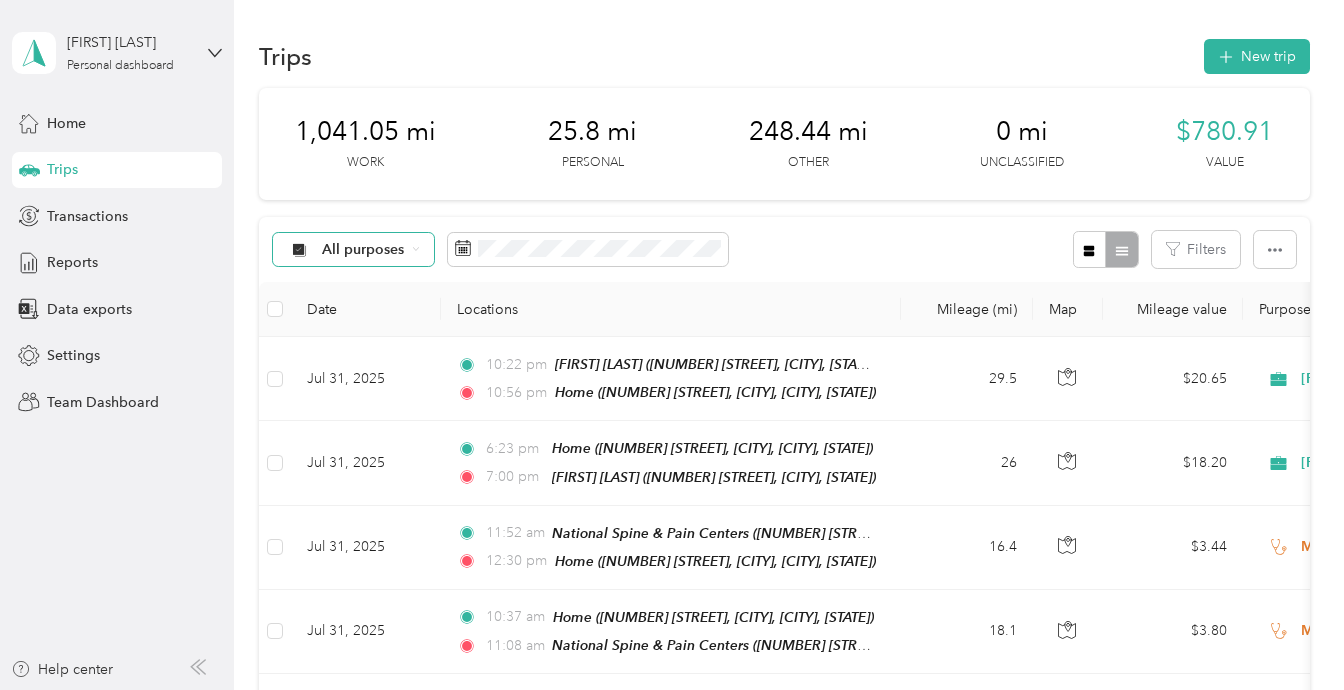 click on "All purposes" at bounding box center (363, 250) 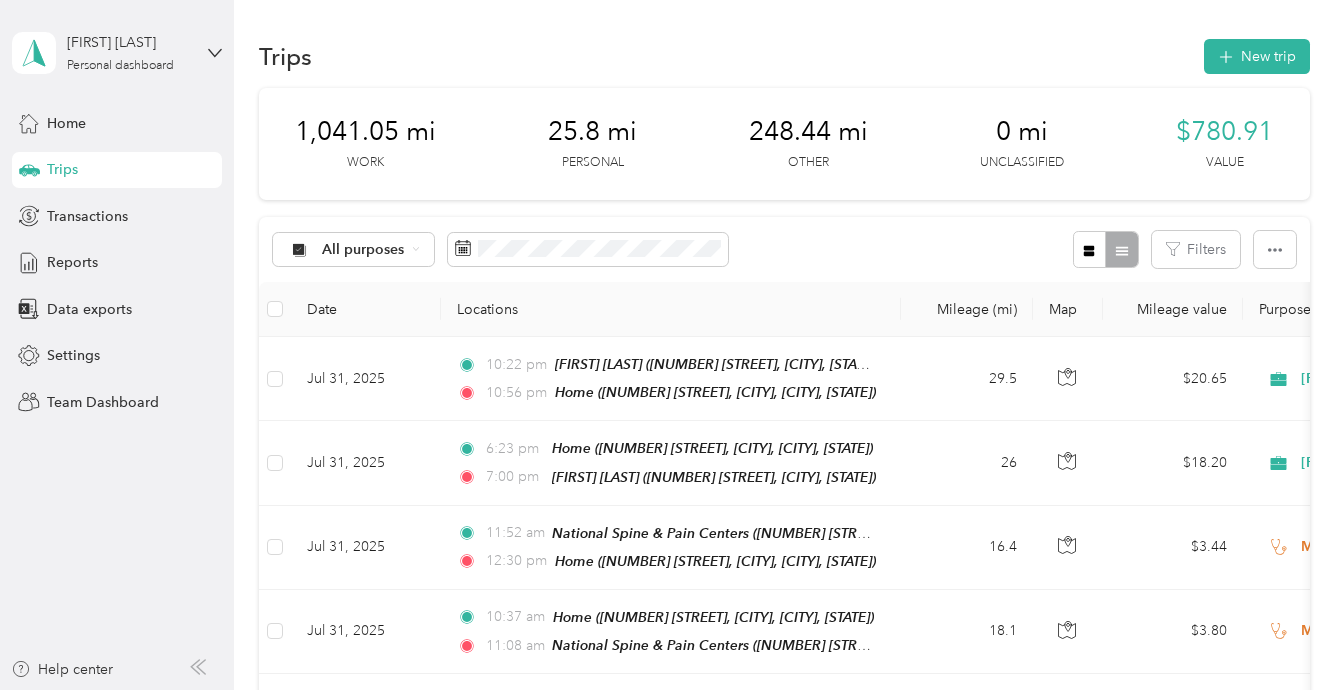 click on "[LOCATION]" at bounding box center [353, 526] 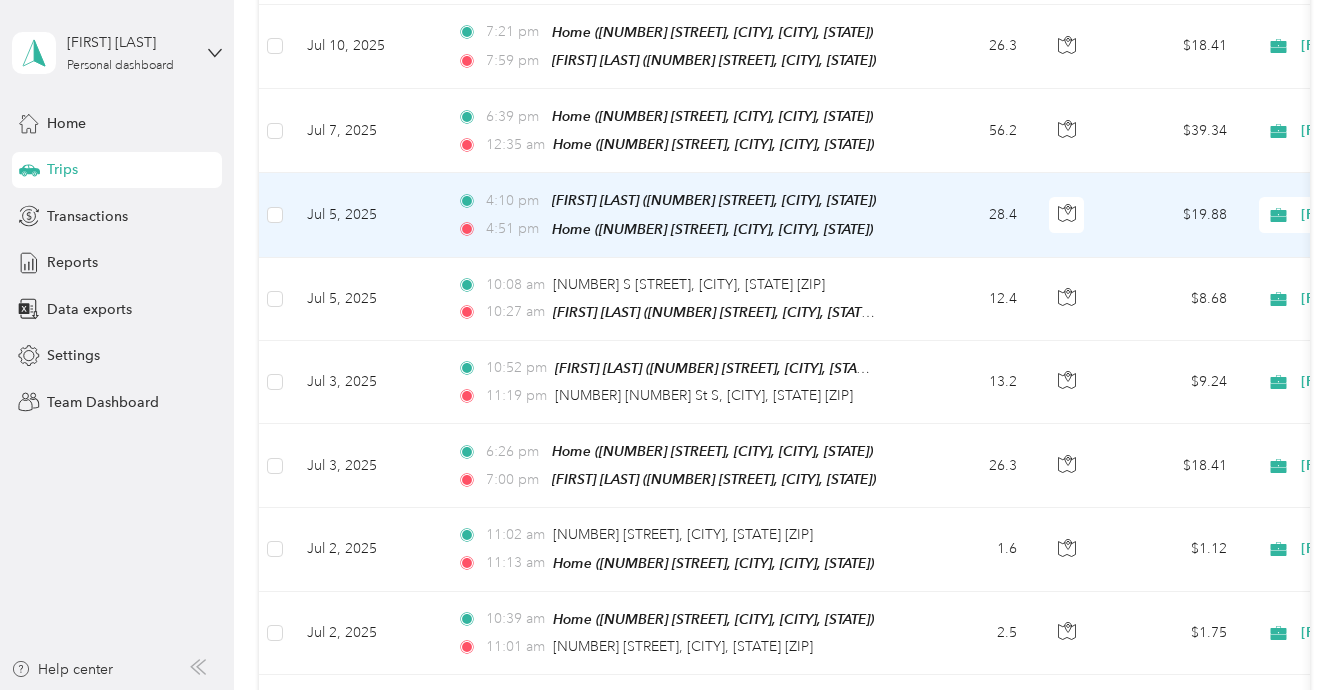 scroll, scrollTop: 2259, scrollLeft: 0, axis: vertical 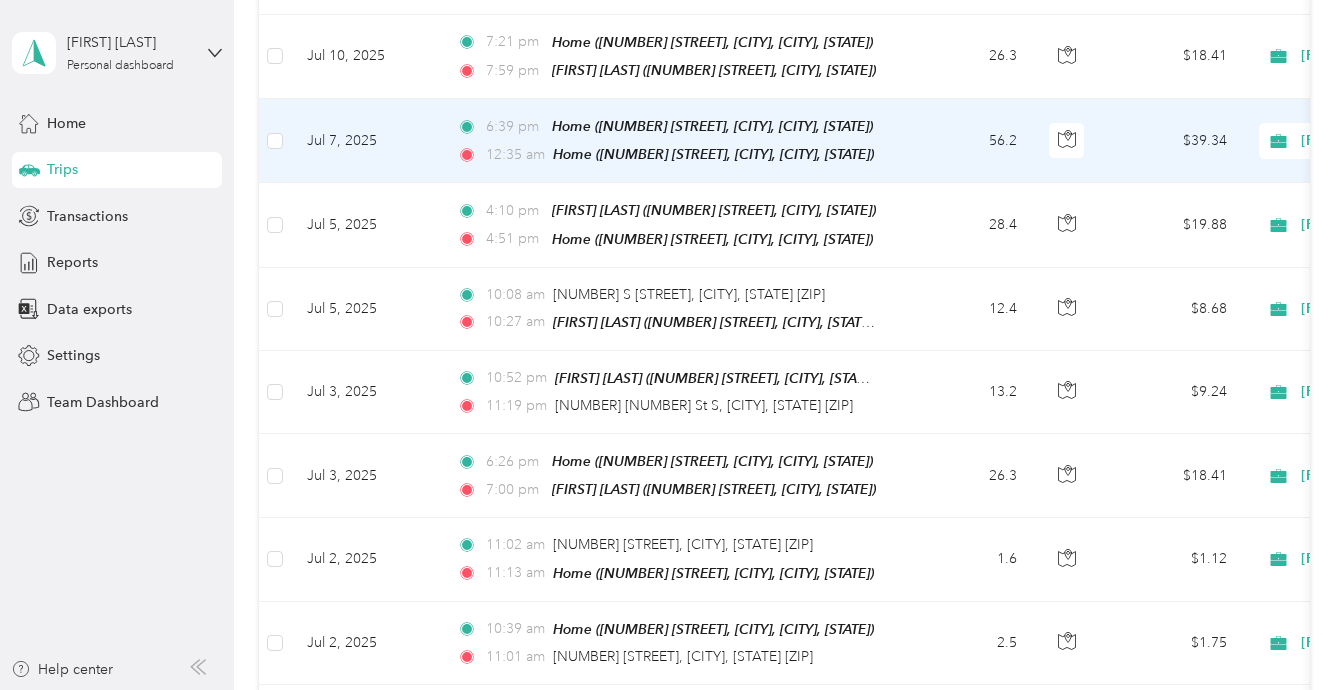 click on "56.2" at bounding box center (967, 141) 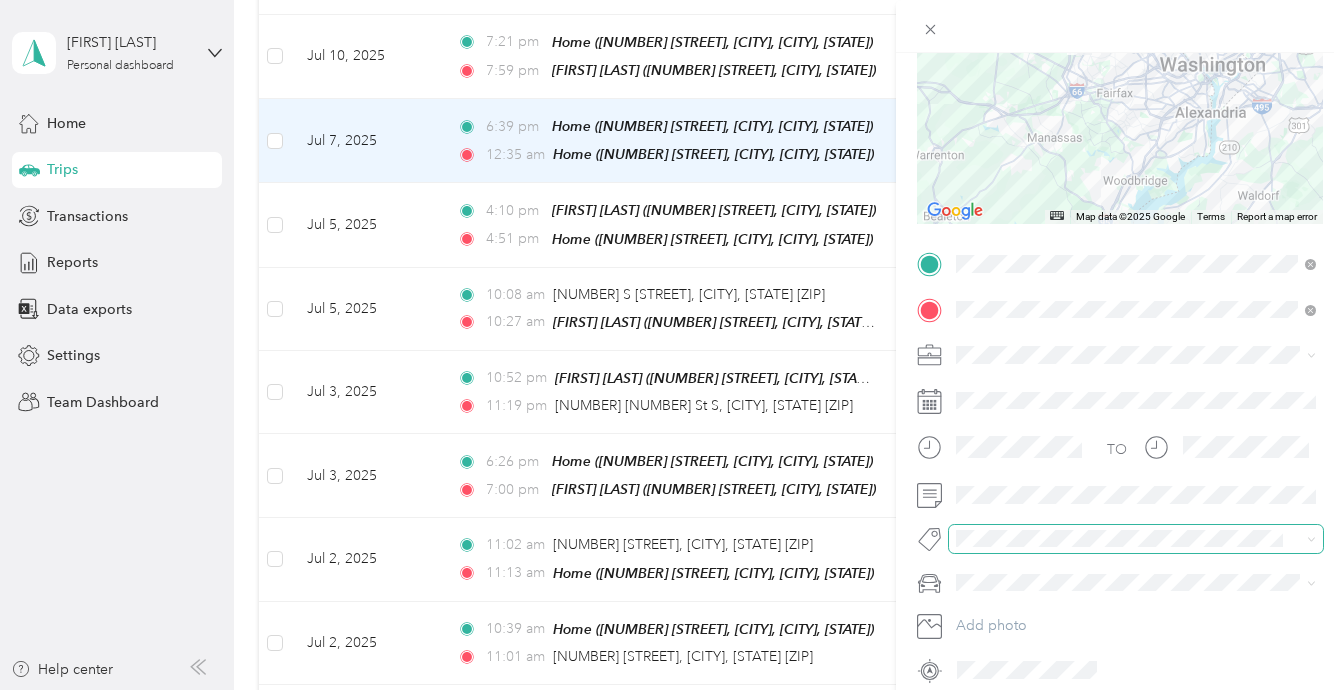 scroll, scrollTop: 221, scrollLeft: 0, axis: vertical 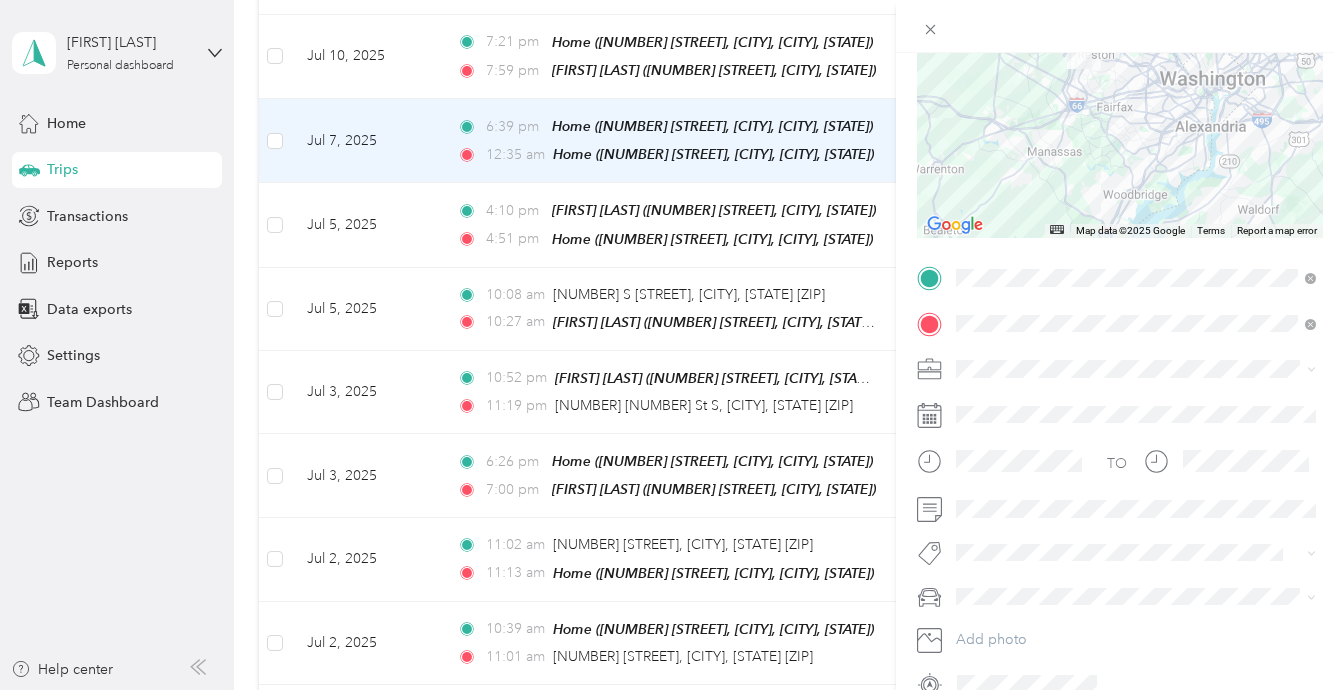 click on "Trip details Save This trip cannot be edited because it is either under review, approved, or paid. Contact your Team Manager to edit it. Miles 39.34 Value  ← Move left → Move right ↑ Move up ↓ Move down + Zoom in - Zoom out Home Jump left by 75% End Jump right by 75% Page Up Jump up by 75% Page Down Jump down by 75% Map Data Map data ©2025 Google Map data ©2025 Google 10 km  Click to toggle between metric and imperial units Terms Report a map error TO Add photo" at bounding box center (672, 345) 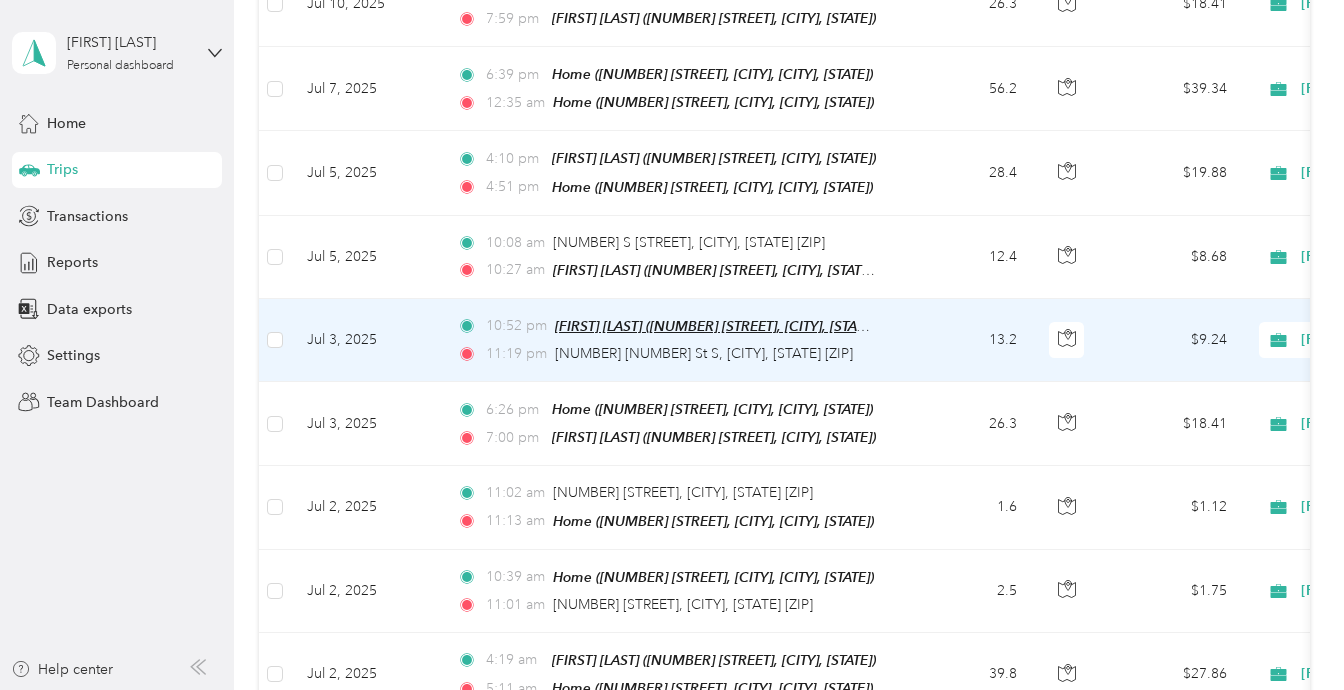 scroll, scrollTop: 2303, scrollLeft: 0, axis: vertical 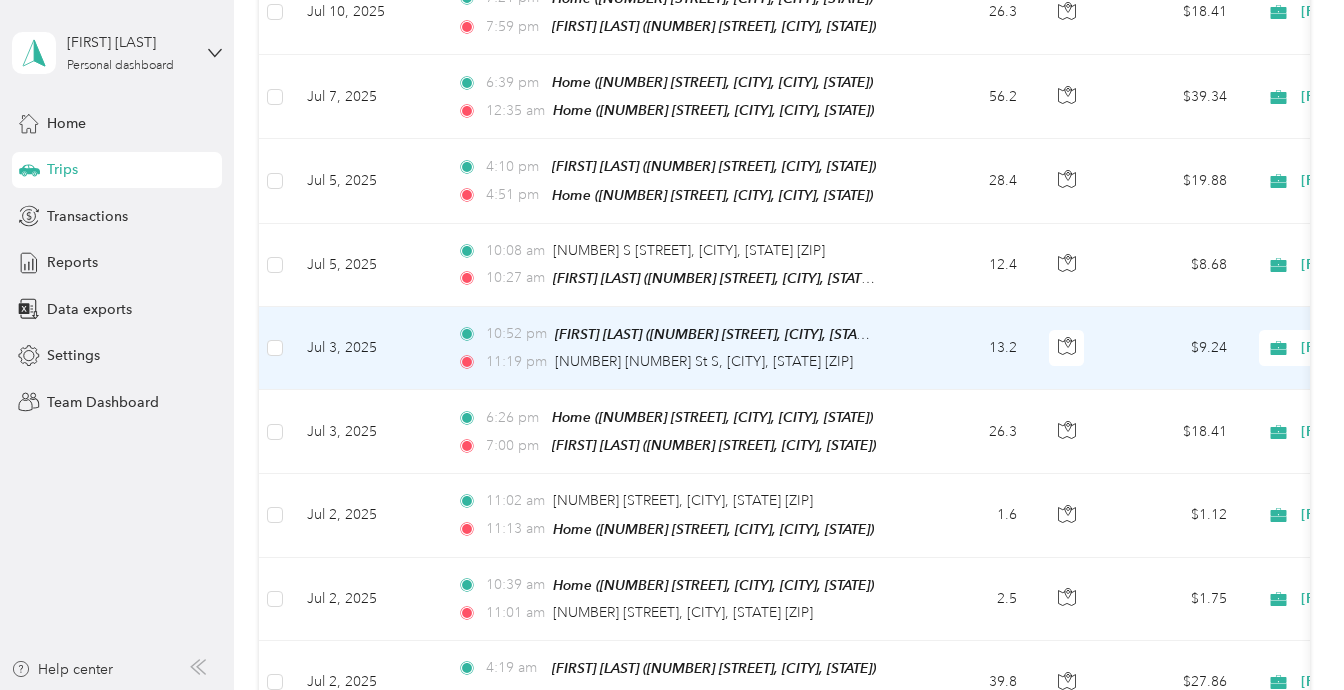 click on "10:52 pm Moon D'elle (7205 Lockport Place, Fort Belvoir, Virginia) 11:19 pm 4443 34th St S, Arlington, VA 22206, USA" at bounding box center (671, 348) 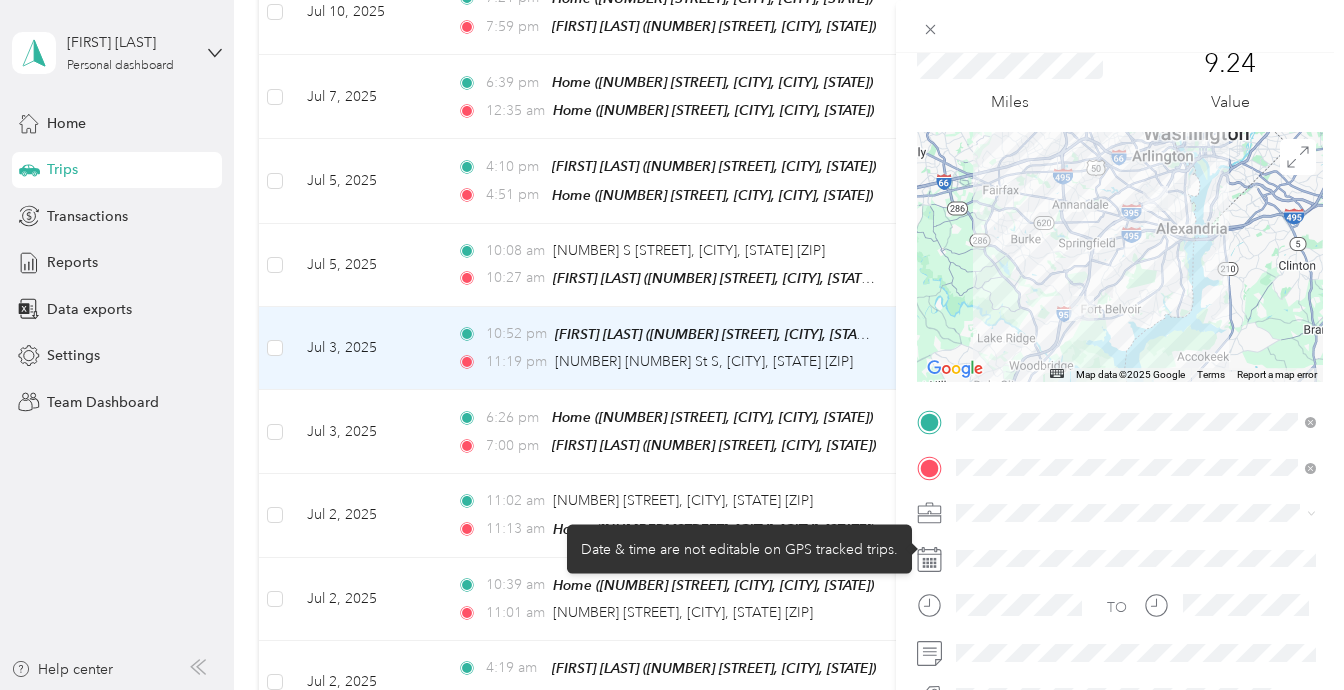 scroll, scrollTop: 88, scrollLeft: 0, axis: vertical 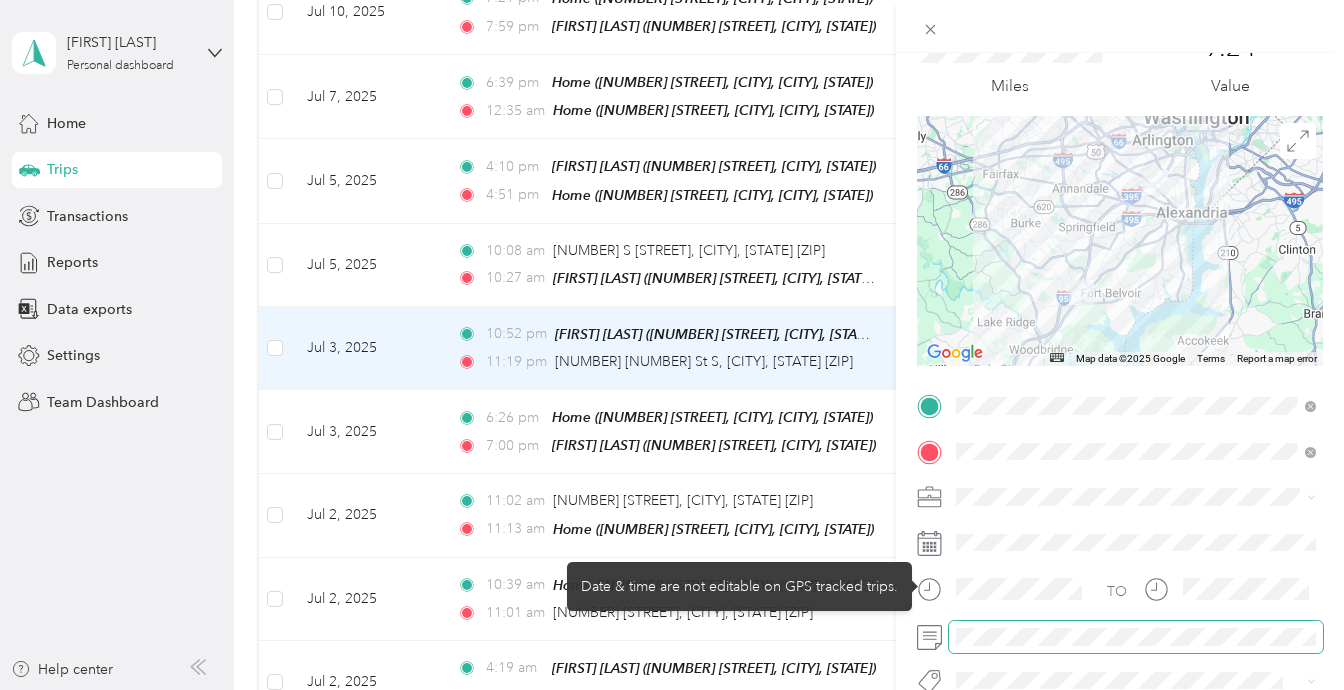 click at bounding box center (1136, 637) 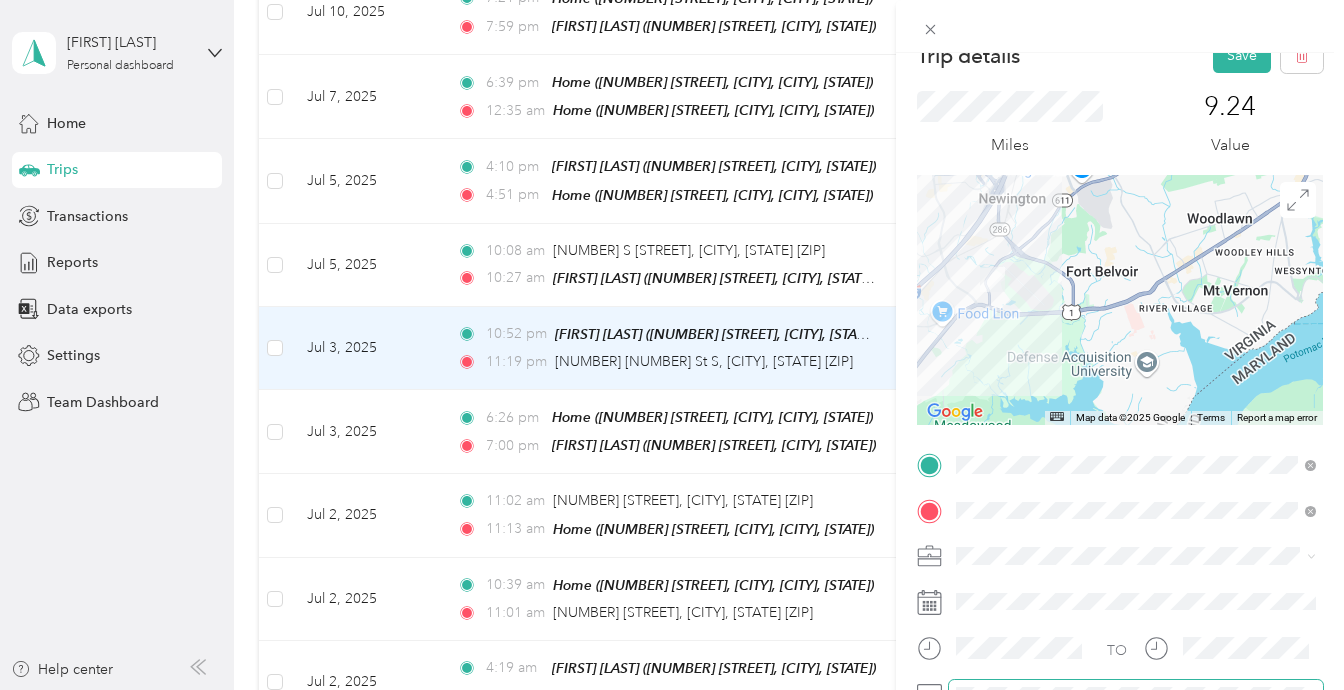 scroll, scrollTop: 0, scrollLeft: 0, axis: both 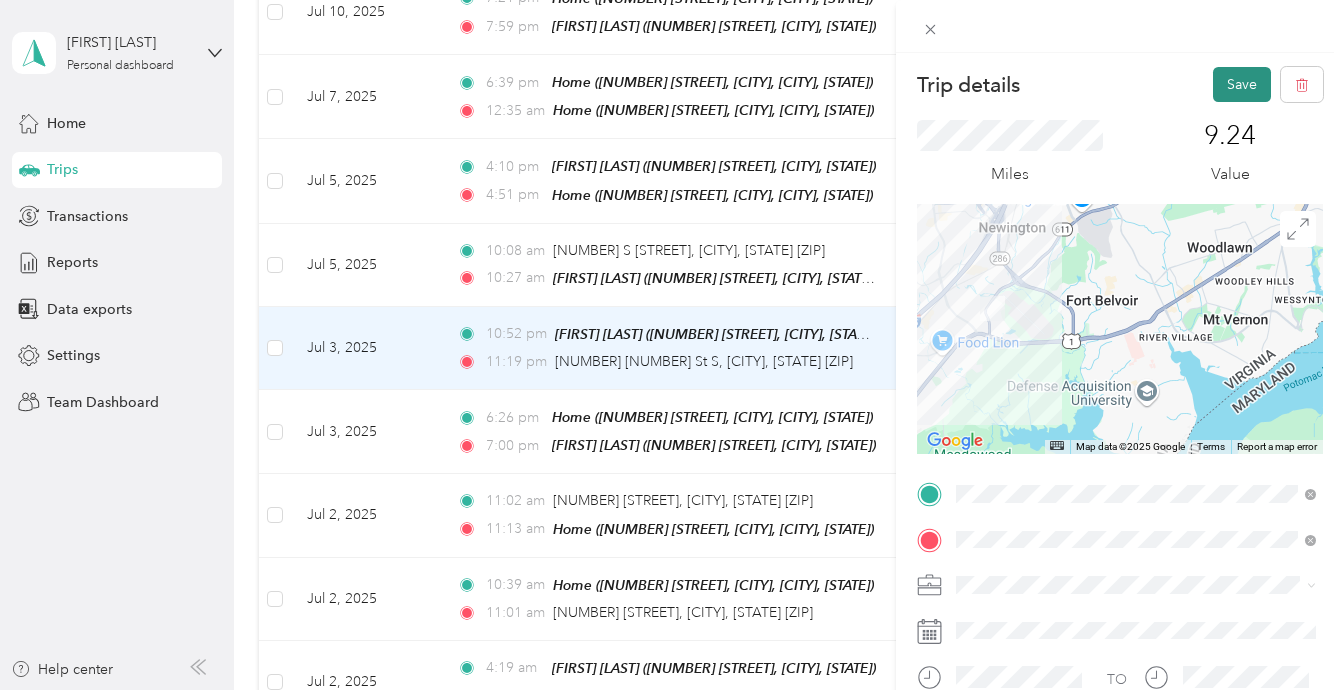 click on "Save" at bounding box center [1242, 84] 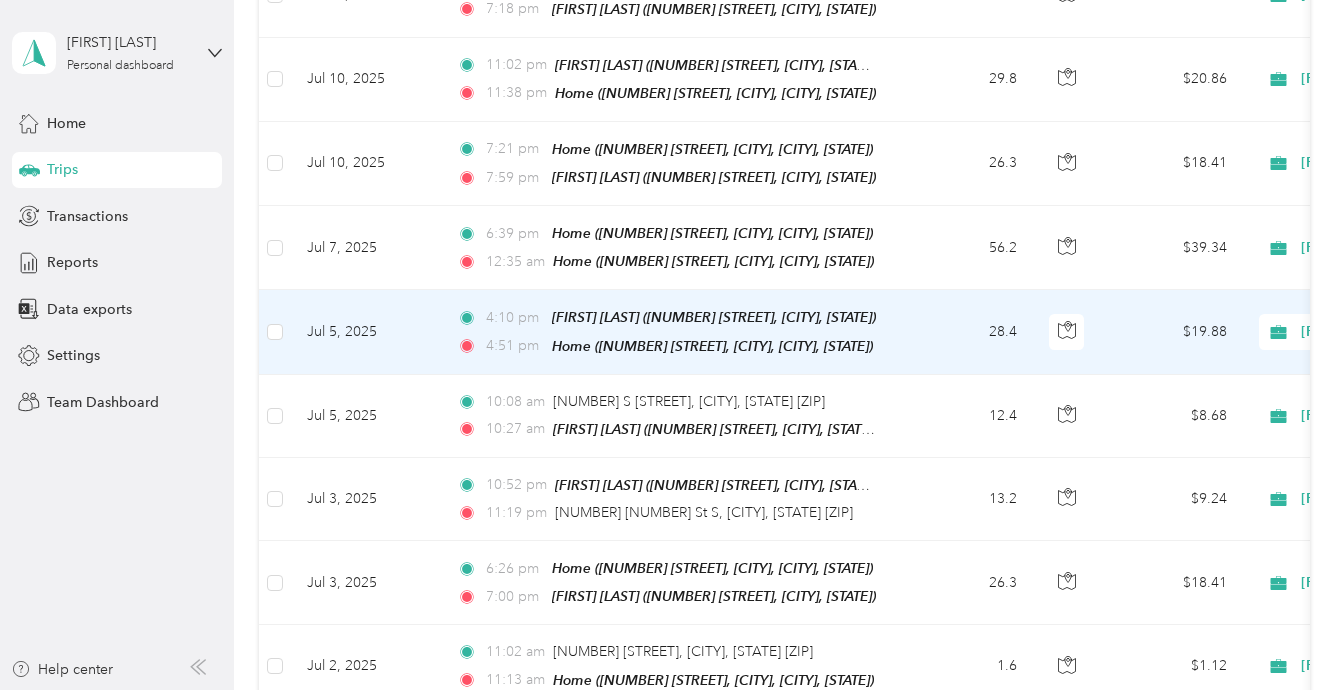 scroll, scrollTop: 2141, scrollLeft: 0, axis: vertical 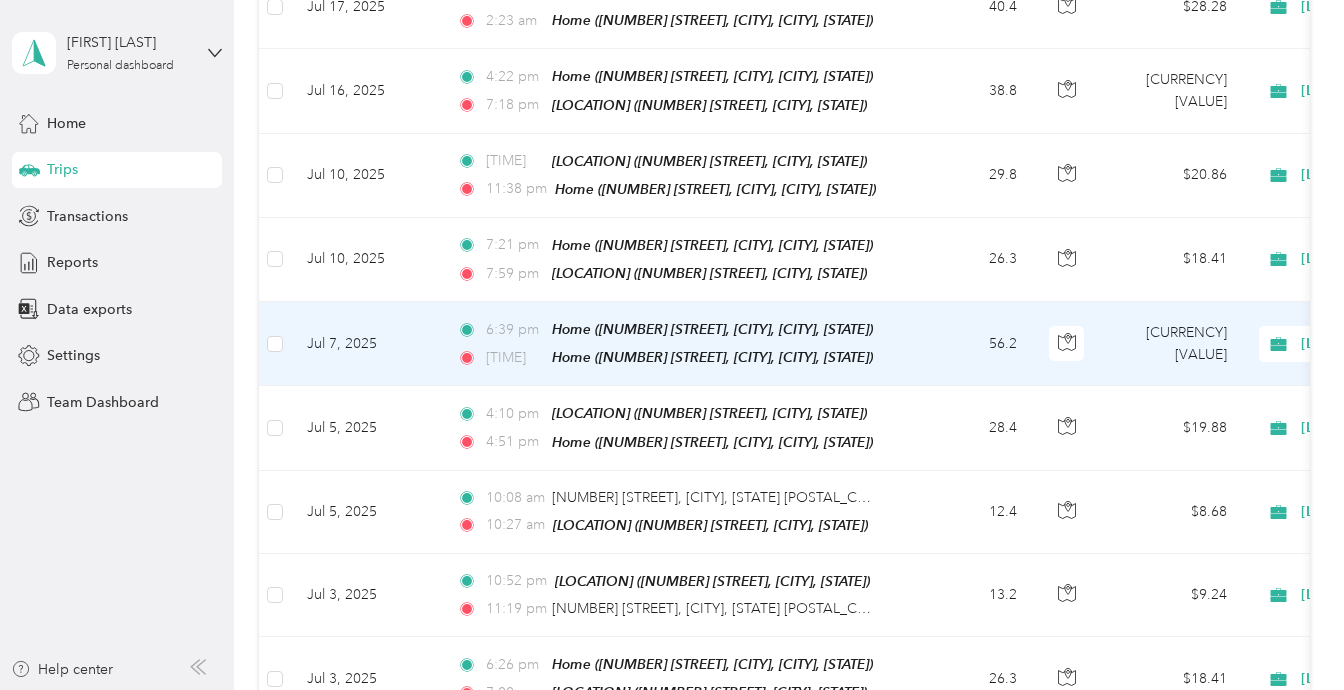 click 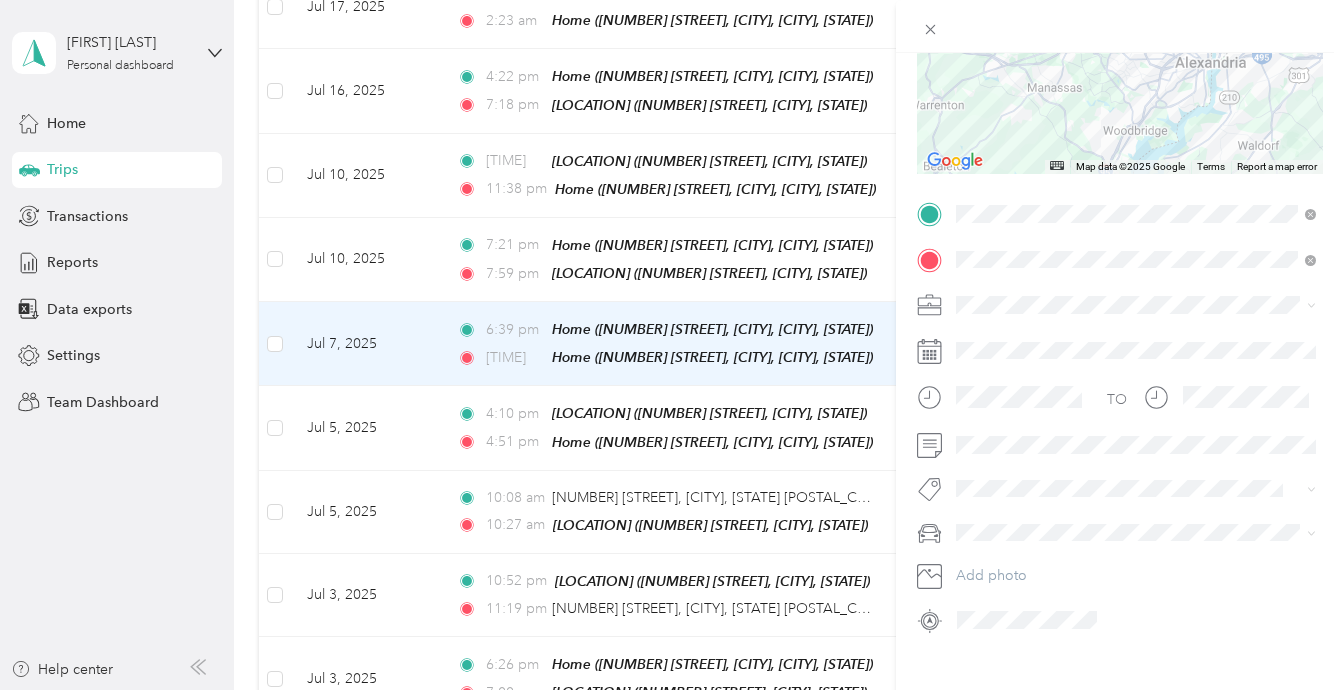 scroll, scrollTop: 284, scrollLeft: 0, axis: vertical 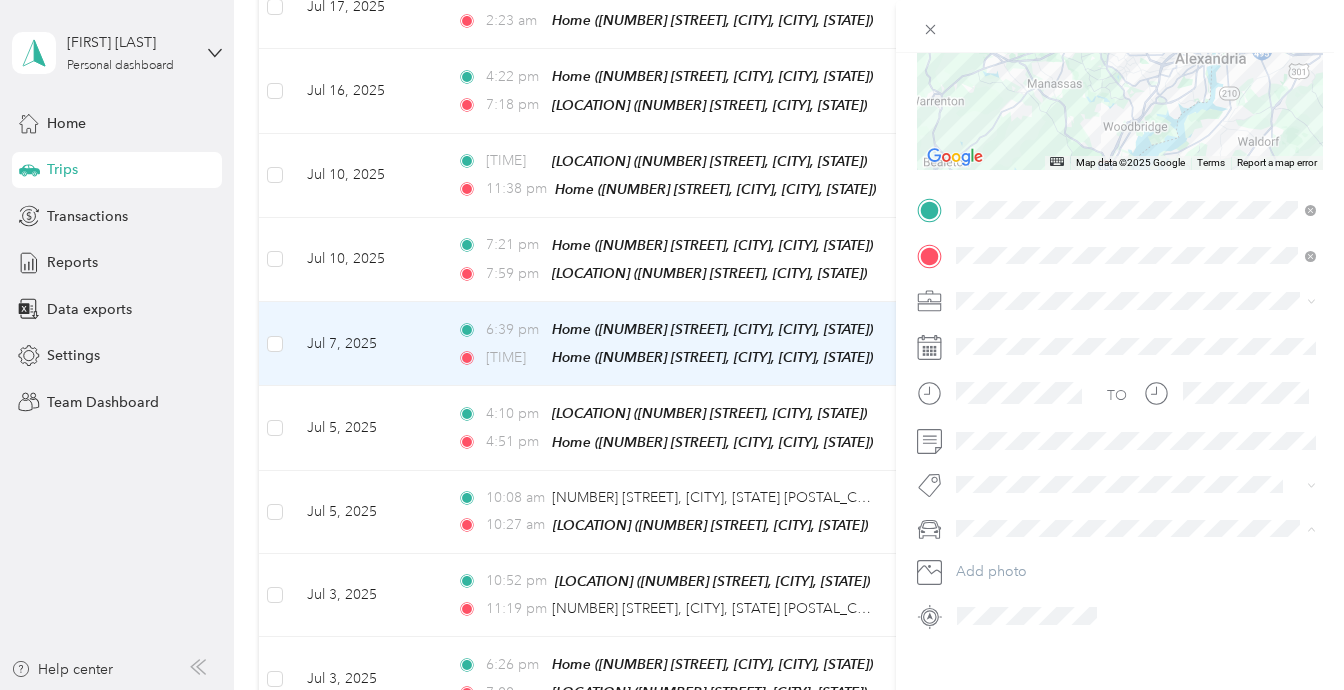 click on "[FIRST]" at bounding box center [1136, 633] 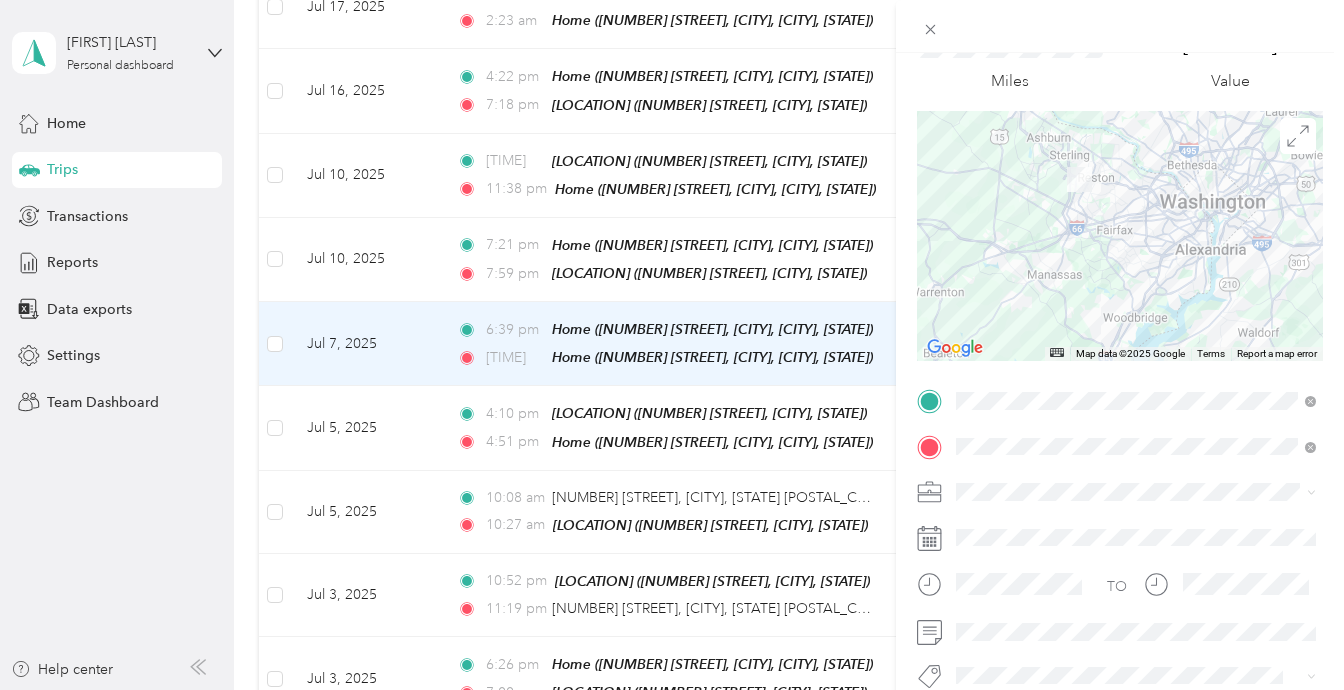 scroll, scrollTop: 0, scrollLeft: 0, axis: both 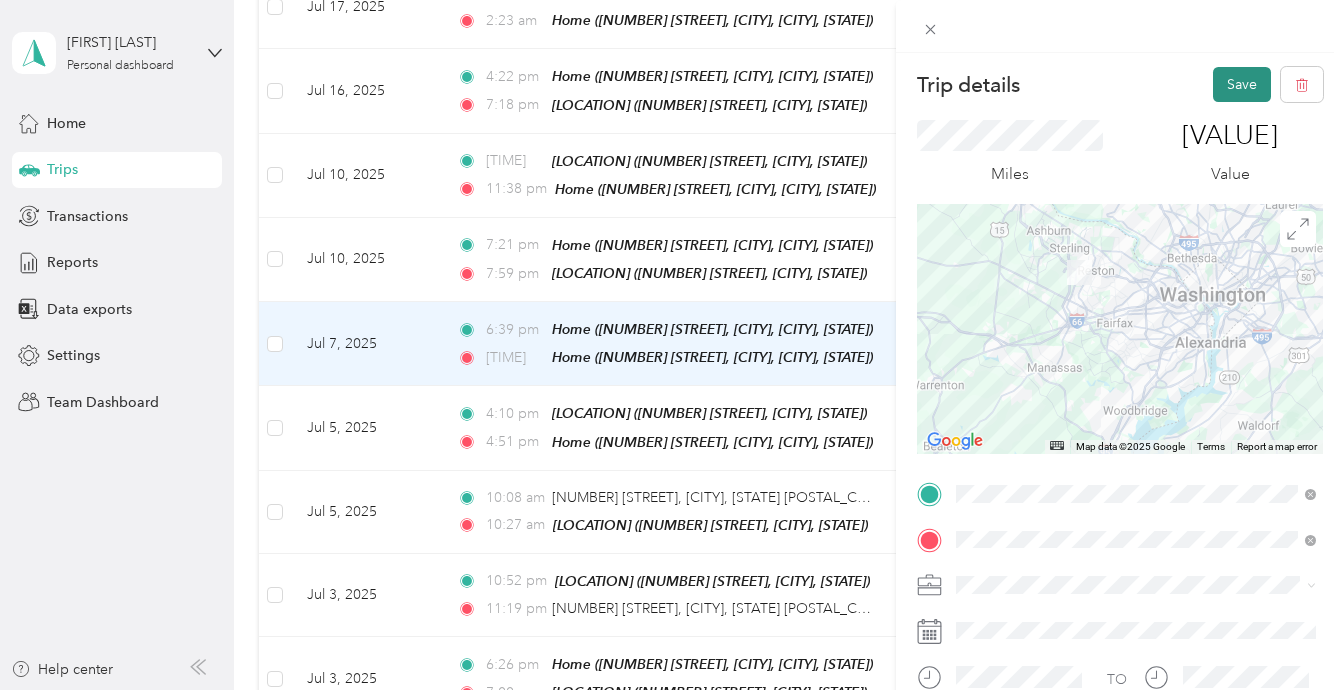 click on "Save" at bounding box center (1242, 84) 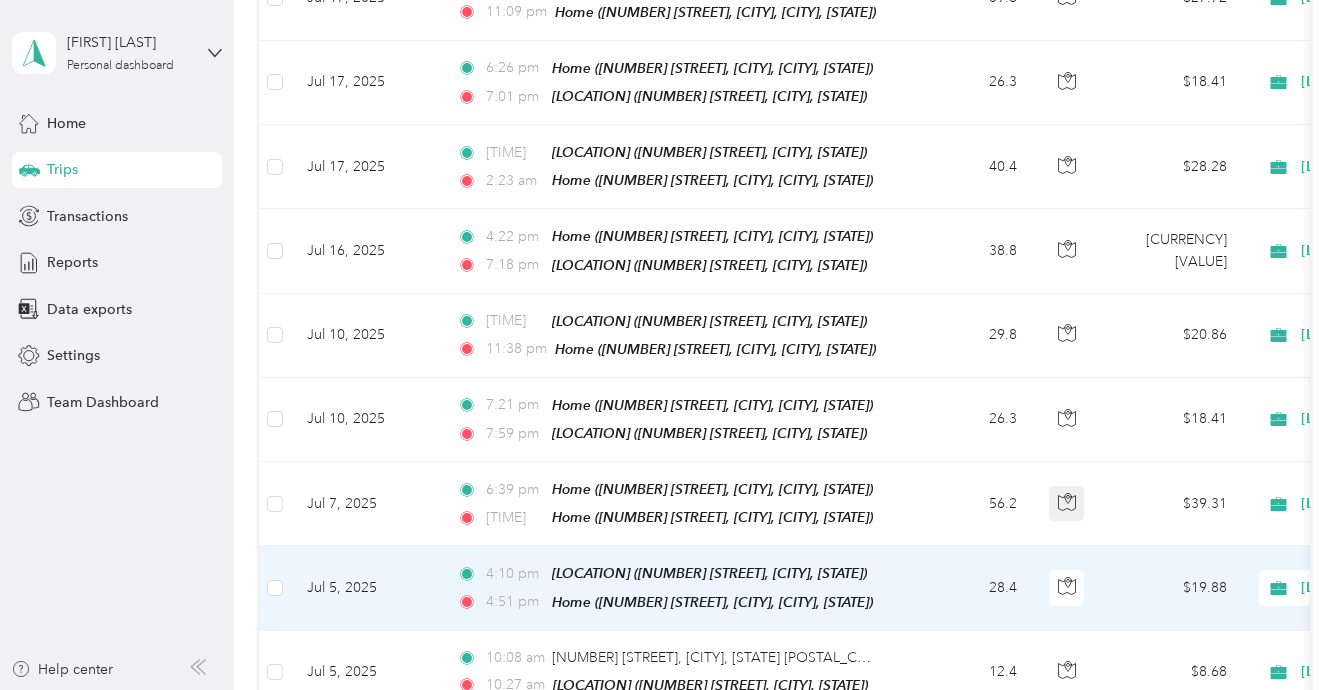 scroll, scrollTop: 2062, scrollLeft: 0, axis: vertical 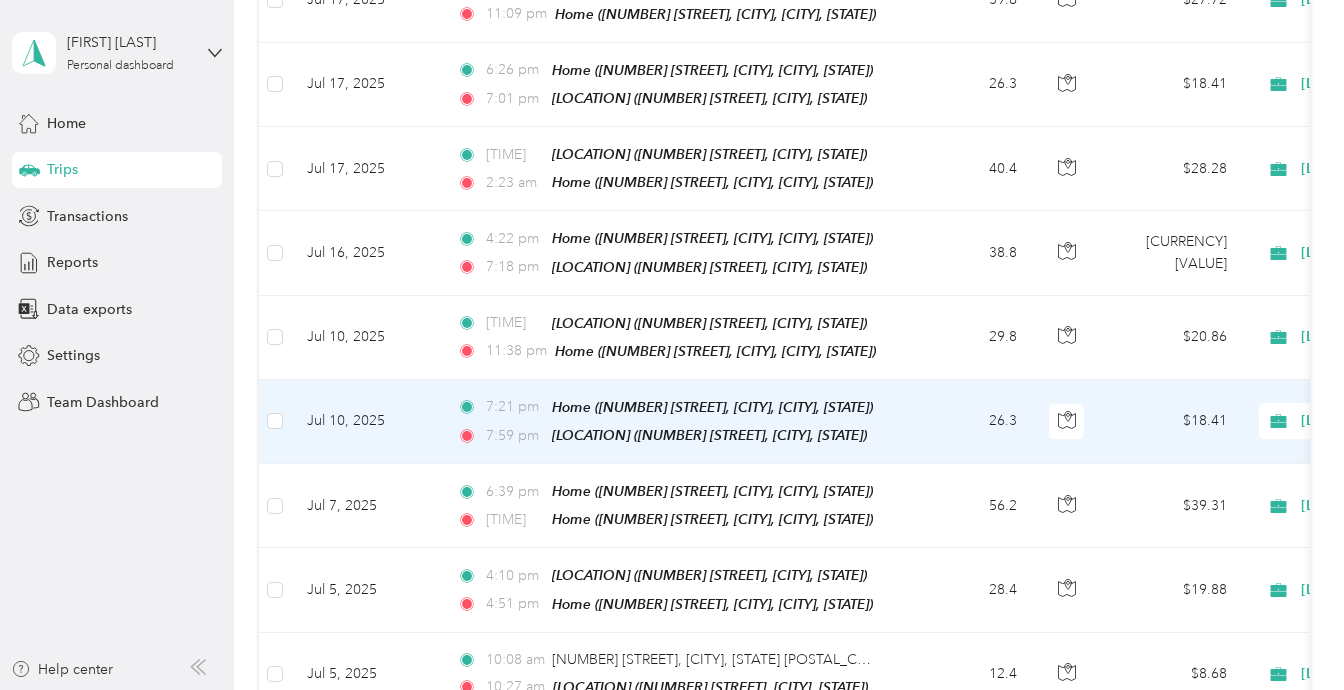 click on "$18.41" at bounding box center (1173, 422) 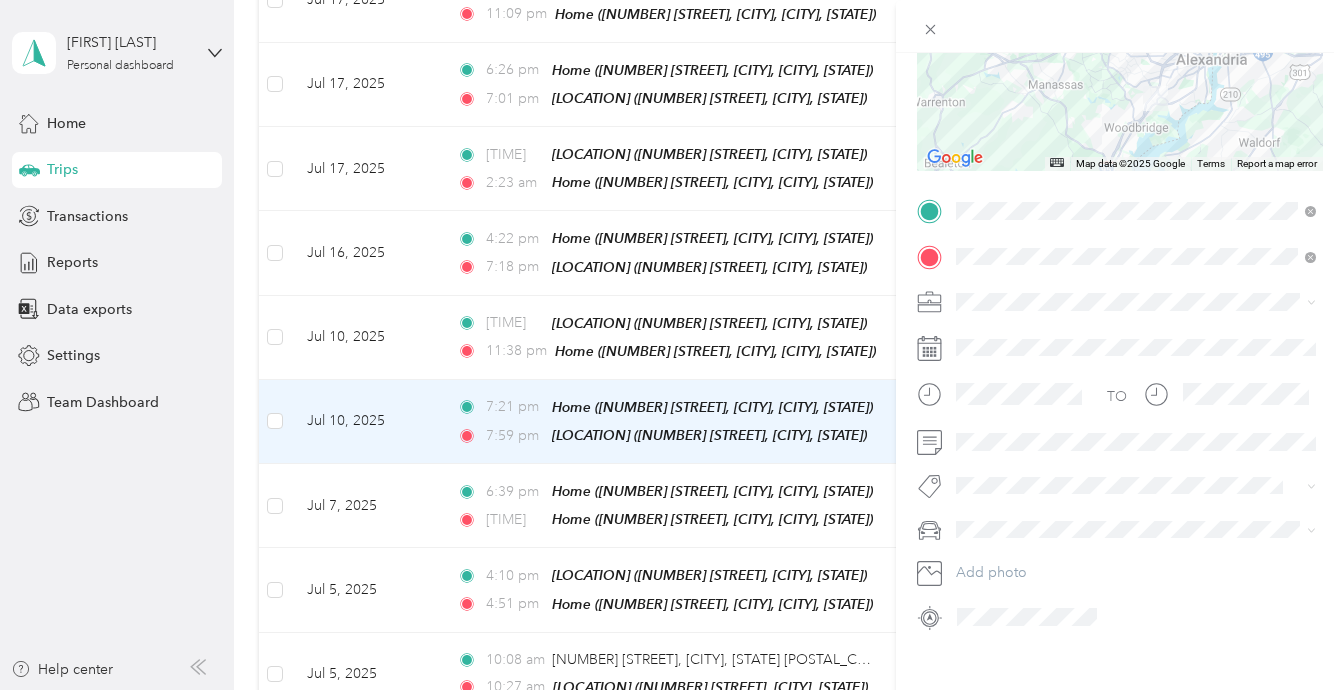 scroll, scrollTop: 299, scrollLeft: 0, axis: vertical 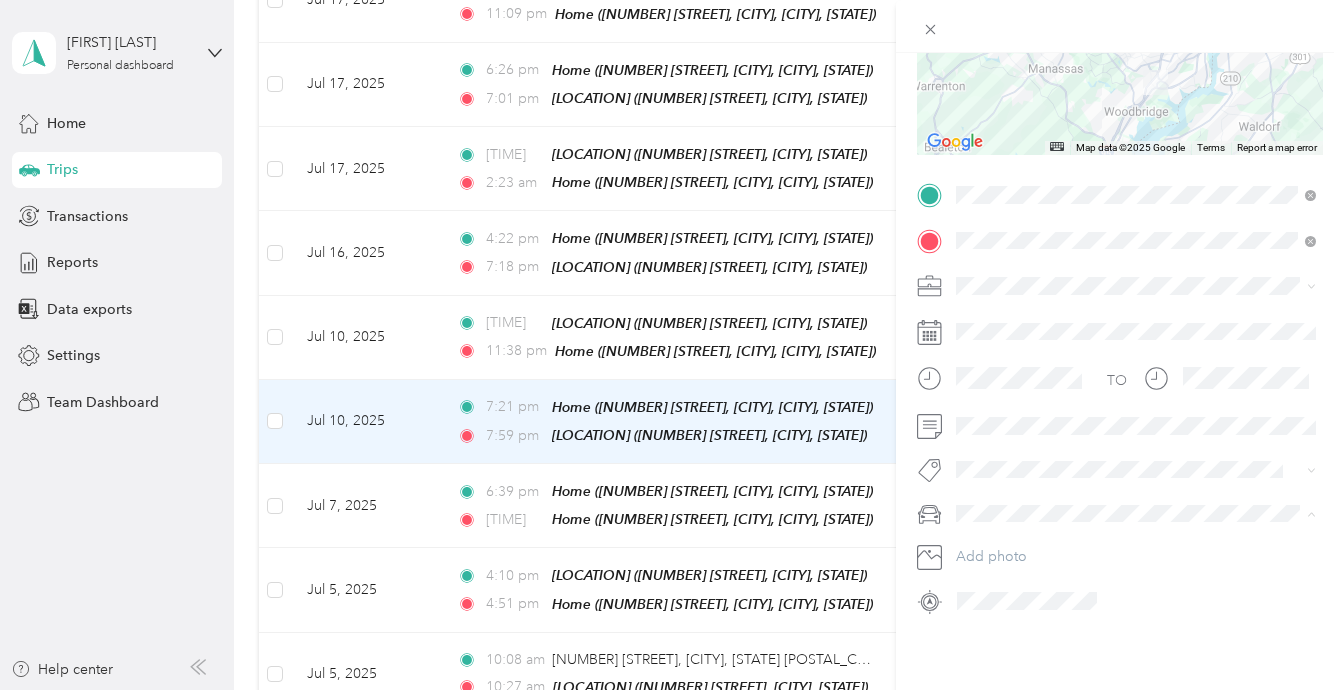 click on "[FIRST]" at bounding box center [1136, 618] 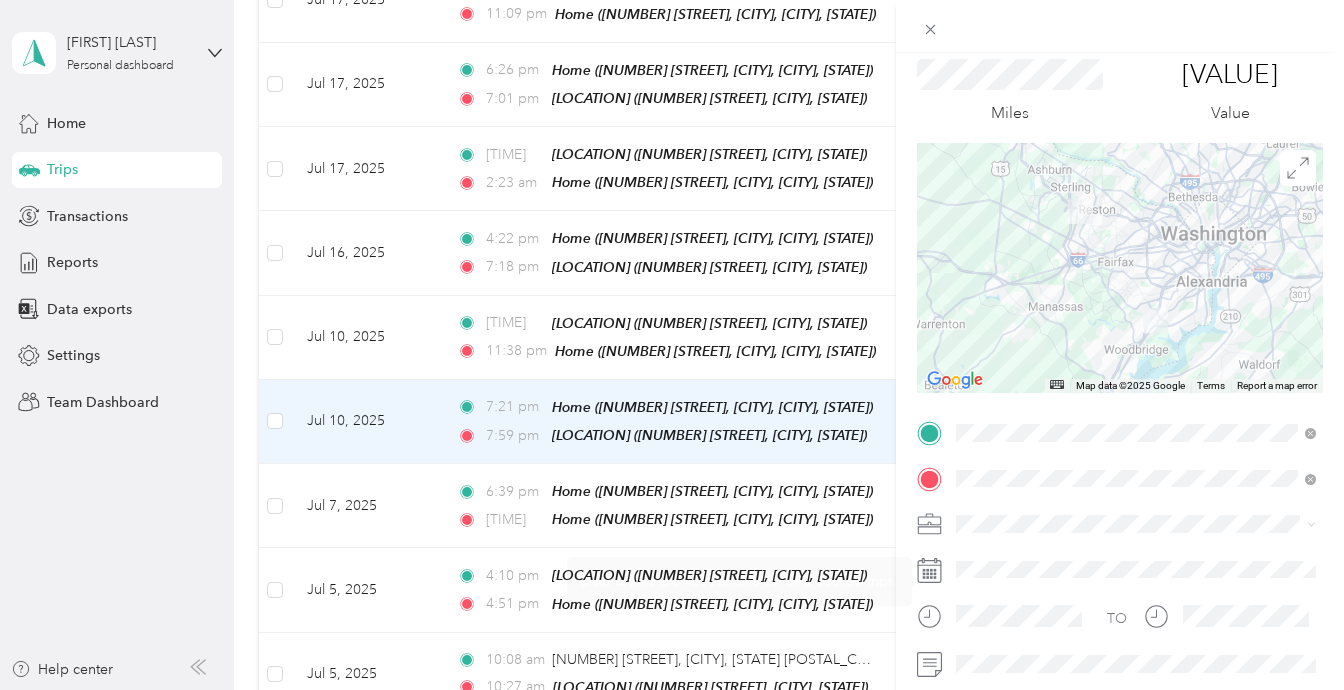 scroll, scrollTop: 0, scrollLeft: 0, axis: both 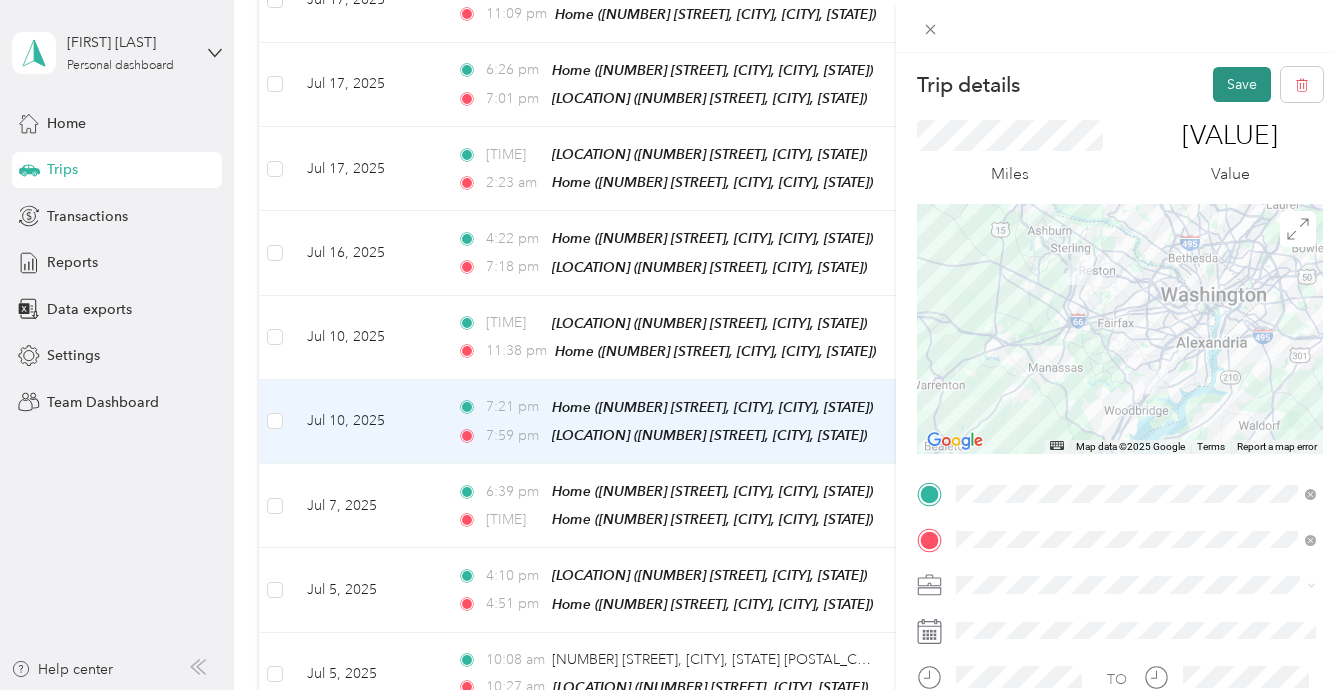 click on "Save" at bounding box center [1242, 84] 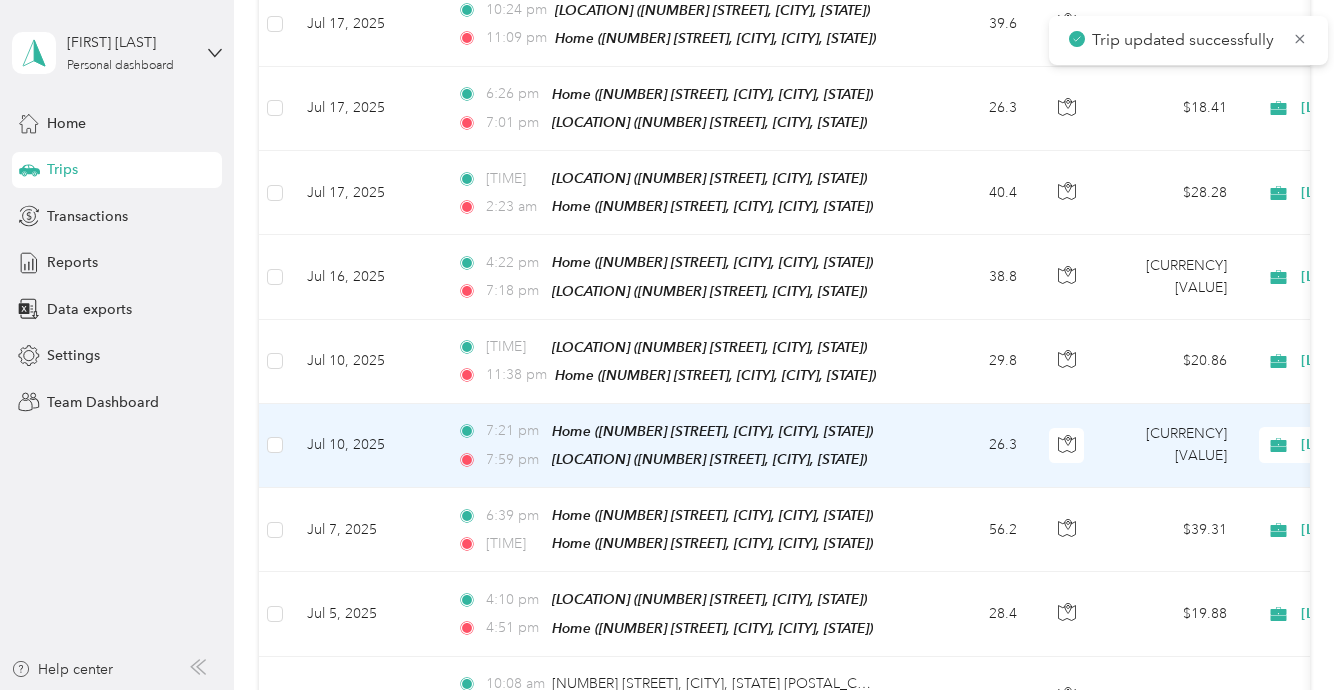 scroll, scrollTop: 2033, scrollLeft: 0, axis: vertical 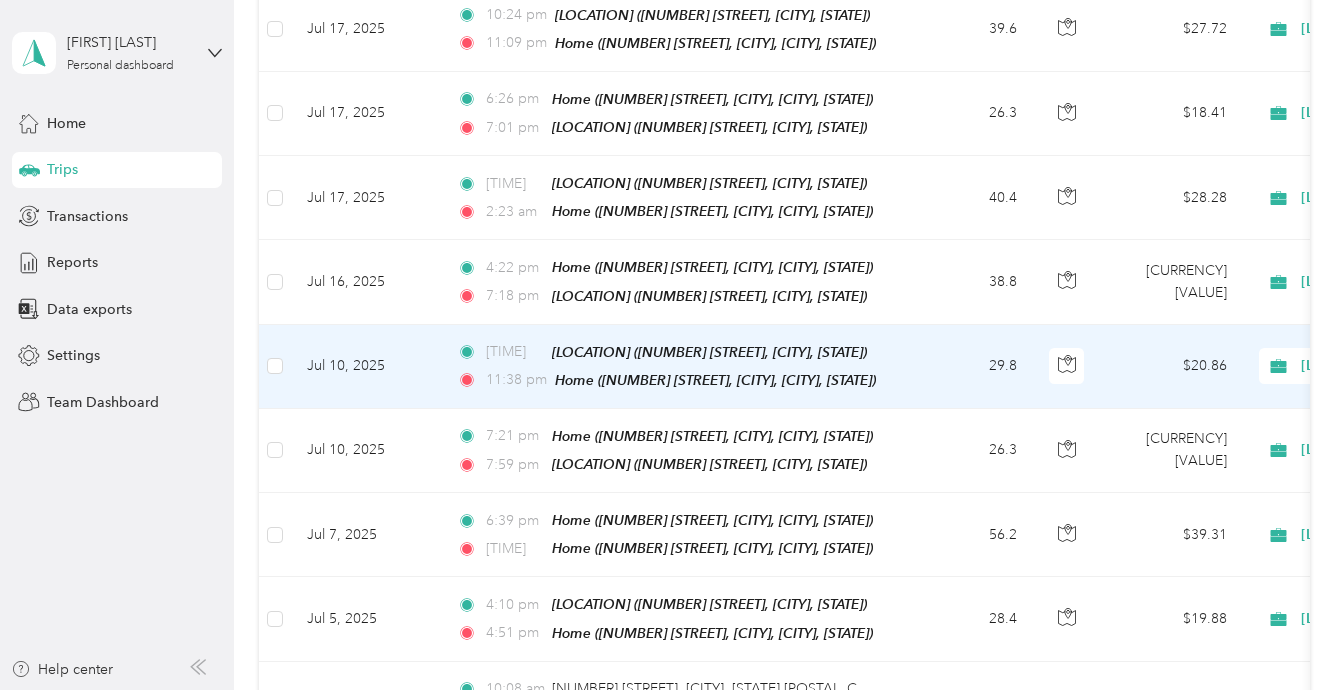click on "29.8" at bounding box center (967, 367) 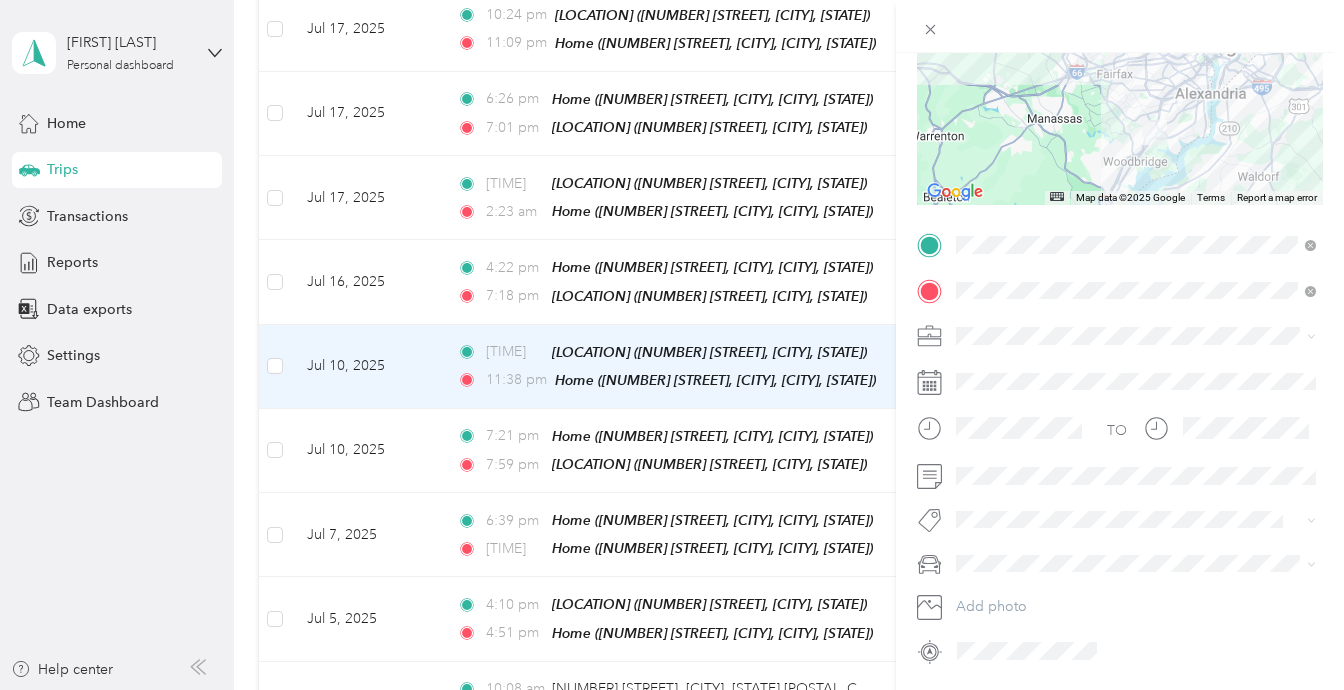 scroll, scrollTop: 255, scrollLeft: 0, axis: vertical 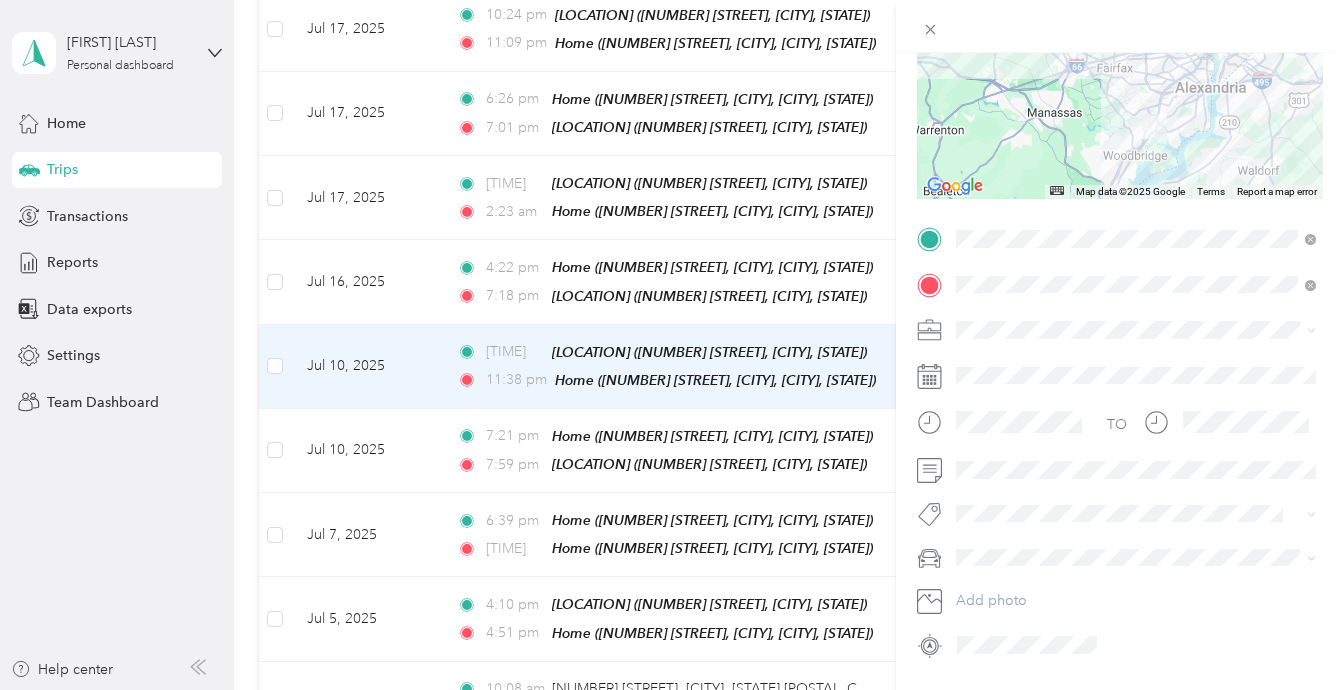 click at bounding box center (1136, 558) 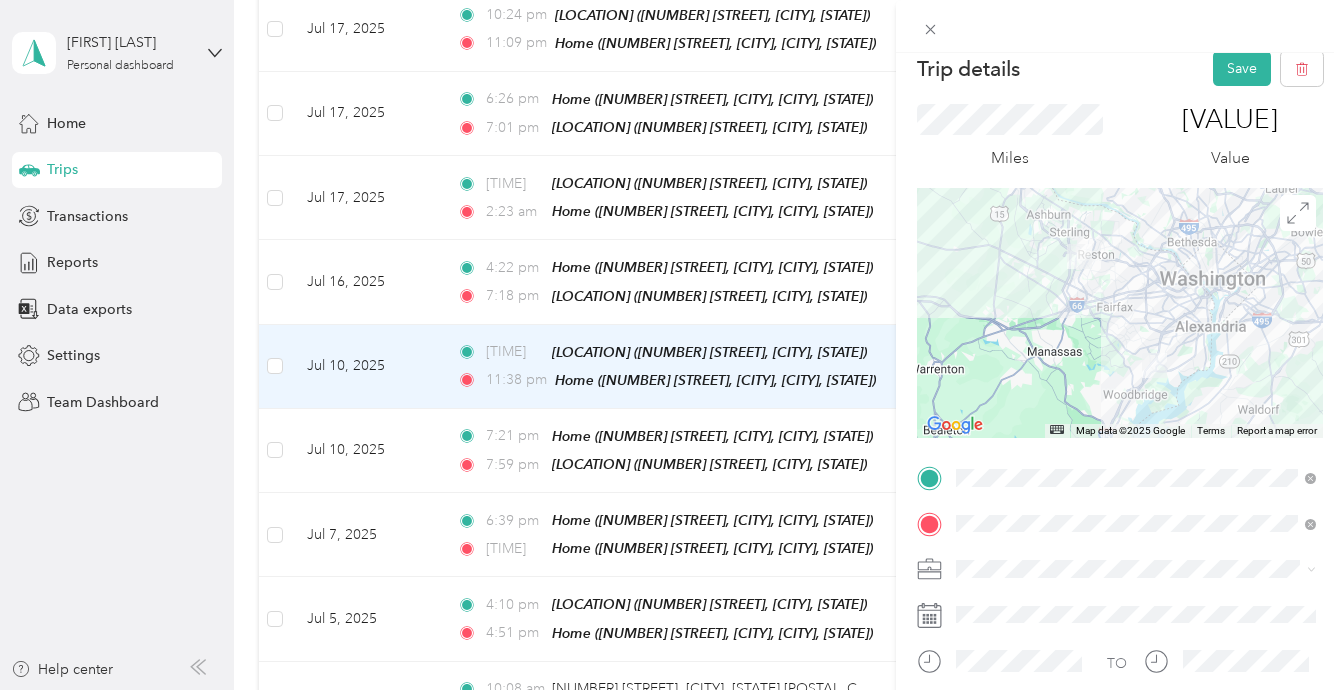 scroll, scrollTop: 0, scrollLeft: 0, axis: both 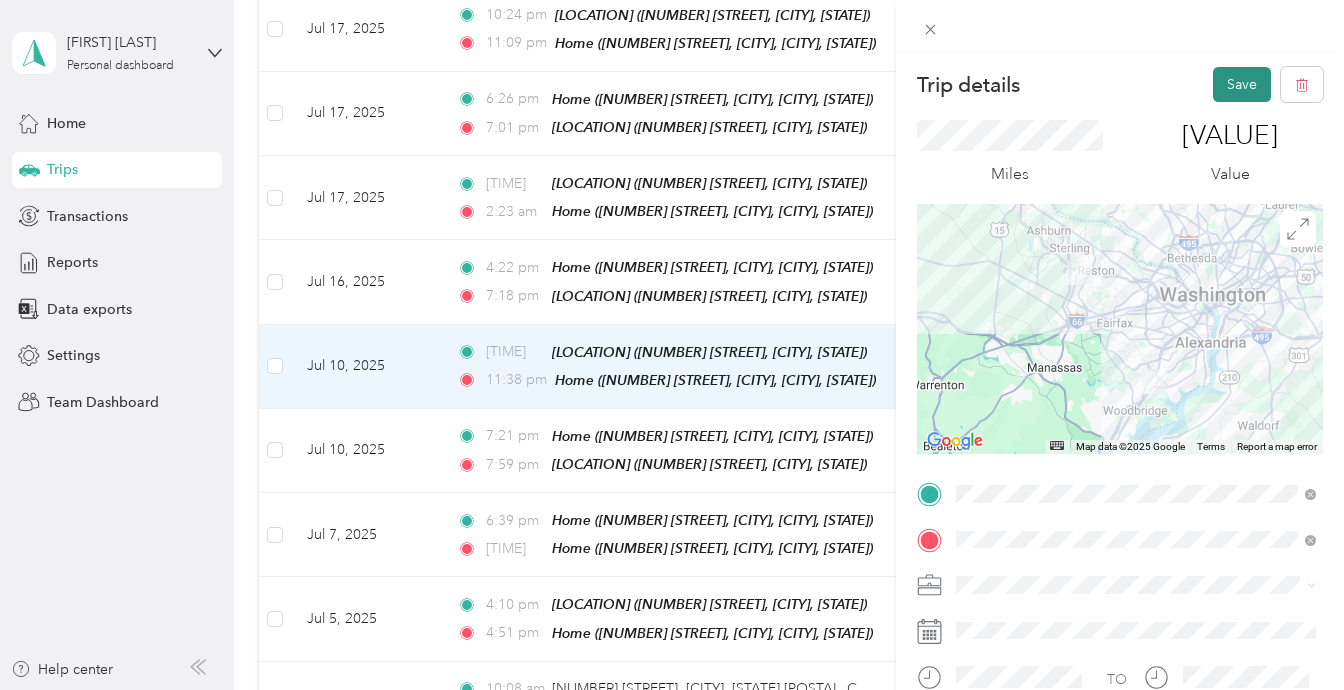 click on "Save" at bounding box center (1242, 84) 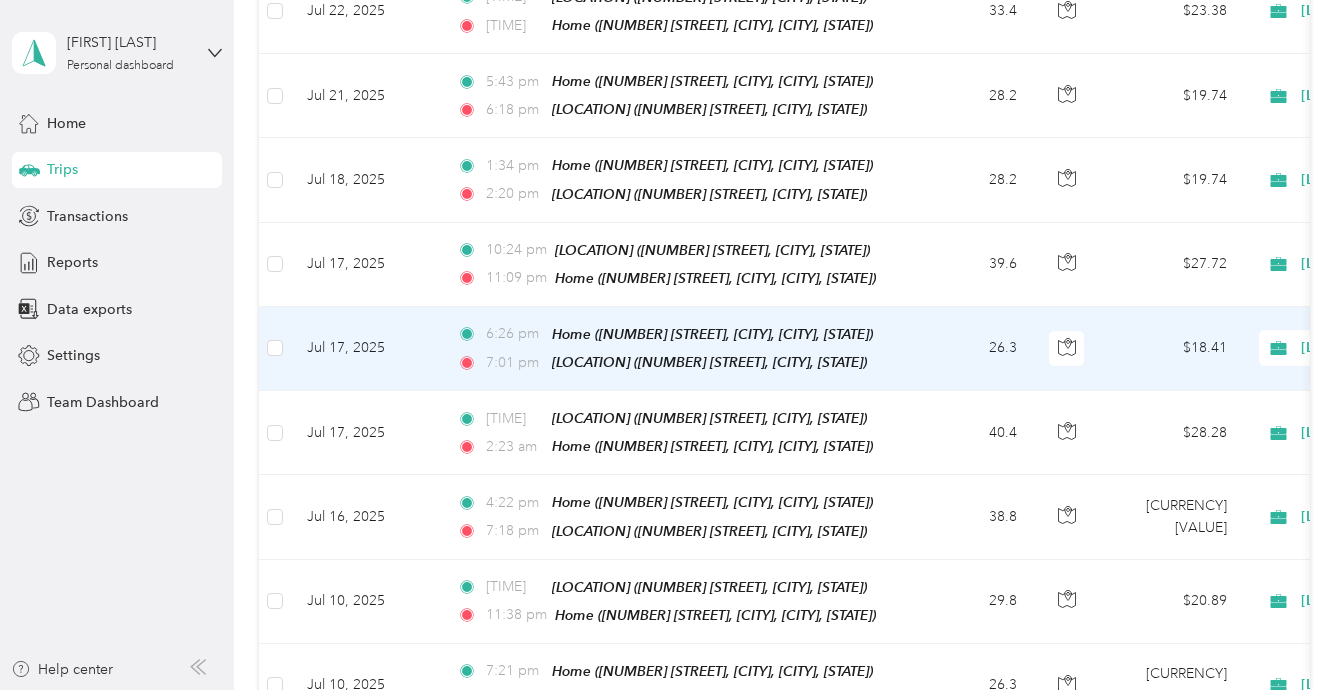 scroll, scrollTop: 1794, scrollLeft: 0, axis: vertical 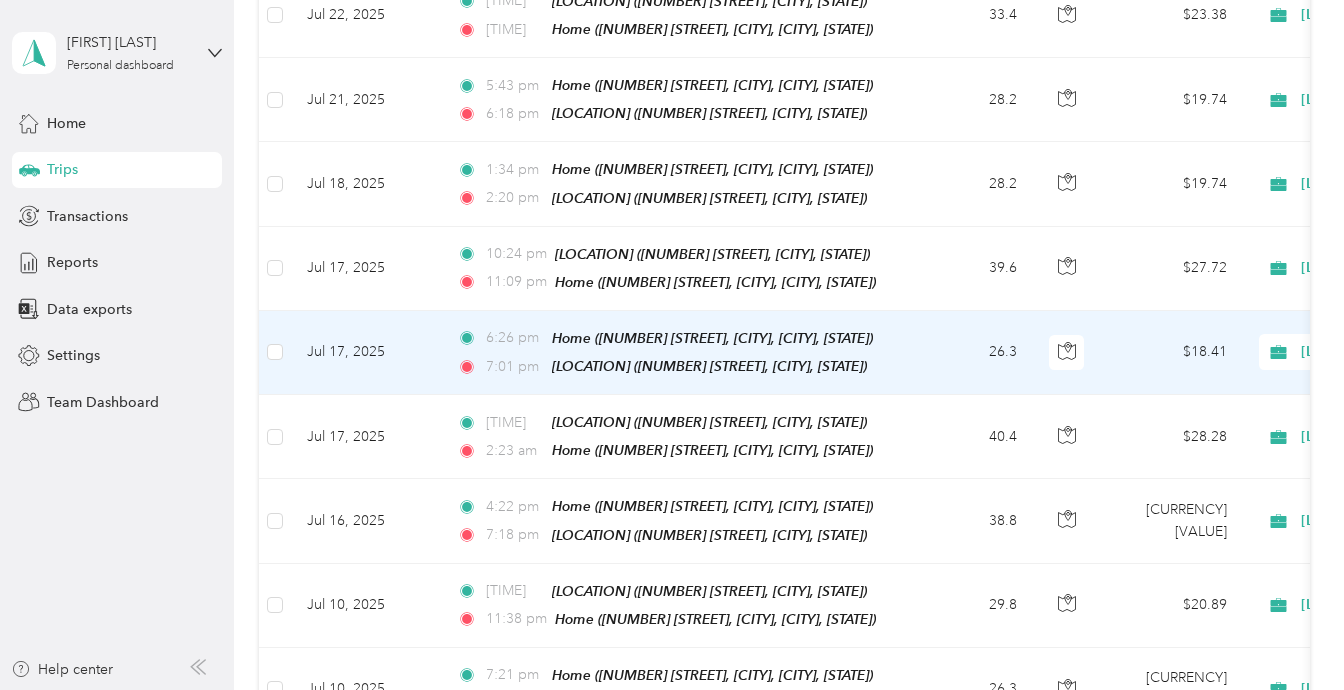 click on "26.3" at bounding box center [967, 353] 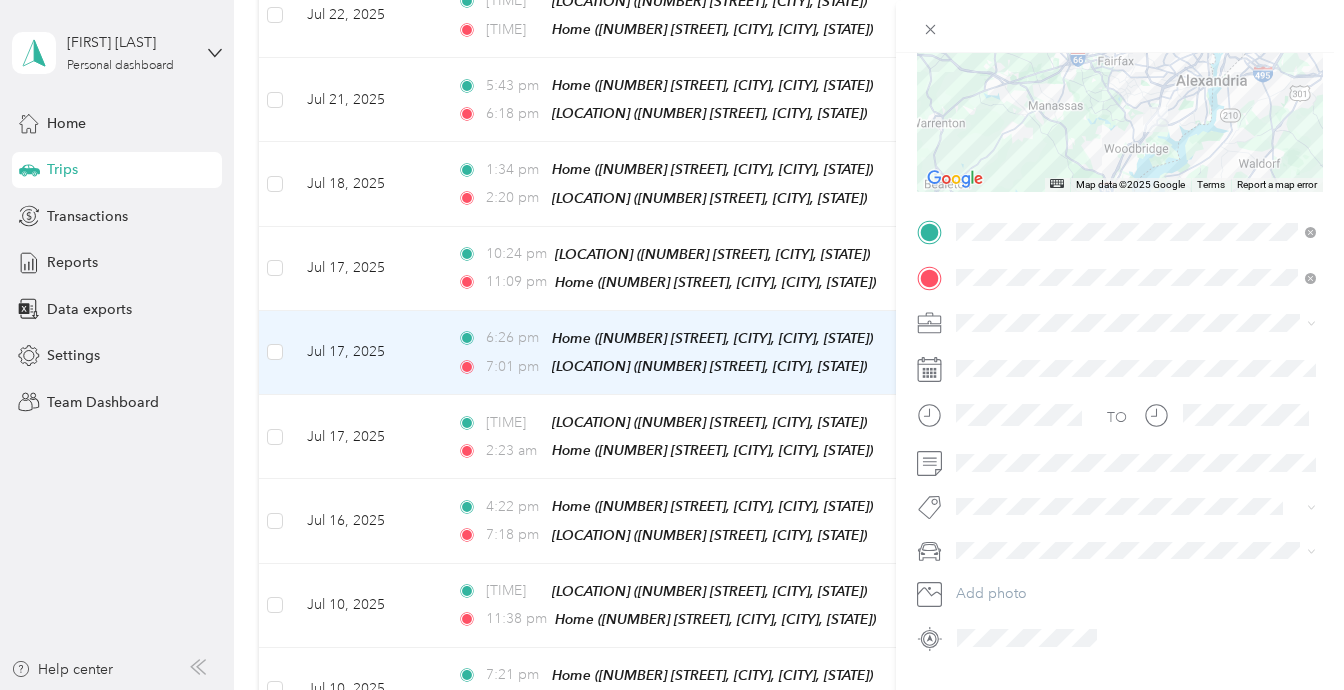 scroll, scrollTop: 273, scrollLeft: 0, axis: vertical 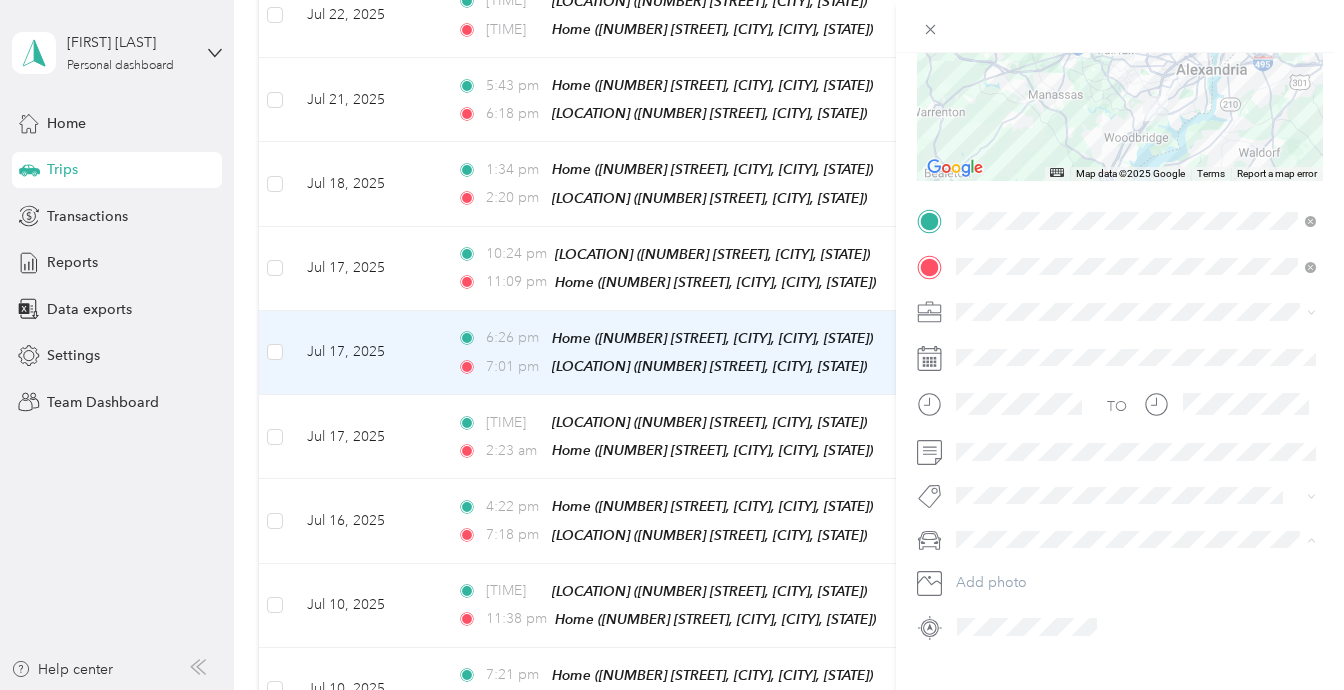 click on "[FIRST]" at bounding box center (1136, 644) 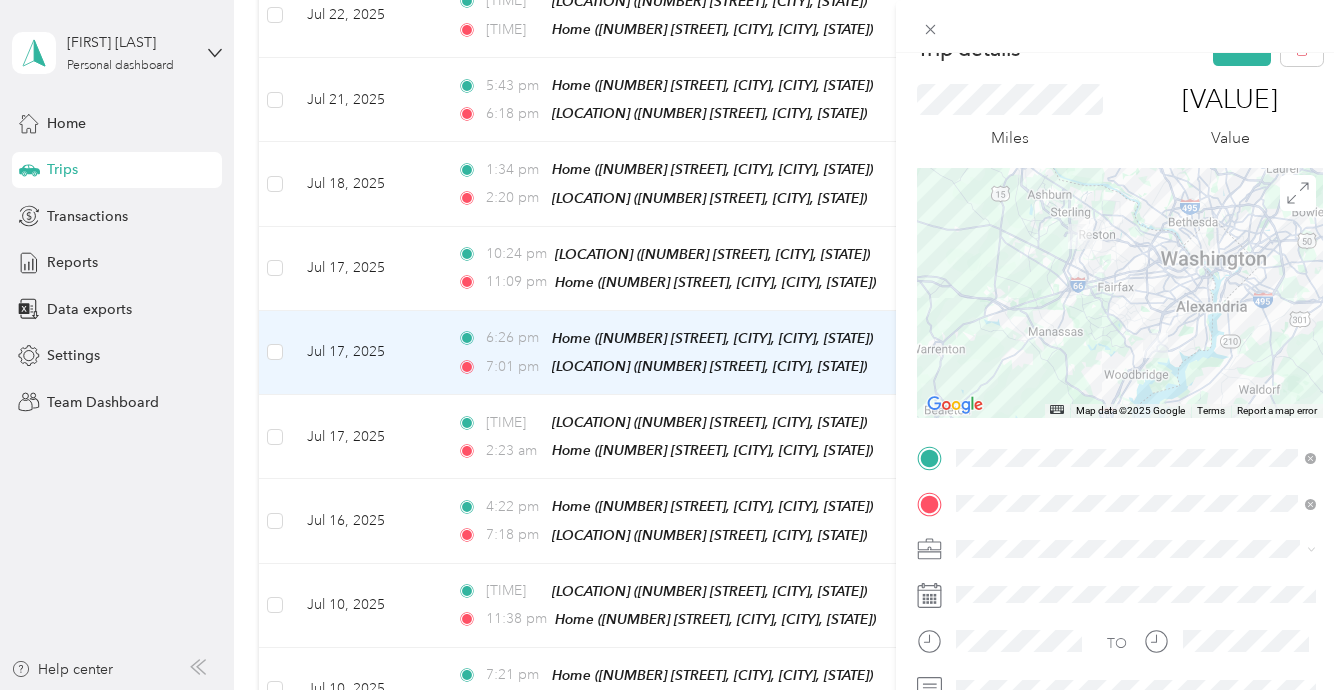 scroll, scrollTop: 0, scrollLeft: 0, axis: both 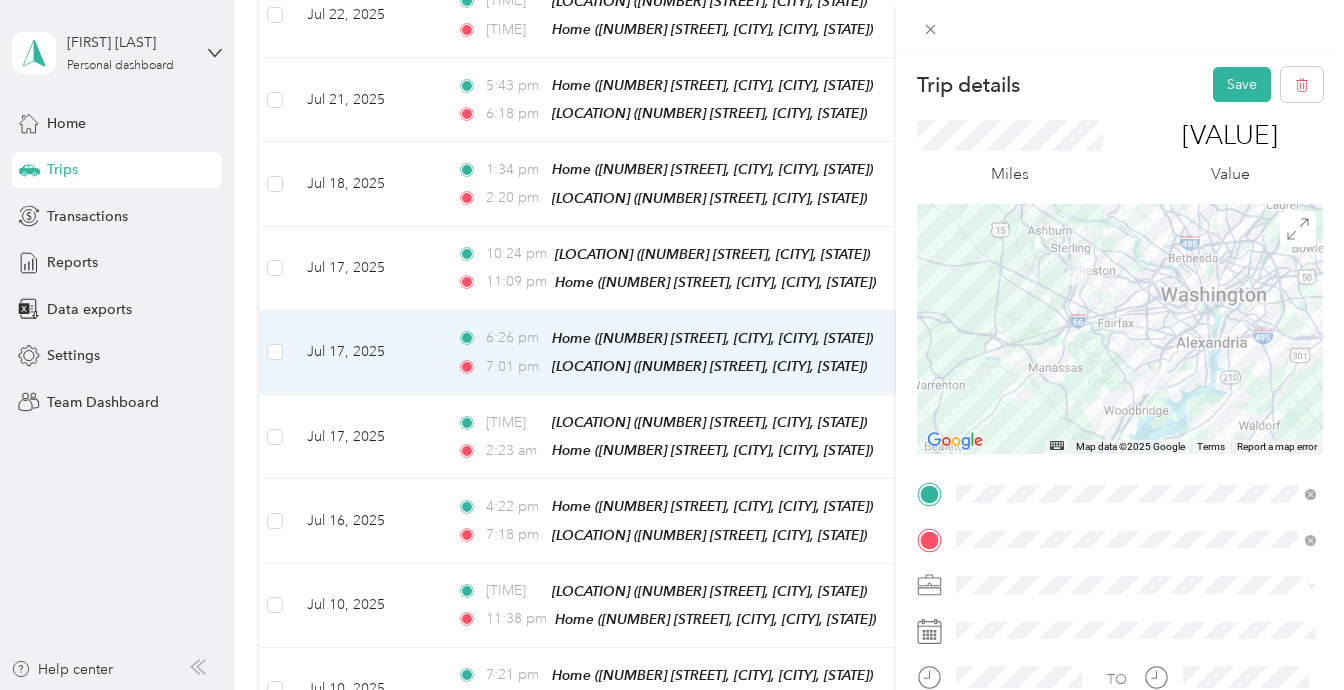 click on "Miles [VALUE] Value" at bounding box center (1120, 153) 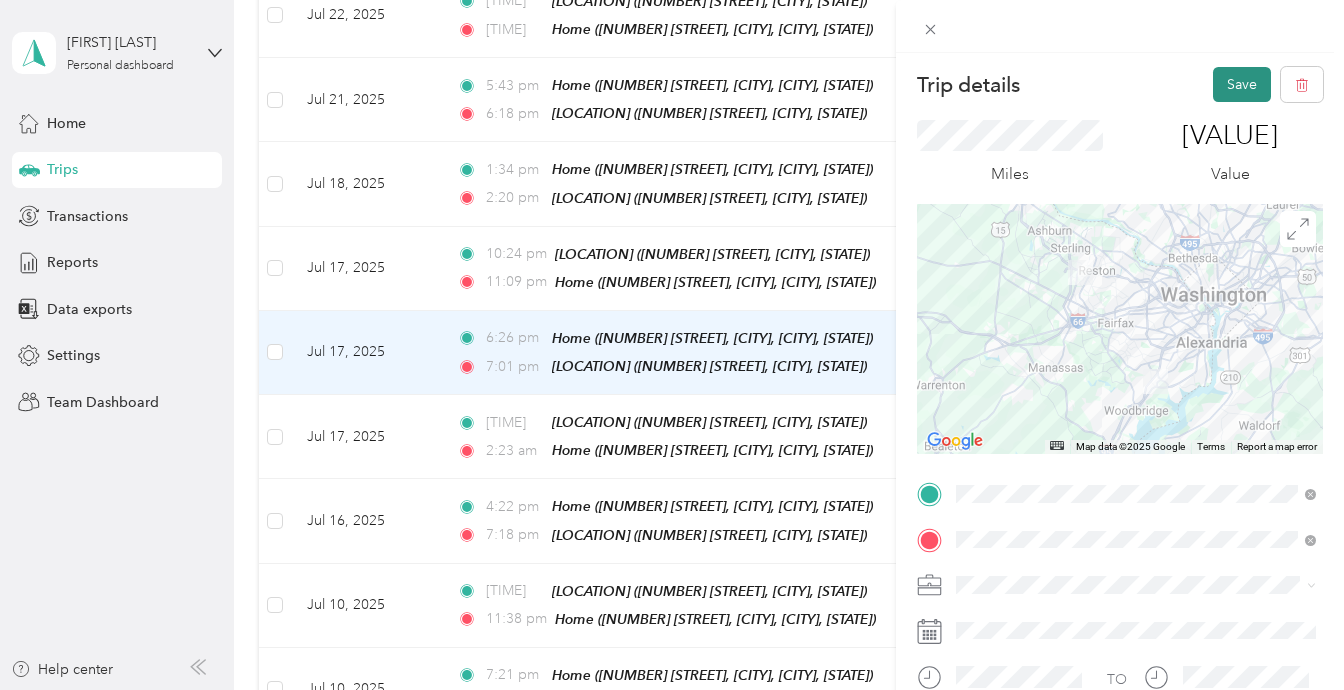 click on "Save" at bounding box center (1242, 84) 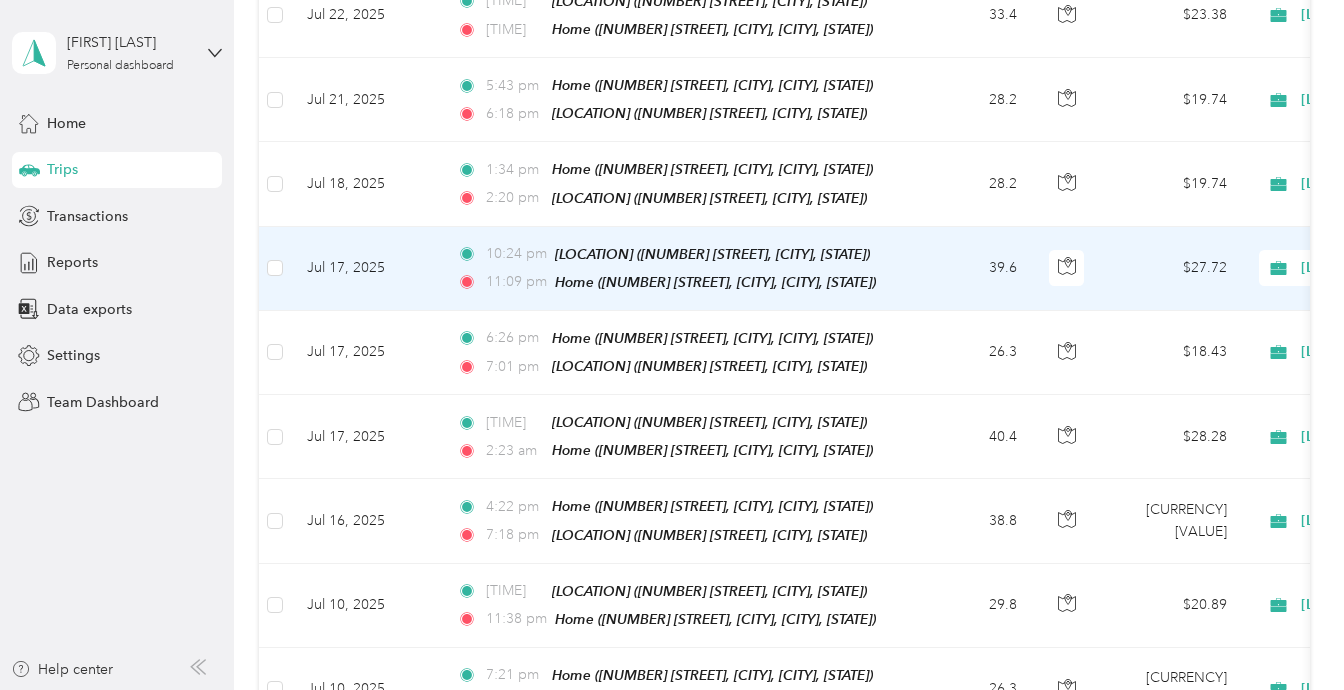 click on "$27.72" at bounding box center [1173, 269] 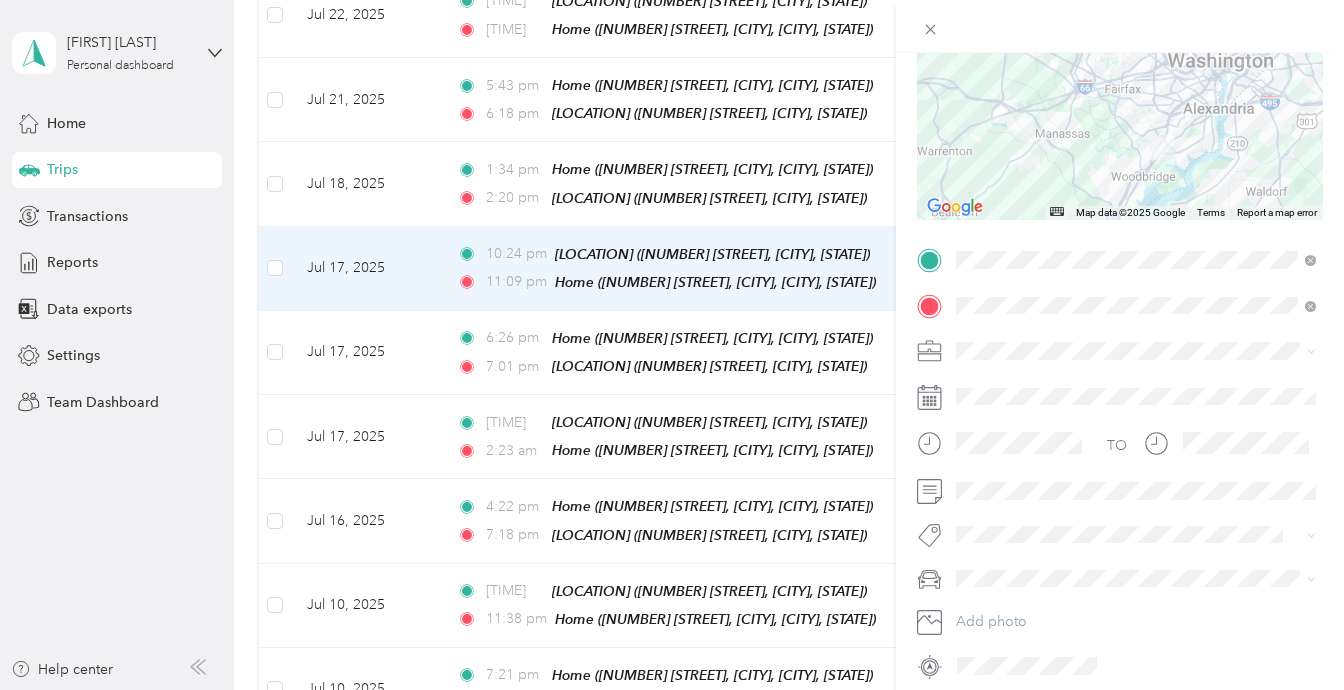 scroll, scrollTop: 299, scrollLeft: 0, axis: vertical 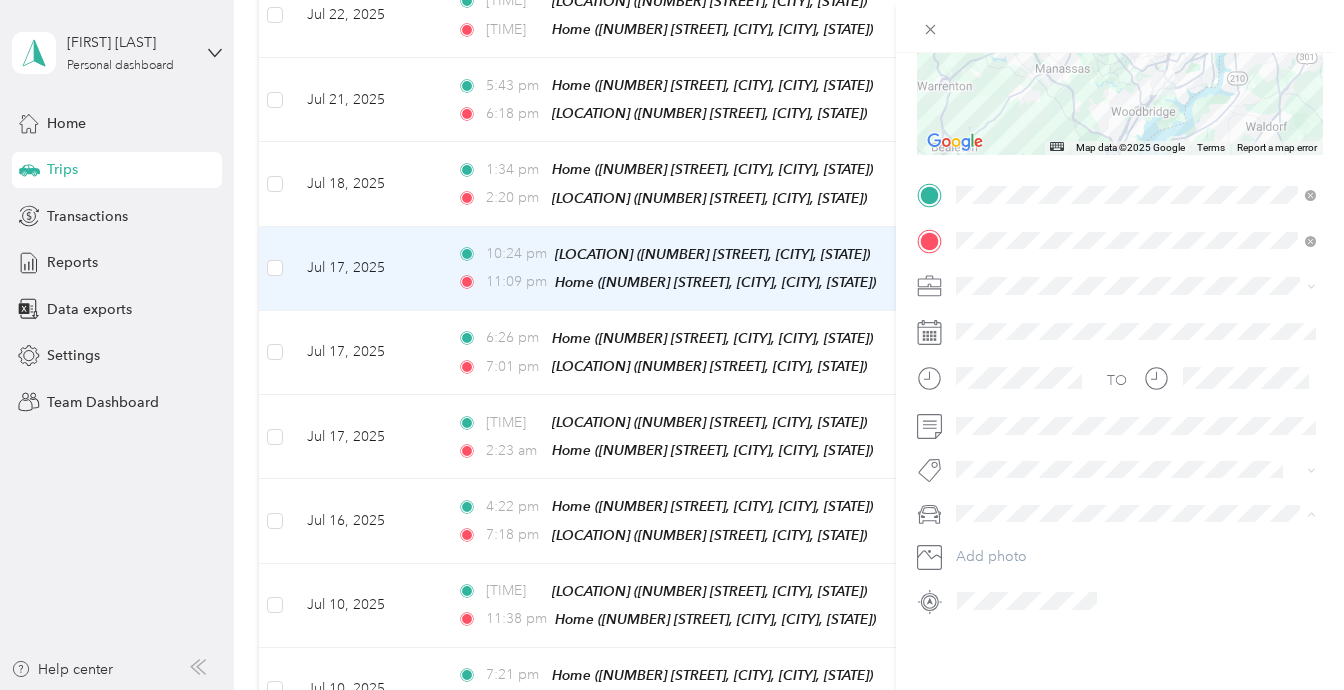 click on "[FIRST]" at bounding box center [1136, 618] 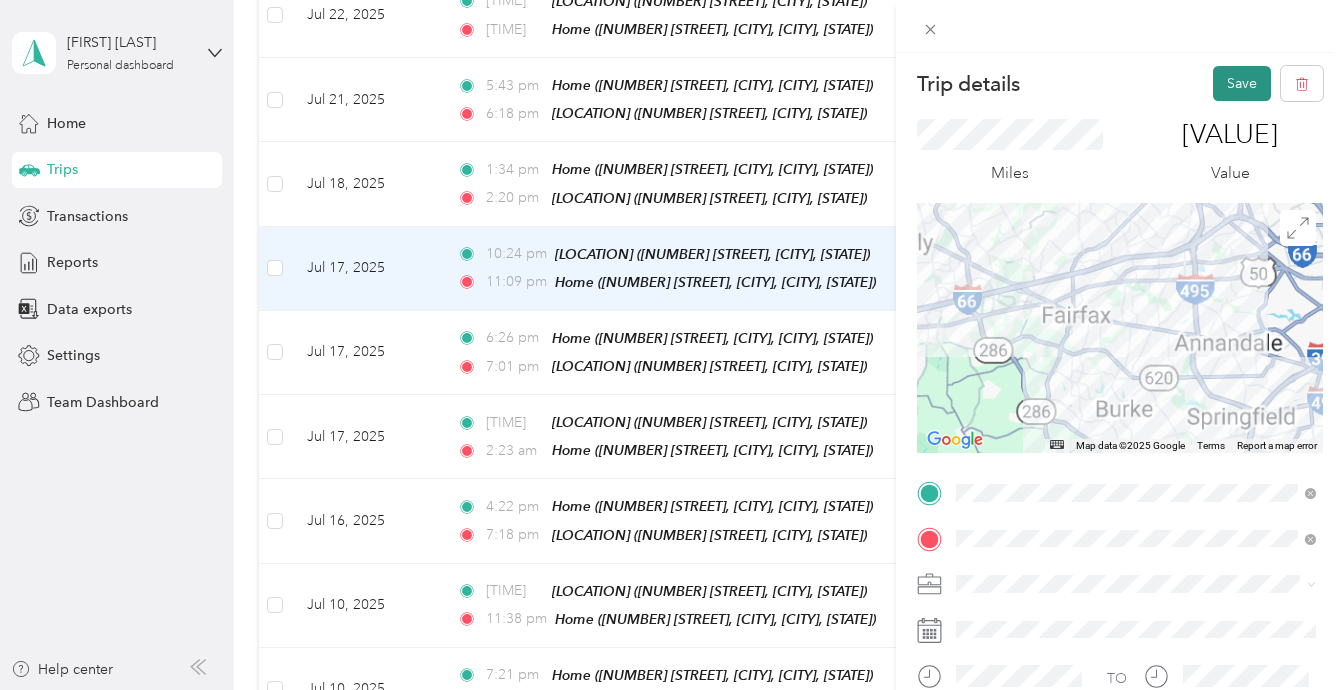 scroll, scrollTop: 0, scrollLeft: 0, axis: both 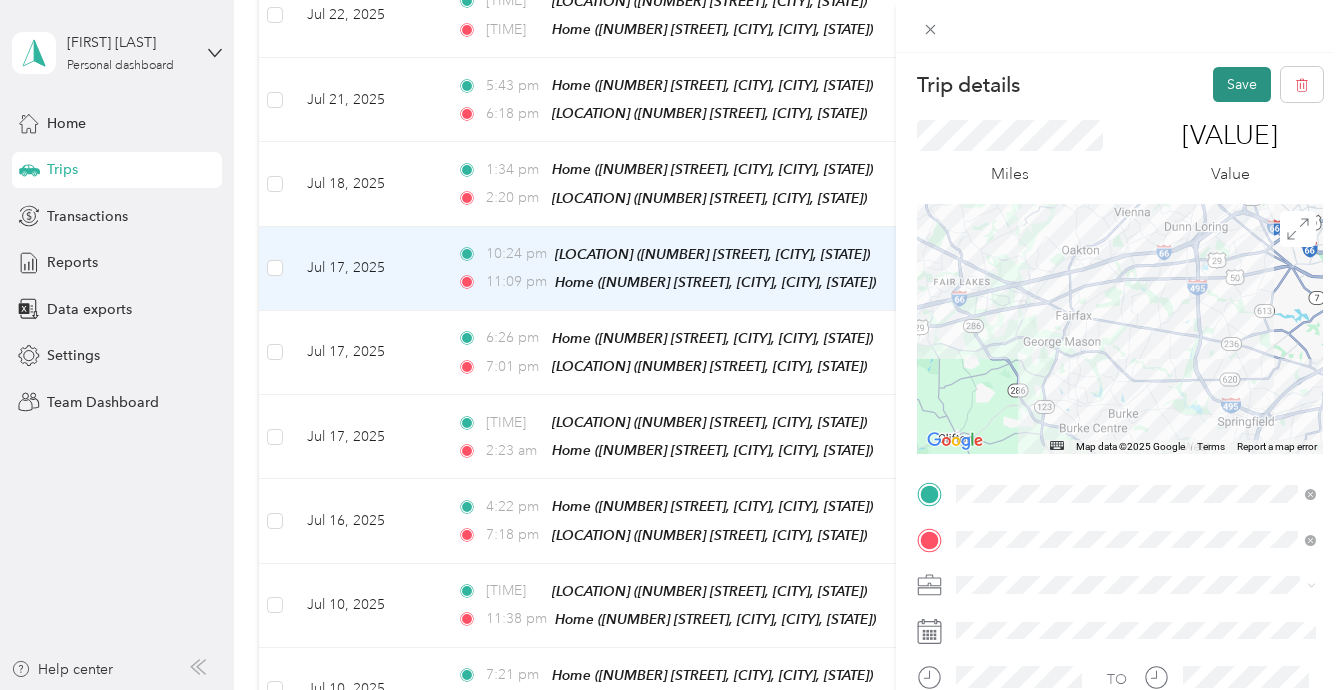click on "Save" at bounding box center (1242, 84) 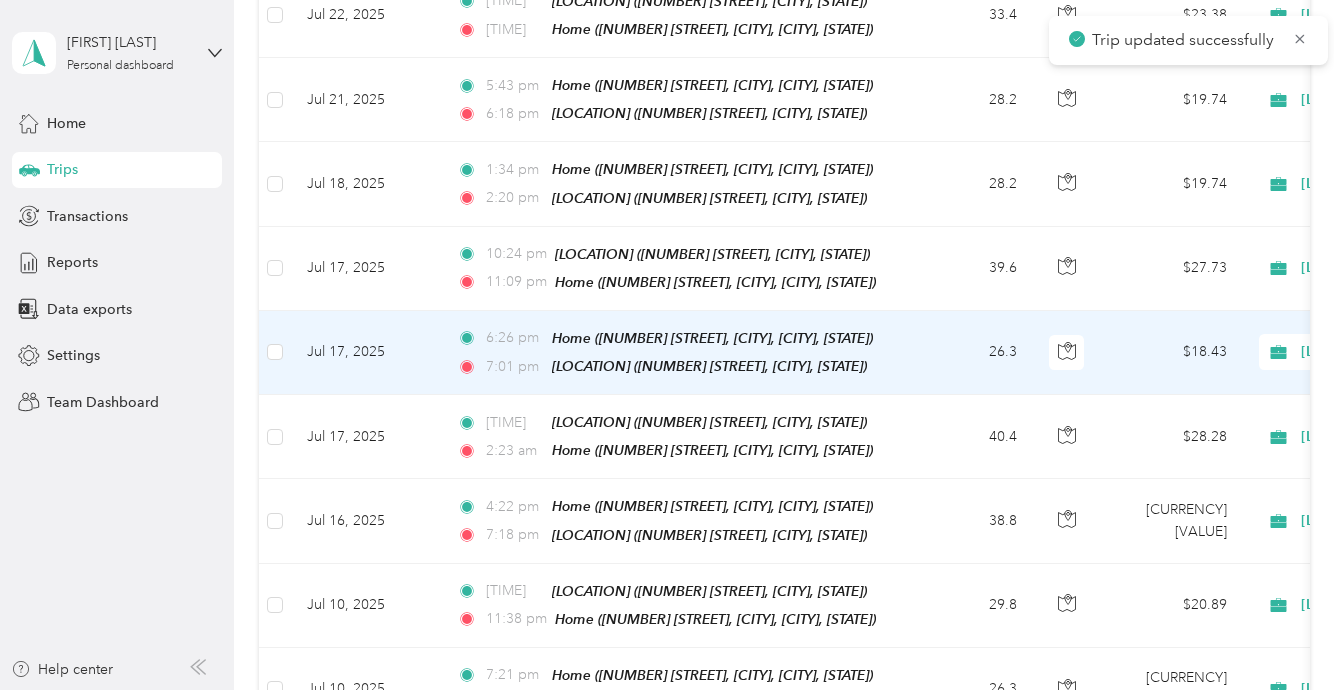 click on "$18.43" at bounding box center [1173, 353] 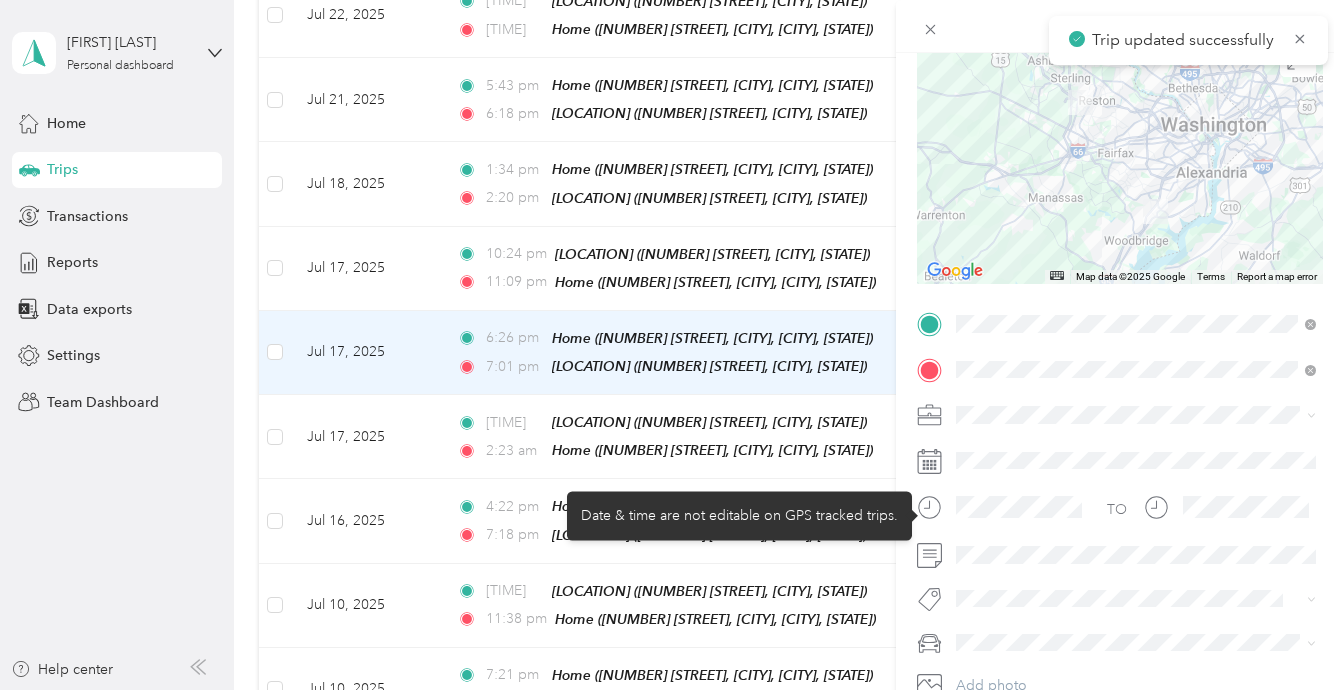 scroll, scrollTop: 169, scrollLeft: 0, axis: vertical 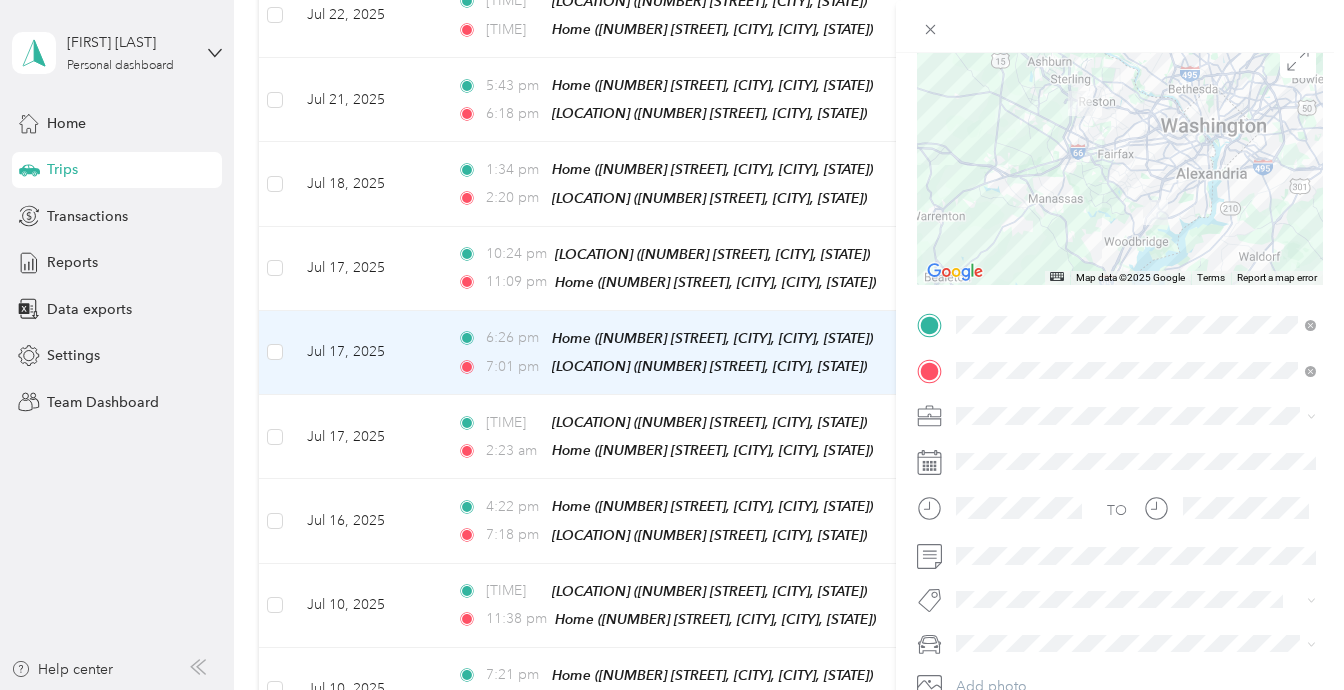 click on "Trip details Save This trip cannot be edited because it is either under review, approved, or paid. Contact your Team Manager to edit it. Miles [VALUE] Value  ← Move left → Move right ↑ Move up ↓ Move down + Zoom in - Zoom out Home Jump left by 75% End Jump right by 75% Page Up Jump up by 75% Page Down Jump down by 75% Map Data Map data ©2025 Google Map data ©2025 Google 10 km  Click to toggle between metric and imperial units Terms Report a map error TO Add photo" at bounding box center (672, 345) 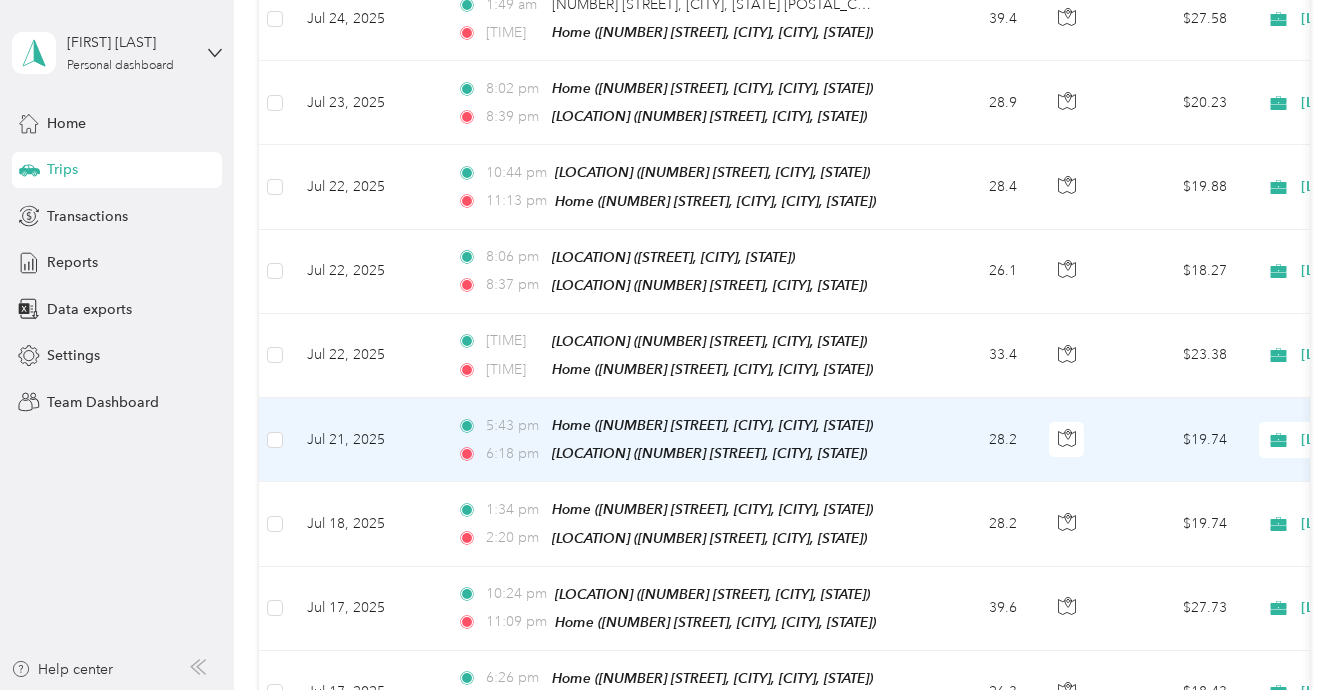 scroll, scrollTop: 1445, scrollLeft: 0, axis: vertical 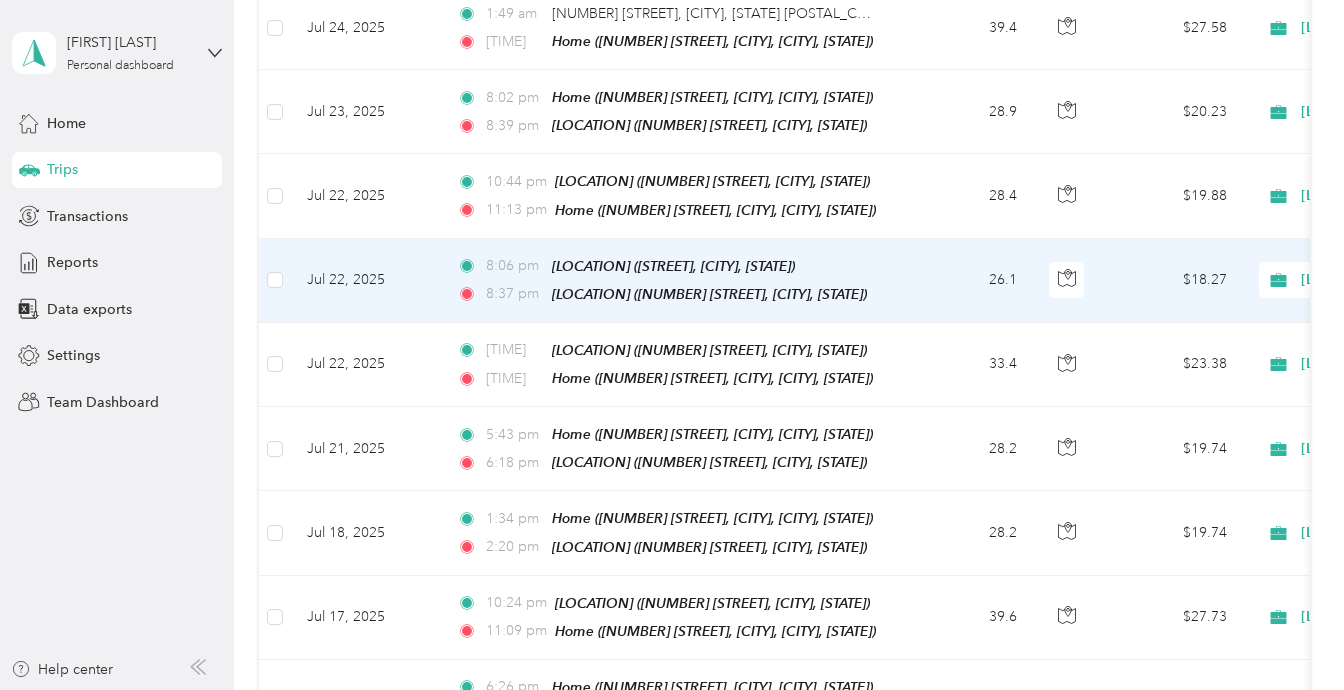 click on "Jul 22, 2025" at bounding box center (366, 281) 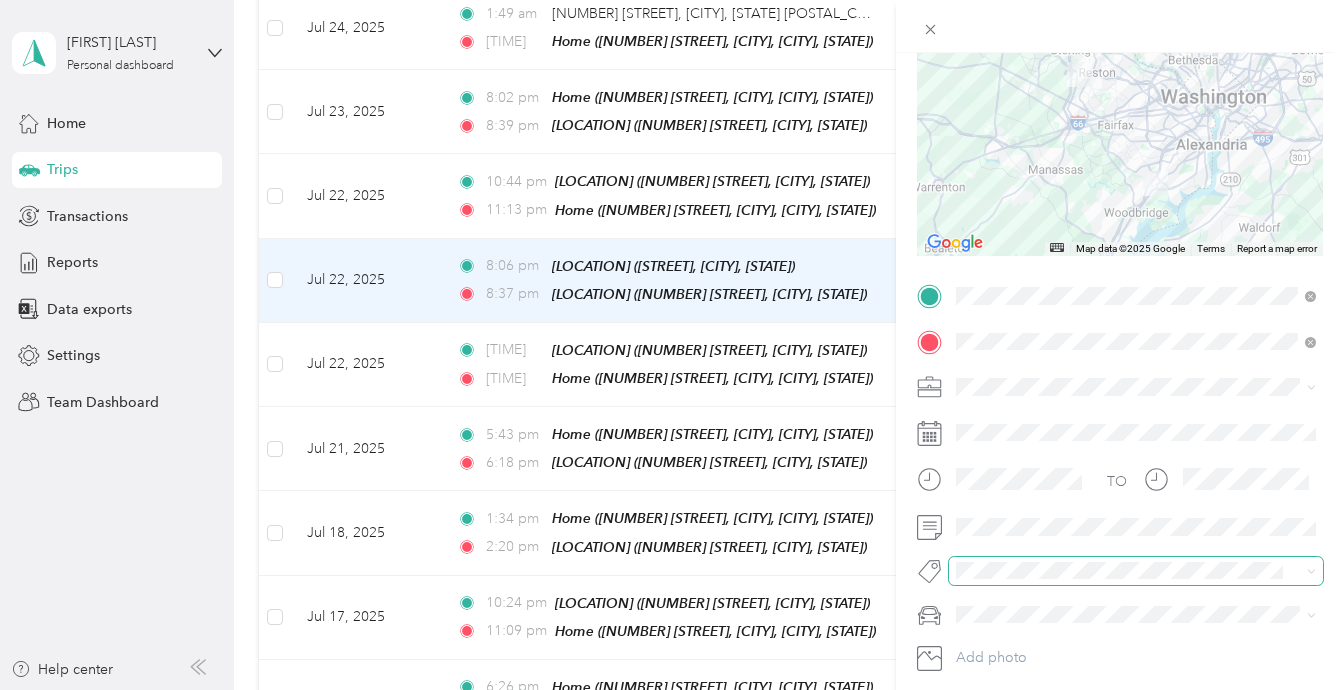 scroll, scrollTop: 207, scrollLeft: 0, axis: vertical 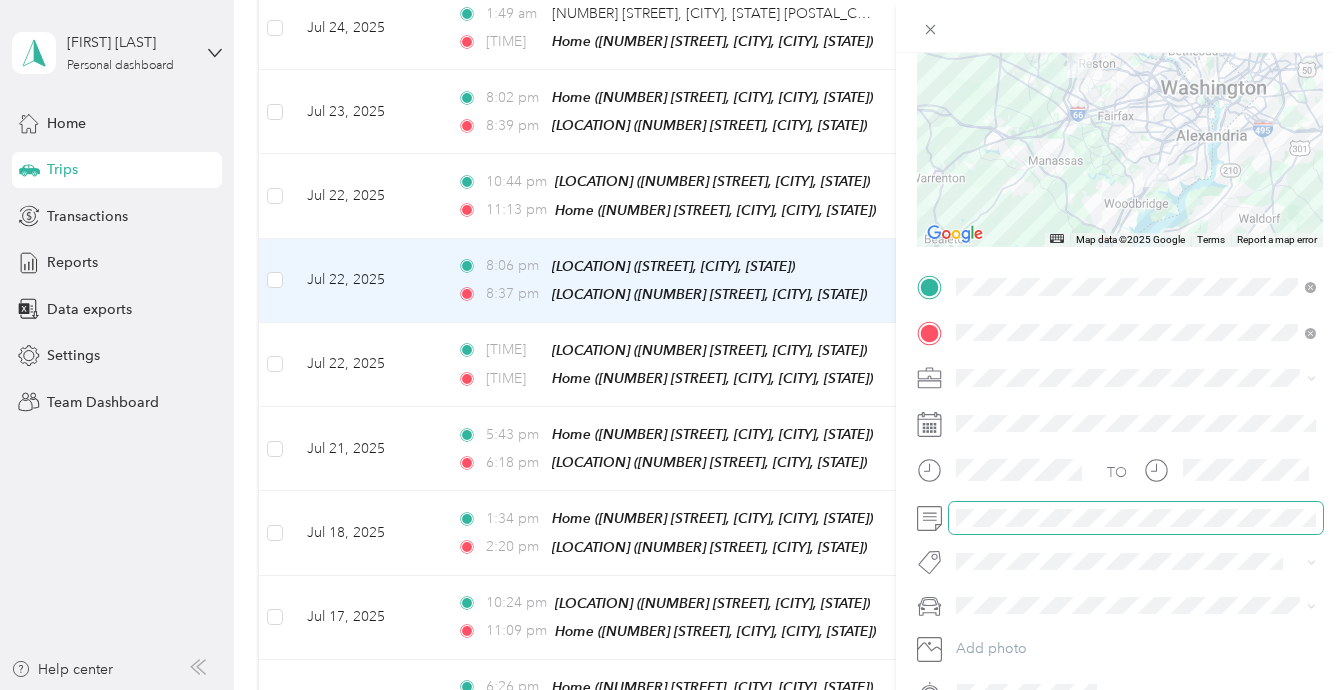 click at bounding box center [1136, 518] 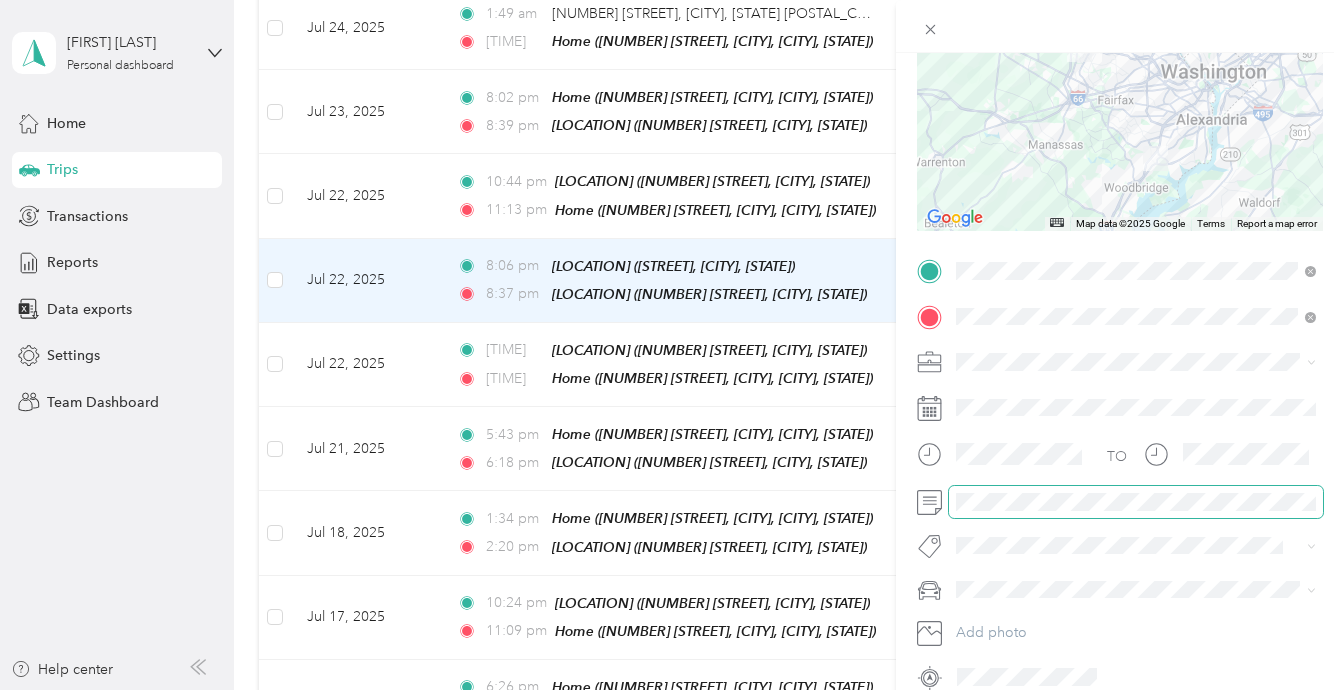 scroll, scrollTop: 226, scrollLeft: 0, axis: vertical 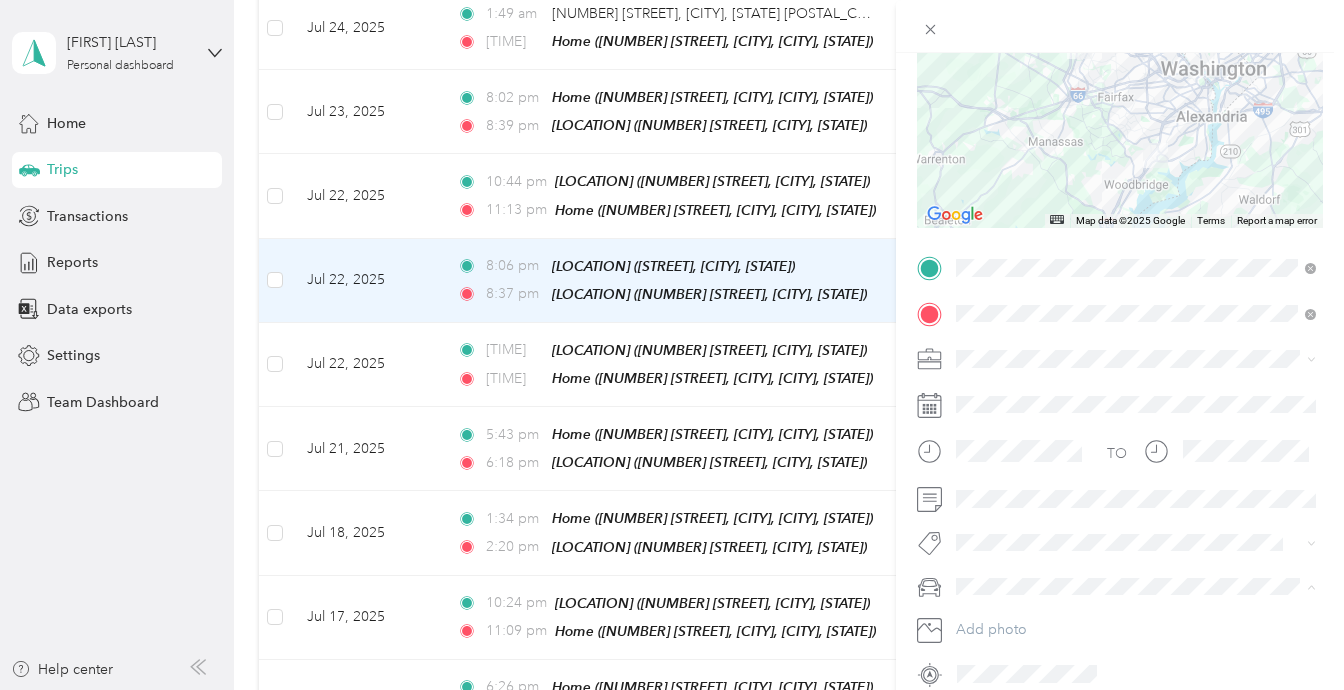click on "[FIRST]" at bounding box center (1136, 551) 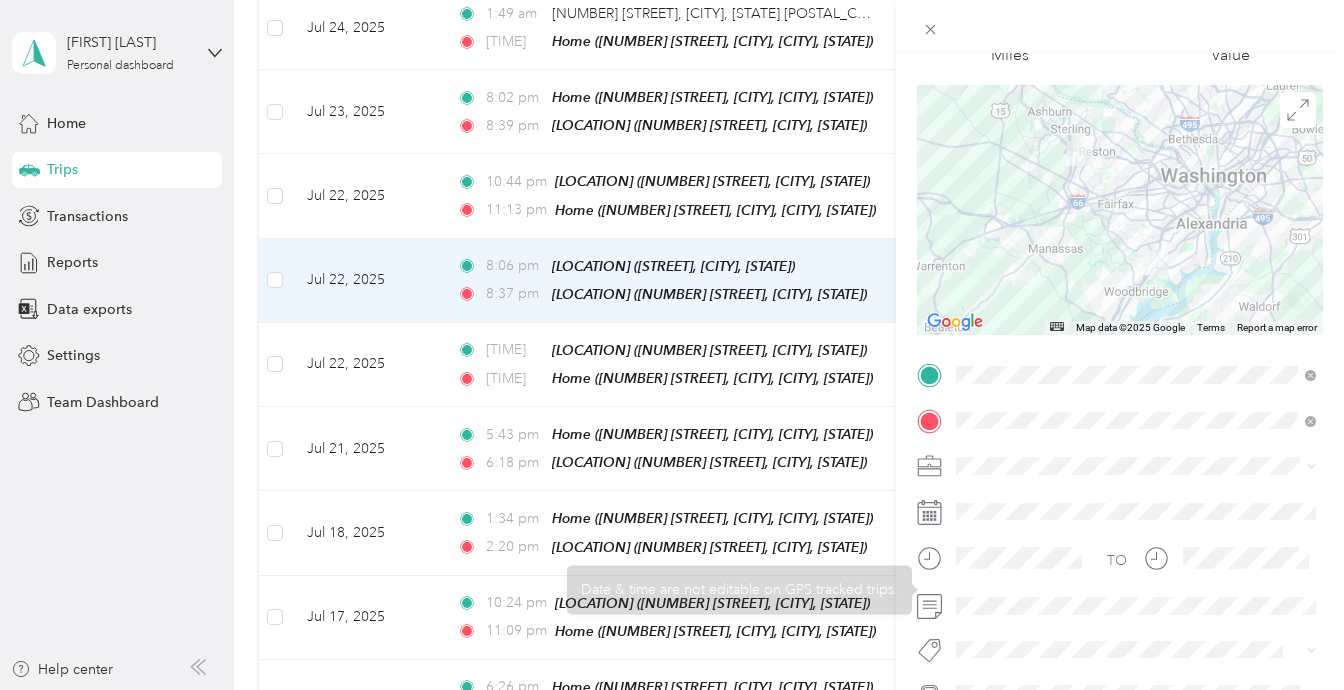 scroll, scrollTop: 0, scrollLeft: 0, axis: both 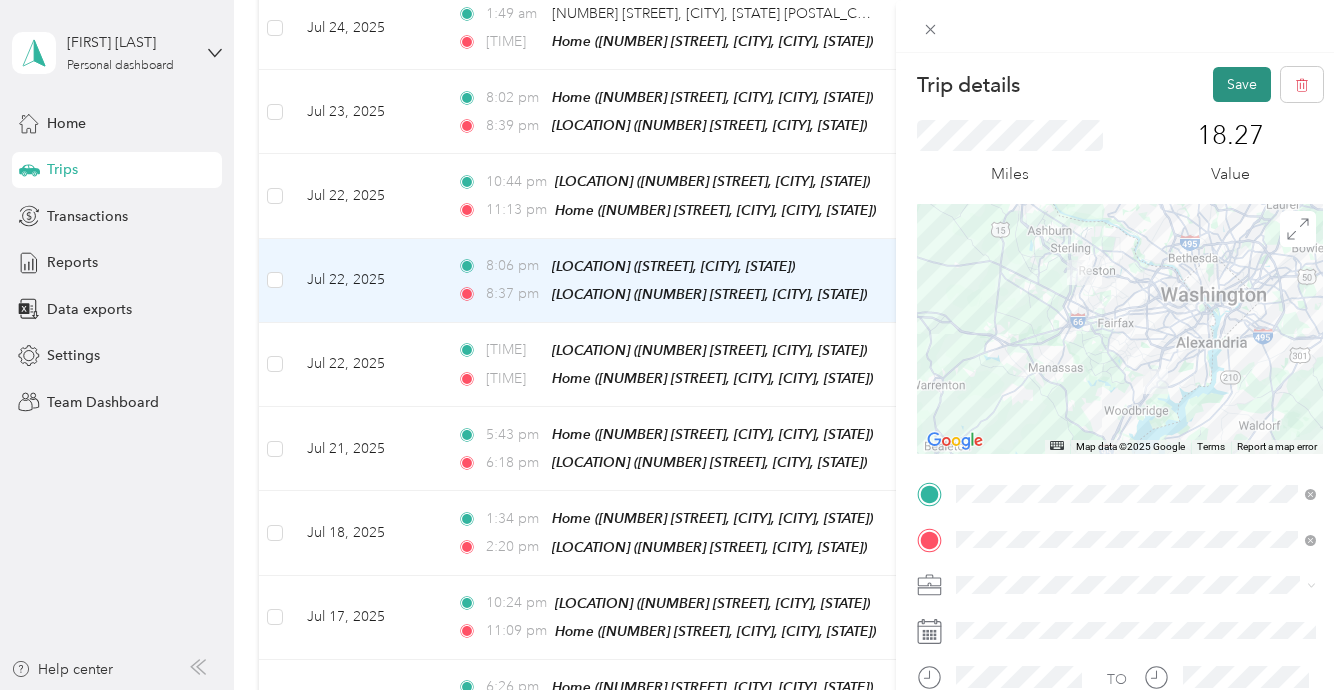 click on "Save" at bounding box center (1242, 84) 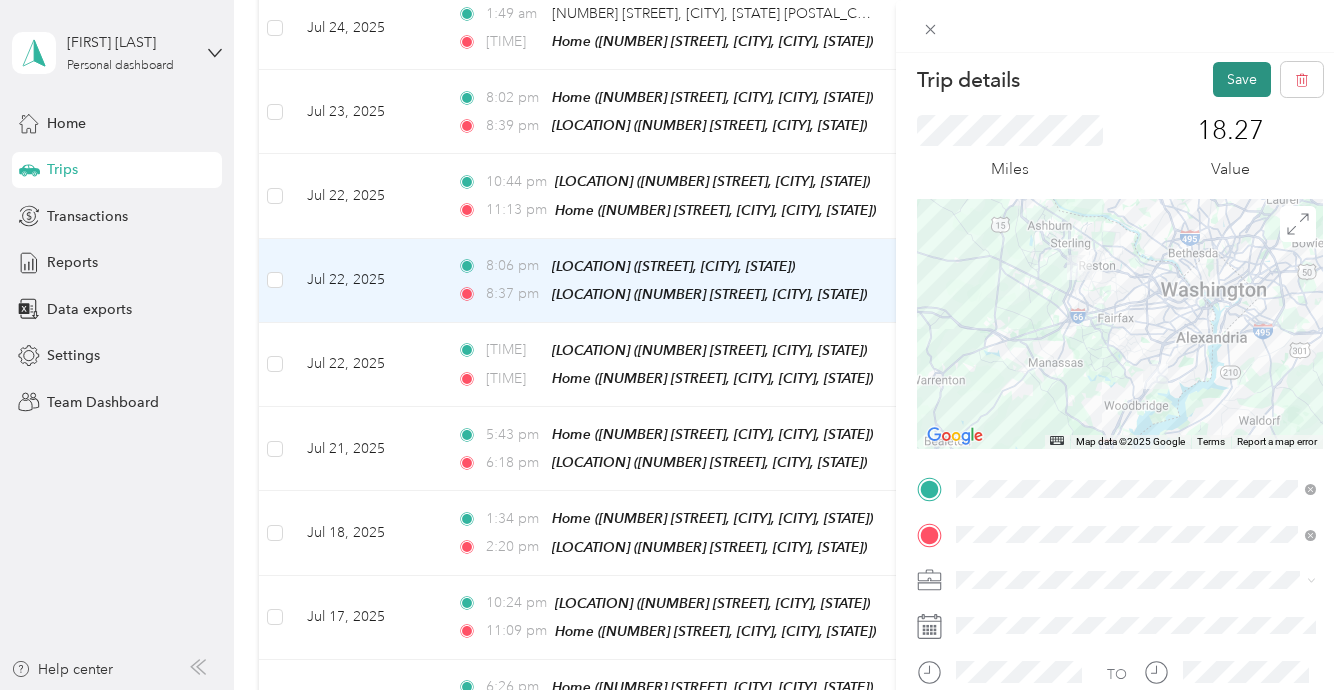 scroll, scrollTop: 0, scrollLeft: 0, axis: both 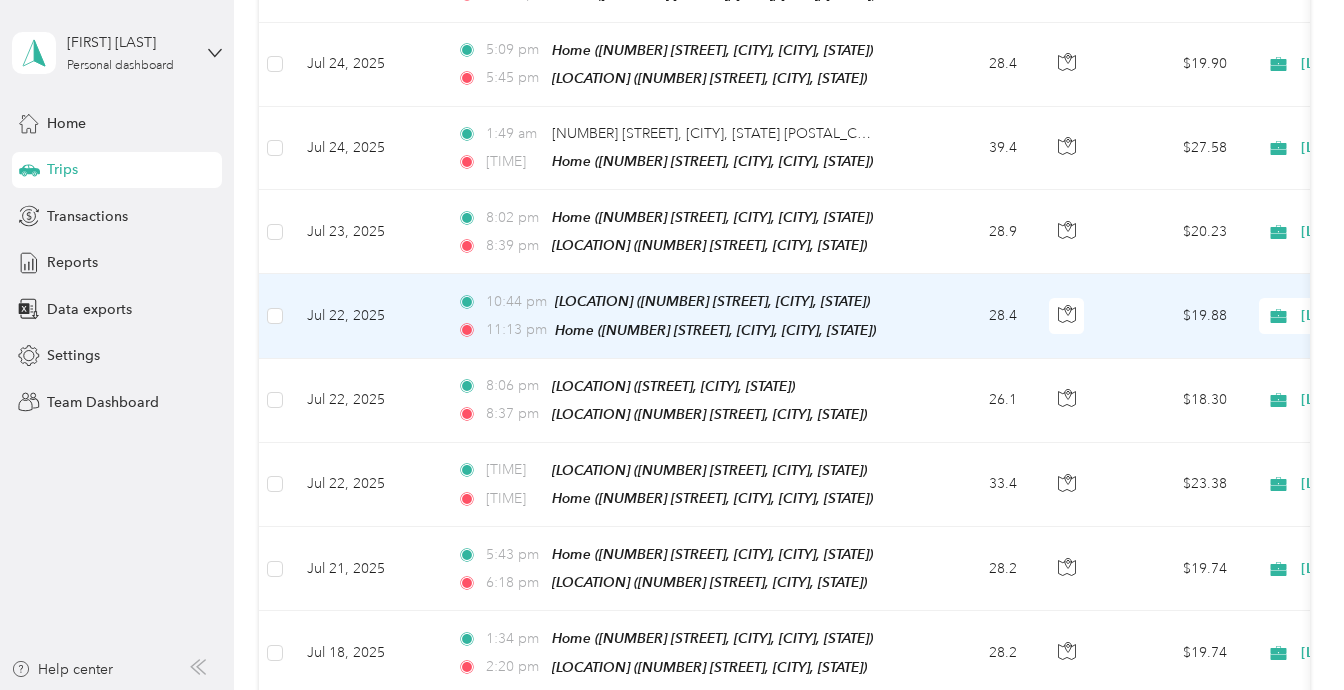 click on "[TIME] [LOCATION] ([NUMBER] [STREET], [CITY], [STATE]) [TIME] Home ([NUMBER] [STREET], [CITY], [CITY], [STATE])" at bounding box center (671, 316) 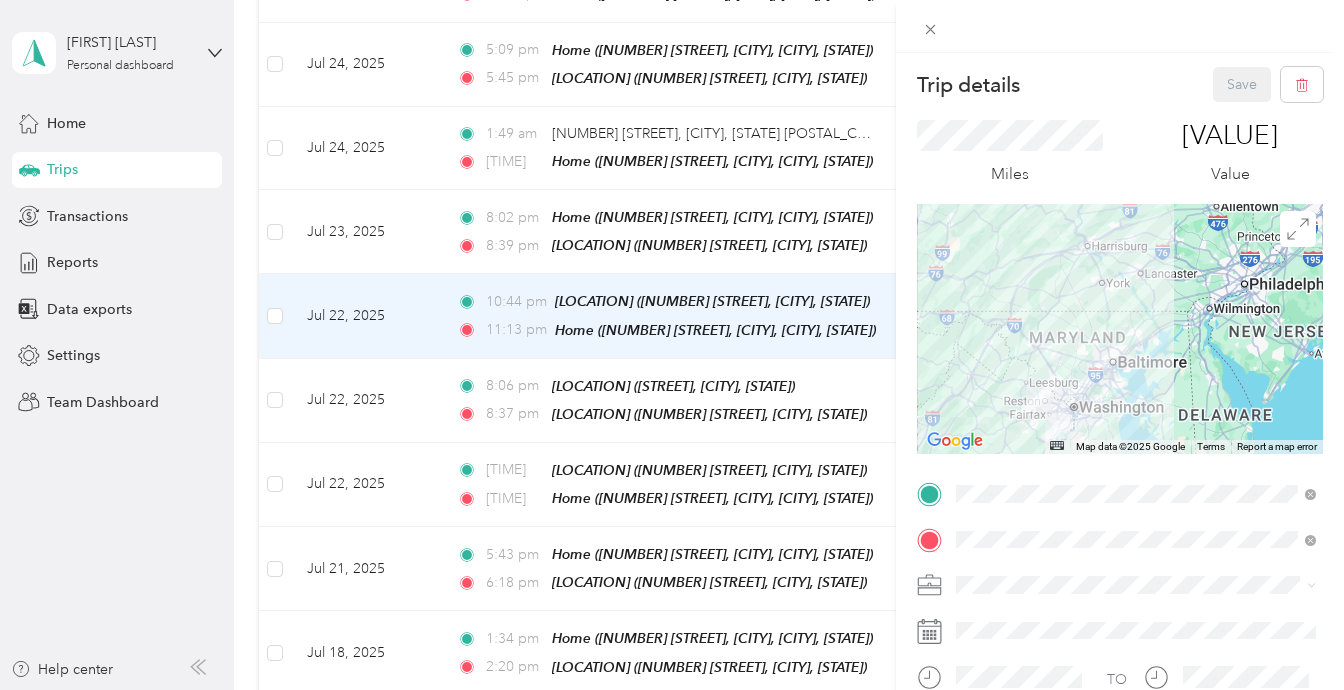 click on "Trip details Save This trip cannot be edited because it is either under review, approved, or paid. Contact your Team Manager to edit it. Miles [VALUE] Value  ← Move left → Move right ↑ Move up ↓ Move down + Zoom in - Zoom out Home Jump left by 75% End Jump right by 75% Page Up Jump up by 75% Page Down Jump down by 75% Map Data Map data ©2025 Google Map data ©2025 Google 50 km  Click to toggle between metric and imperial units Terms Report a map error TO Add photo" at bounding box center [672, 345] 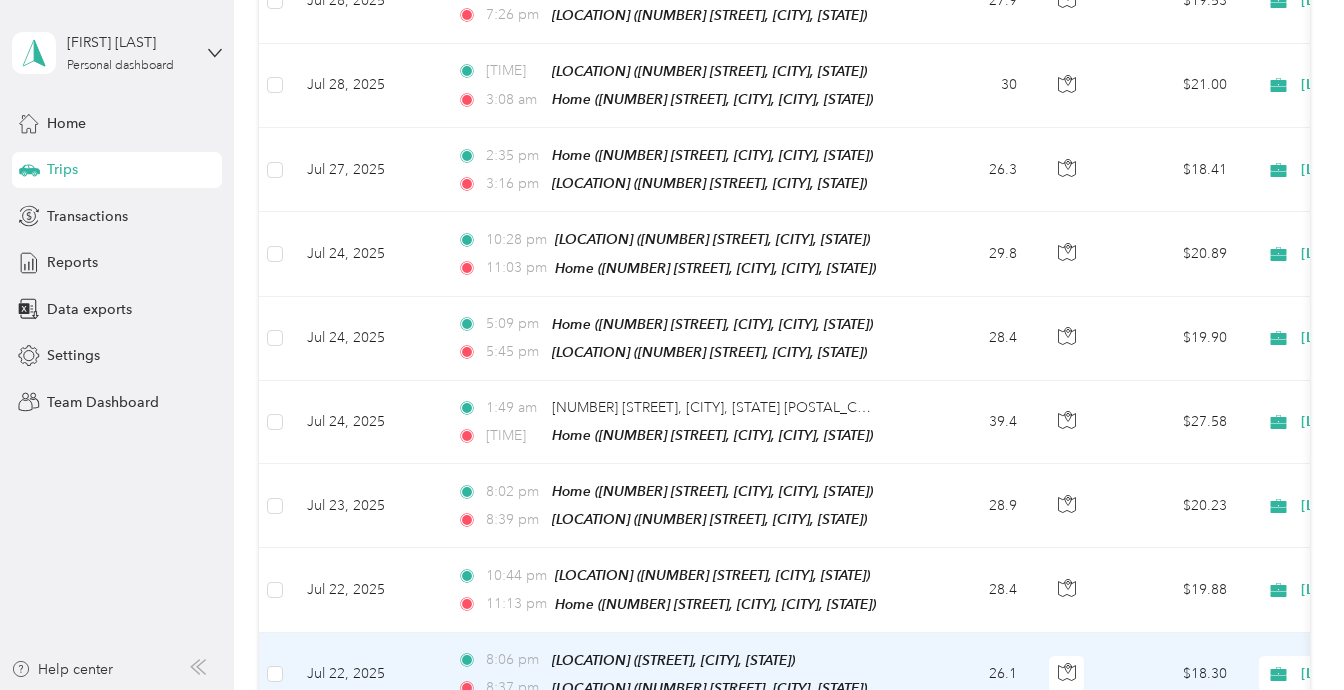 scroll, scrollTop: 1046, scrollLeft: 0, axis: vertical 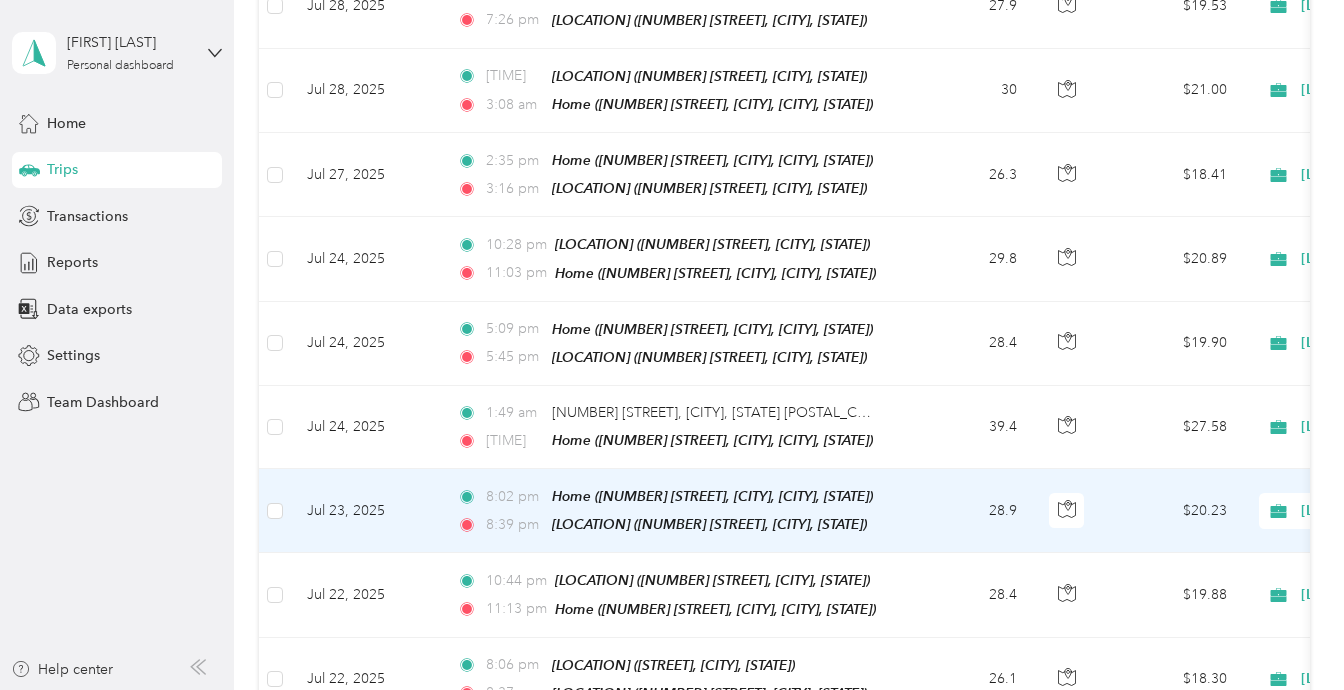 click on "[TIME] Home ([NUMBER] [STREET], [CITY], [CITY], [STATE]) [TIME] [LOCATION] ([NUMBER] [STREET], [CITY], [STATE])" at bounding box center [671, 511] 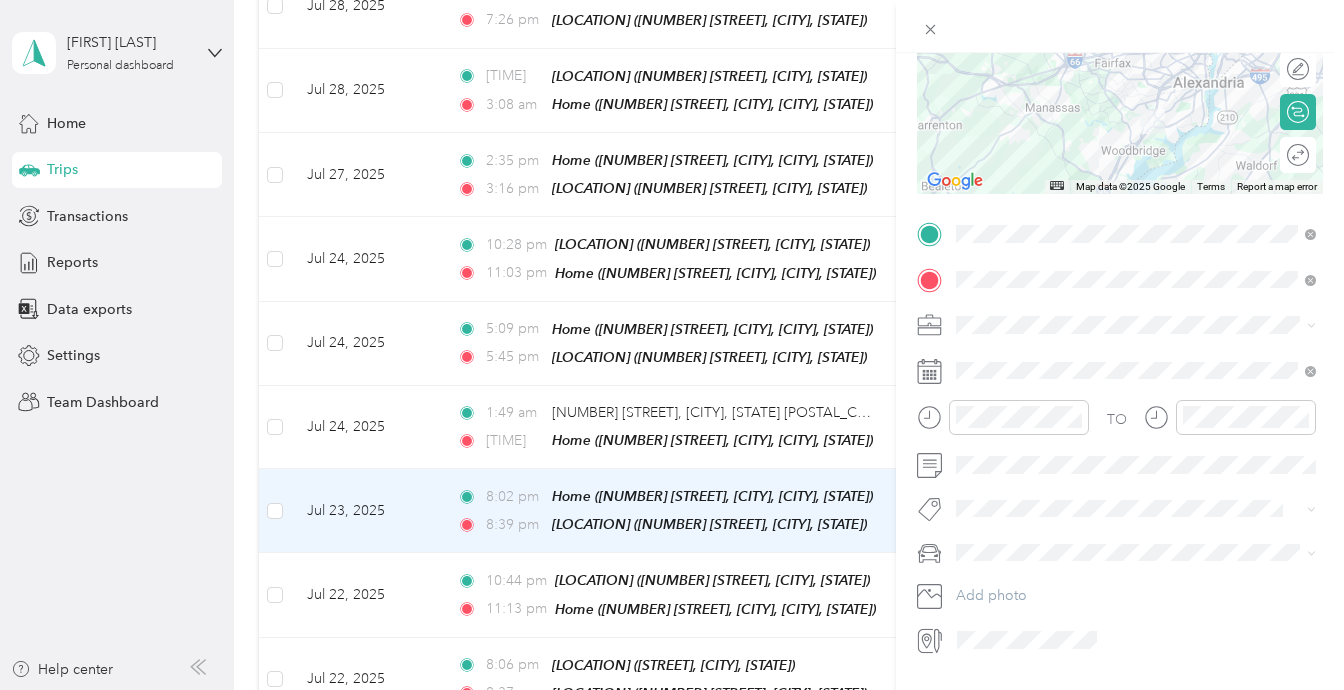 scroll, scrollTop: 289, scrollLeft: 0, axis: vertical 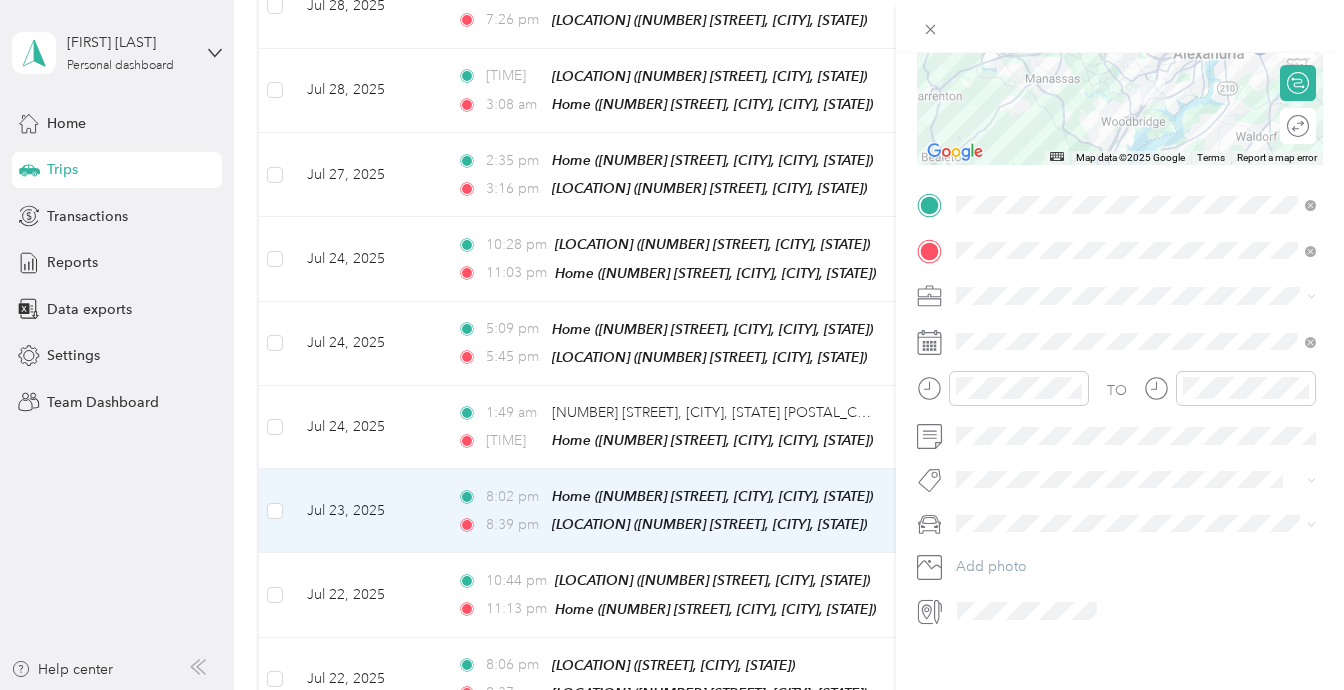 click on "Trip details Save This trip cannot be edited because it is either under review, approved, or paid. Contact your Team Manager to edit it. Miles [VALUE] Value  ← Move left → Move right ↑ Move up ↓ Move down + Zoom in - Zoom out Home Jump left by 75% End Jump right by 75% Page Up Jump up by 75% Page Down Jump down by 75% Map Data Map data ©2025 Google Map data ©2025 Google 10 km  Click to toggle between metric and imperial units Terms Report a map error Edit route Calculate route Round trip TO Add photo" at bounding box center (672, 345) 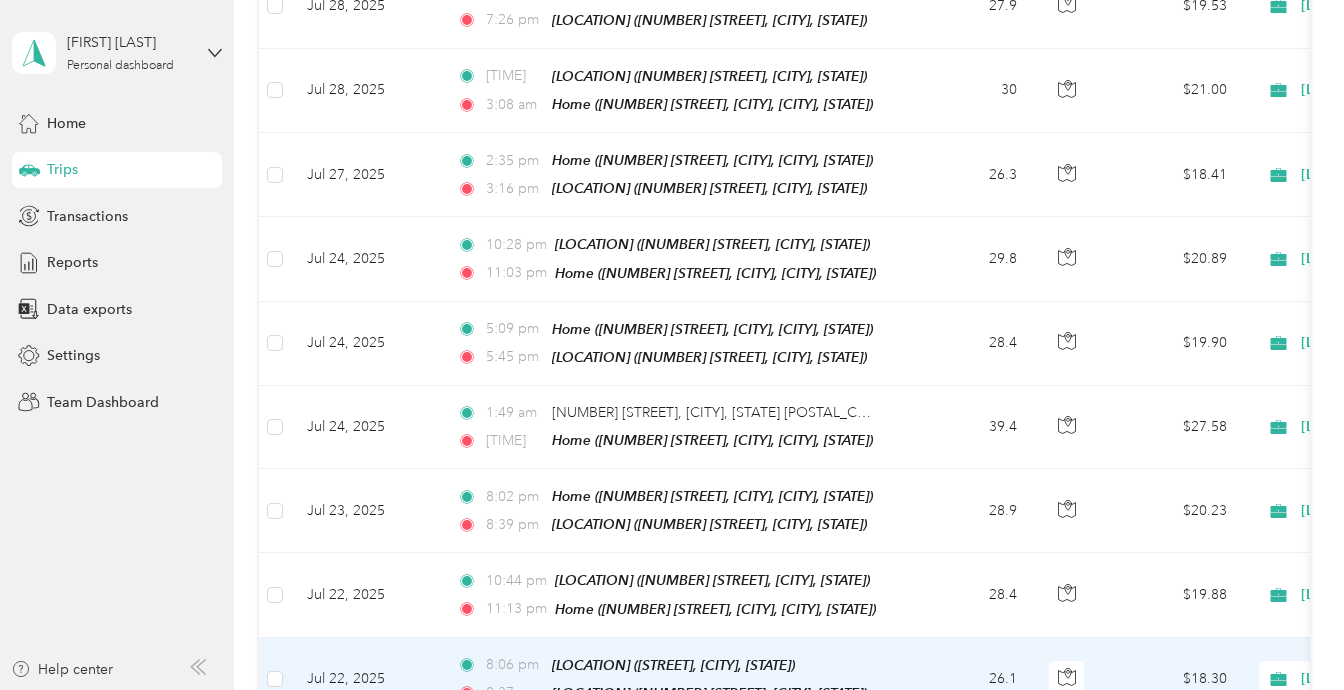 click on "[TIME] [LOCATION] ([STREET], [CITY], [STATE]) [TIME] [LOCATION] ([NUMBER] [STREET], [CITY], [STATE])" at bounding box center [671, 680] 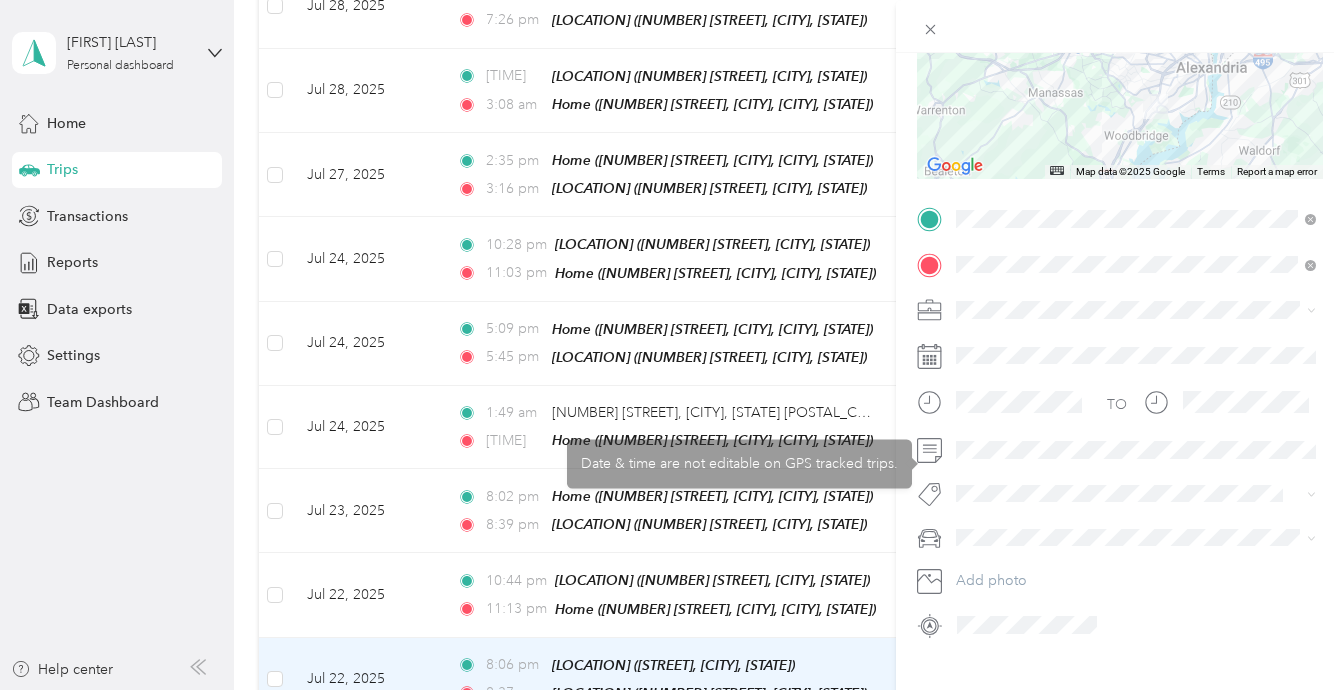 scroll, scrollTop: 276, scrollLeft: 0, axis: vertical 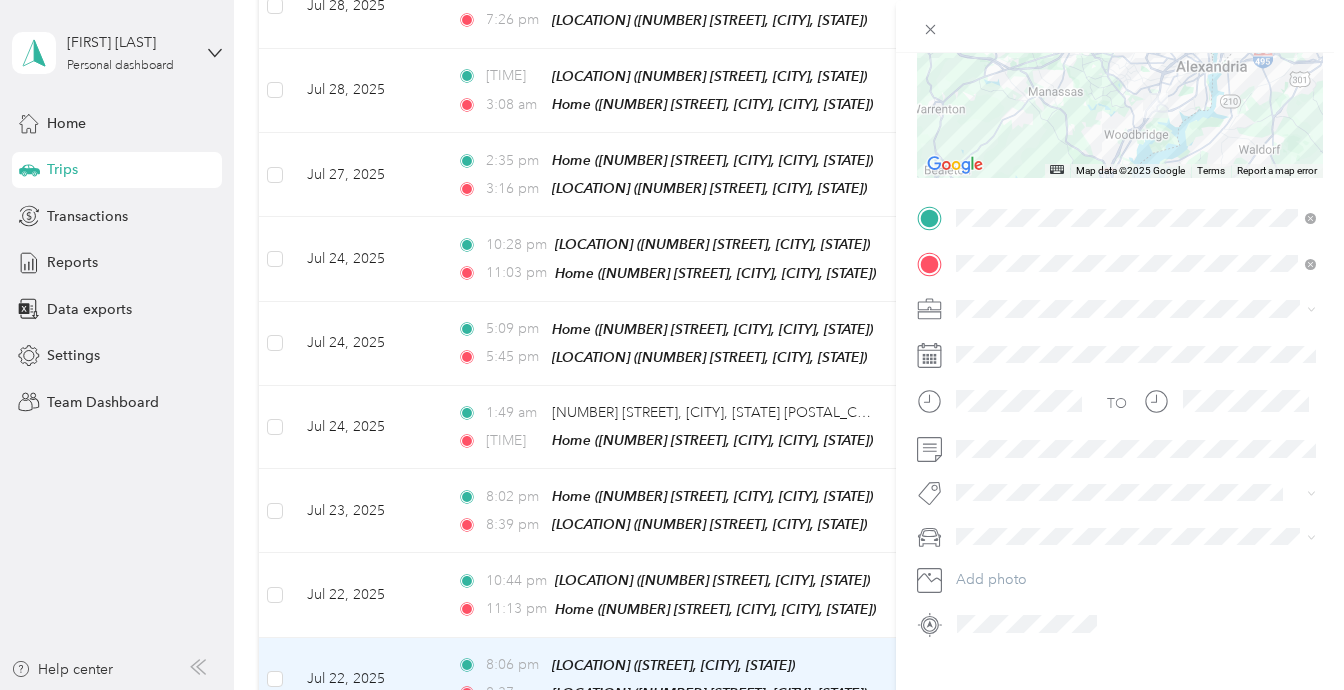 click on "Trip details Save This trip cannot be edited because it is either under review, approved, or paid. Contact your Team Manager to edit it. Miles [VALUE] Value  ← Move left → Move right ↑ Move up ↓ Move down + Zoom in - Zoom out Home Jump left by 75% End Jump right by 75% Page Up Jump up by 75% Page Down Jump down by 75% Map Data Map data ©2025 Google Map data ©2025 Google 10 km  Click to toggle between metric and imperial units Terms Report a map error TO Add photo" at bounding box center [672, 345] 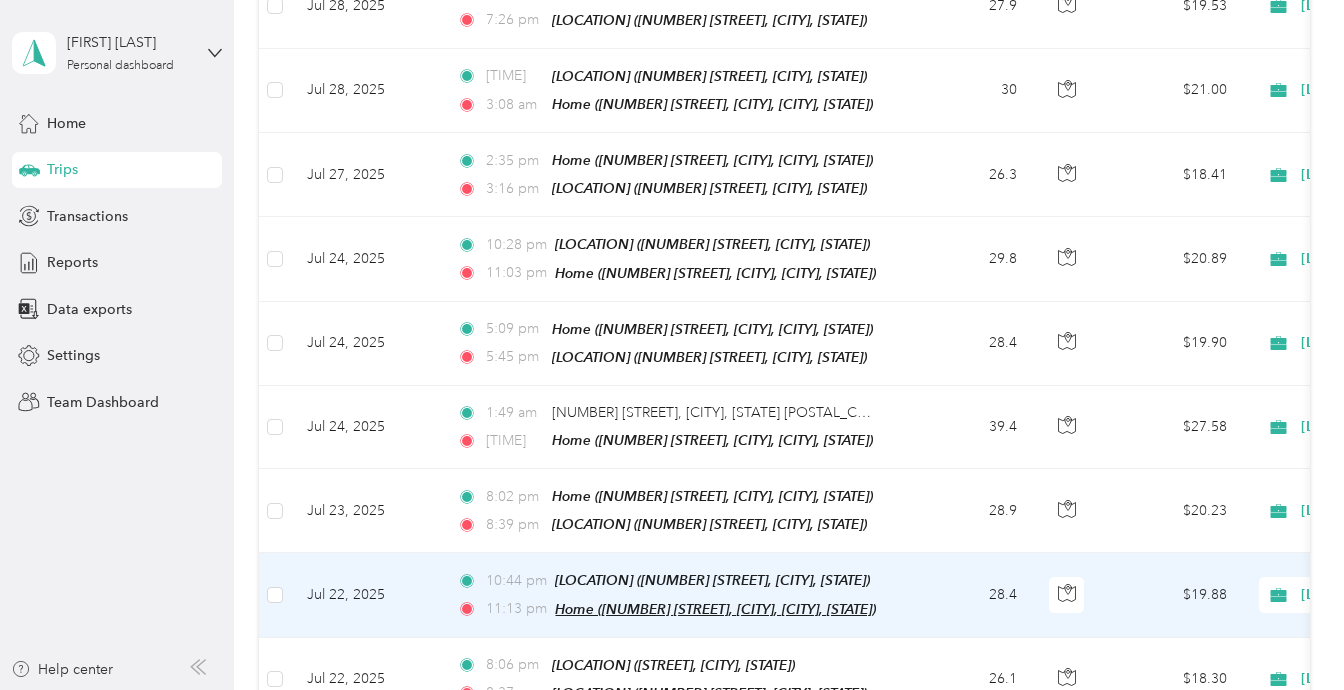 click on "Home ([NUMBER] [STREET], [CITY], [CITY], [STATE])" at bounding box center [715, 609] 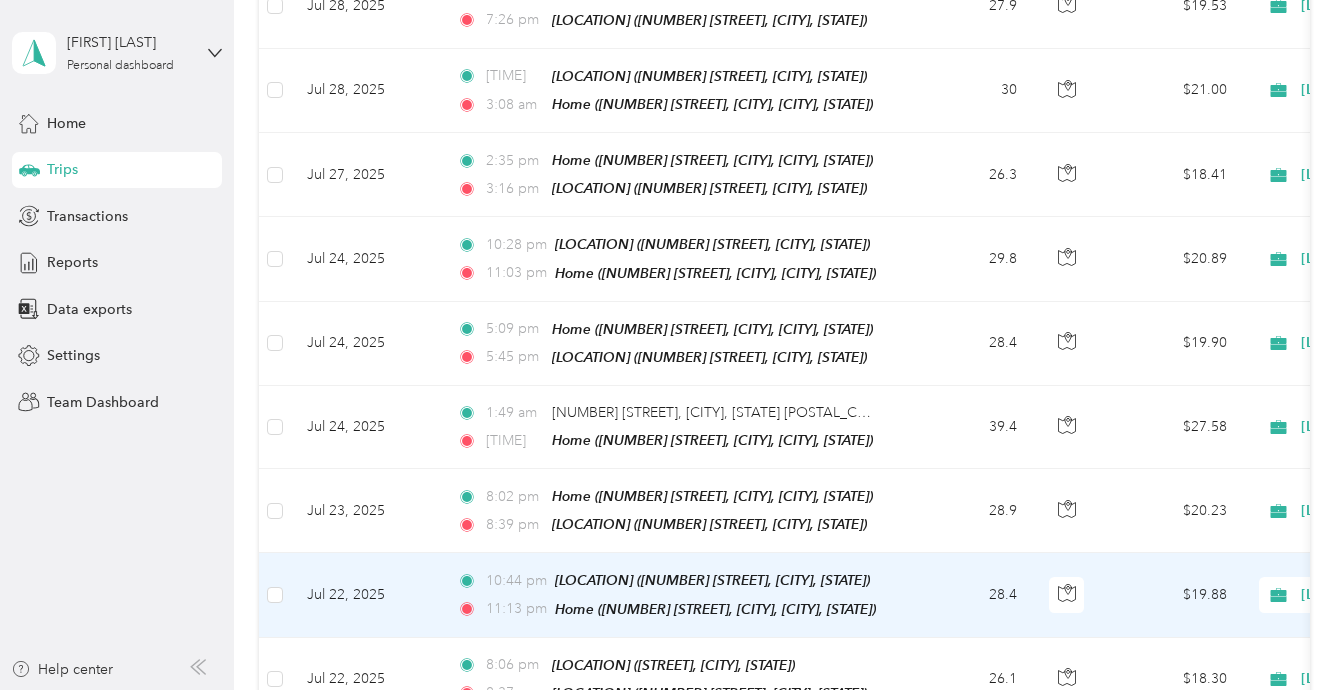 click on "28.4" at bounding box center [967, 595] 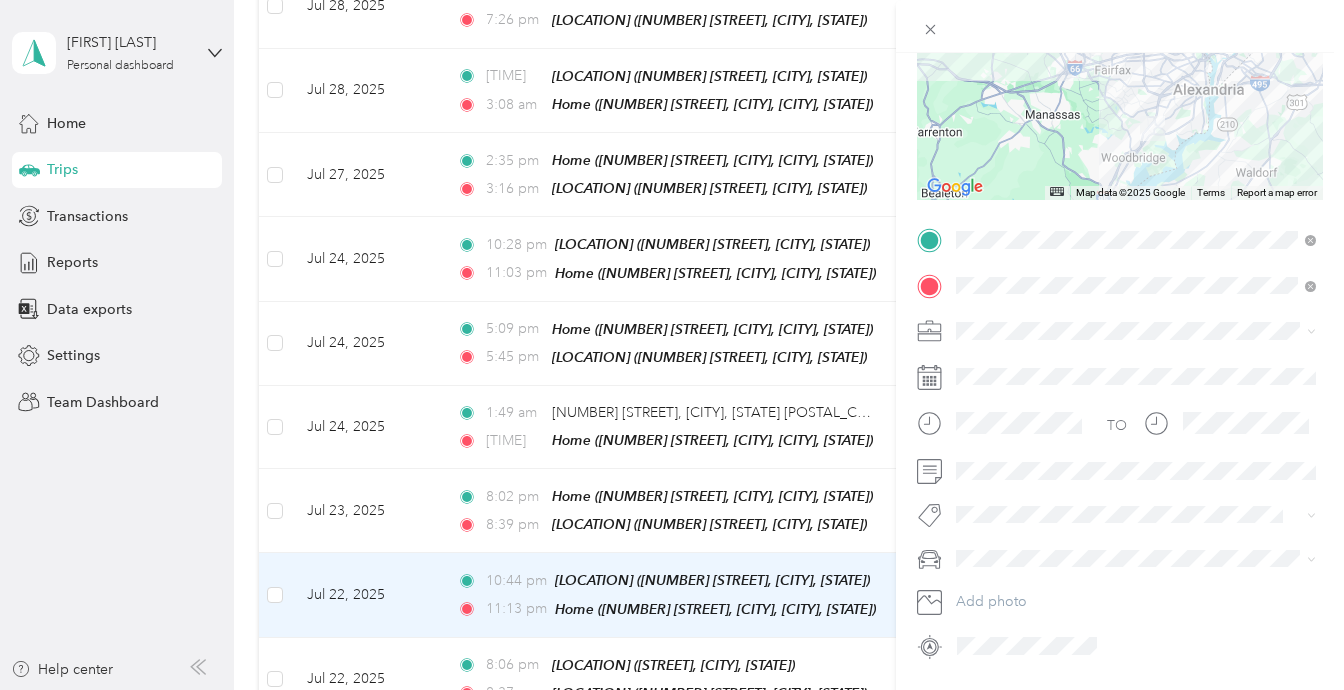 scroll, scrollTop: 261, scrollLeft: 0, axis: vertical 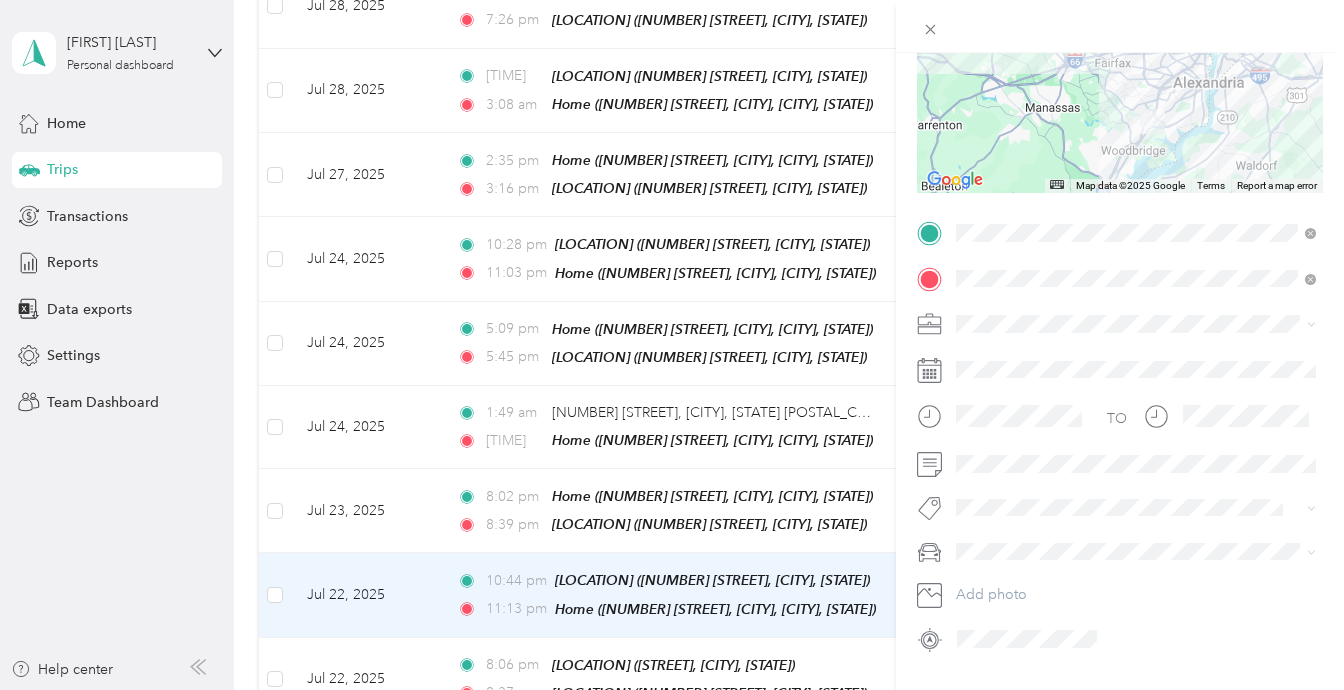 click on "Trip details Save This trip cannot be edited because it is either under review, approved, or paid. Contact your Team Manager to edit it. Miles [VALUE] Value  ← Move left → Move right ↑ Move up ↓ Move down + Zoom in - Zoom out Home Jump left by 75% End Jump right by 75% Page Up Jump up by 75% Page Down Jump down by 75% Map Data Map data ©2025 Google Map data ©2025 Google 10 km  Click to toggle between metric and imperial units Terms Report a map error TO Add photo" at bounding box center (672, 345) 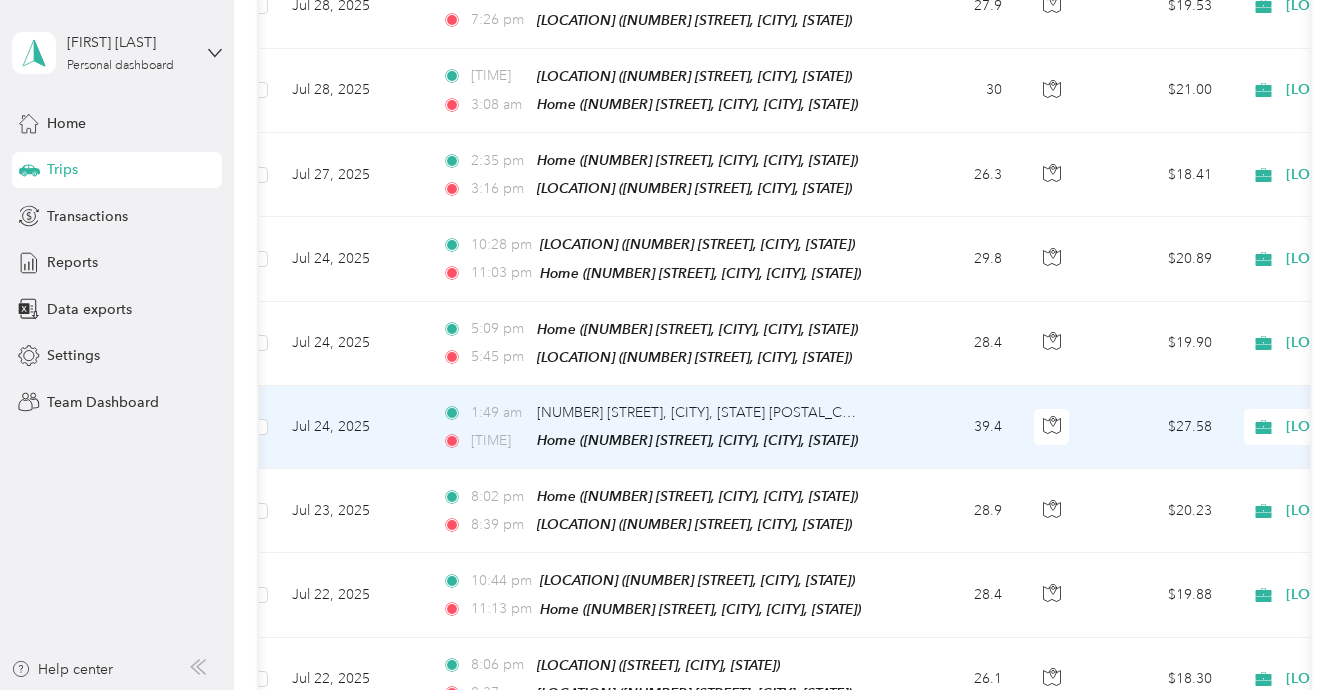 scroll, scrollTop: 0, scrollLeft: 0, axis: both 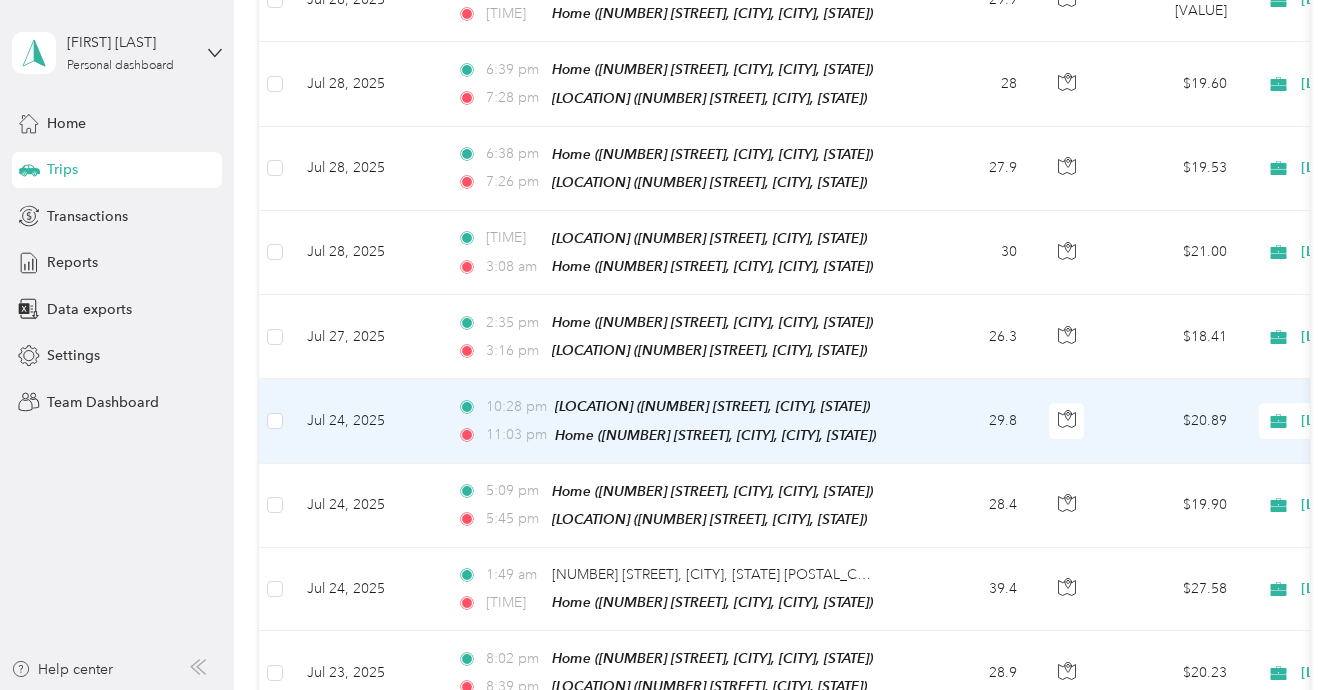 click on "[TIME] [LOCATION] ([NUMBER] [STREET], [CITY], [STATE]) [TIME] Home ([NUMBER] [STREET], [CITY], [CITY], [STATE])" at bounding box center (671, 421) 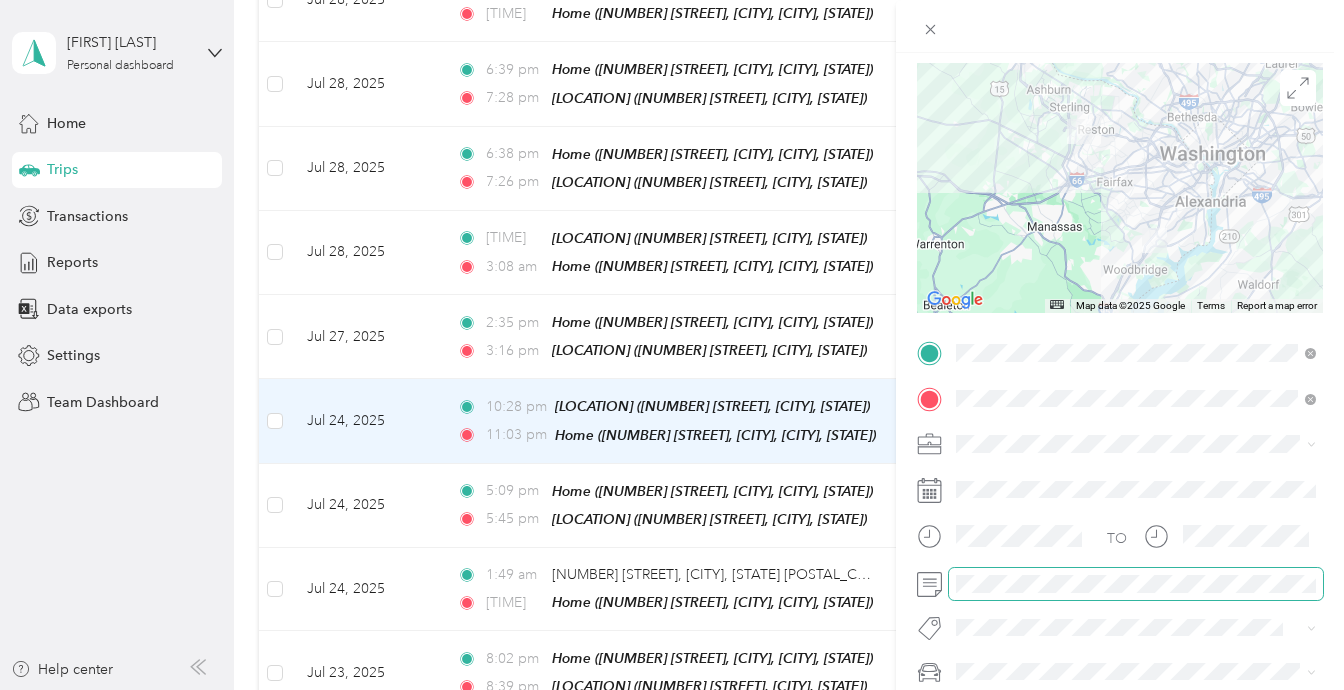 scroll, scrollTop: 144, scrollLeft: 0, axis: vertical 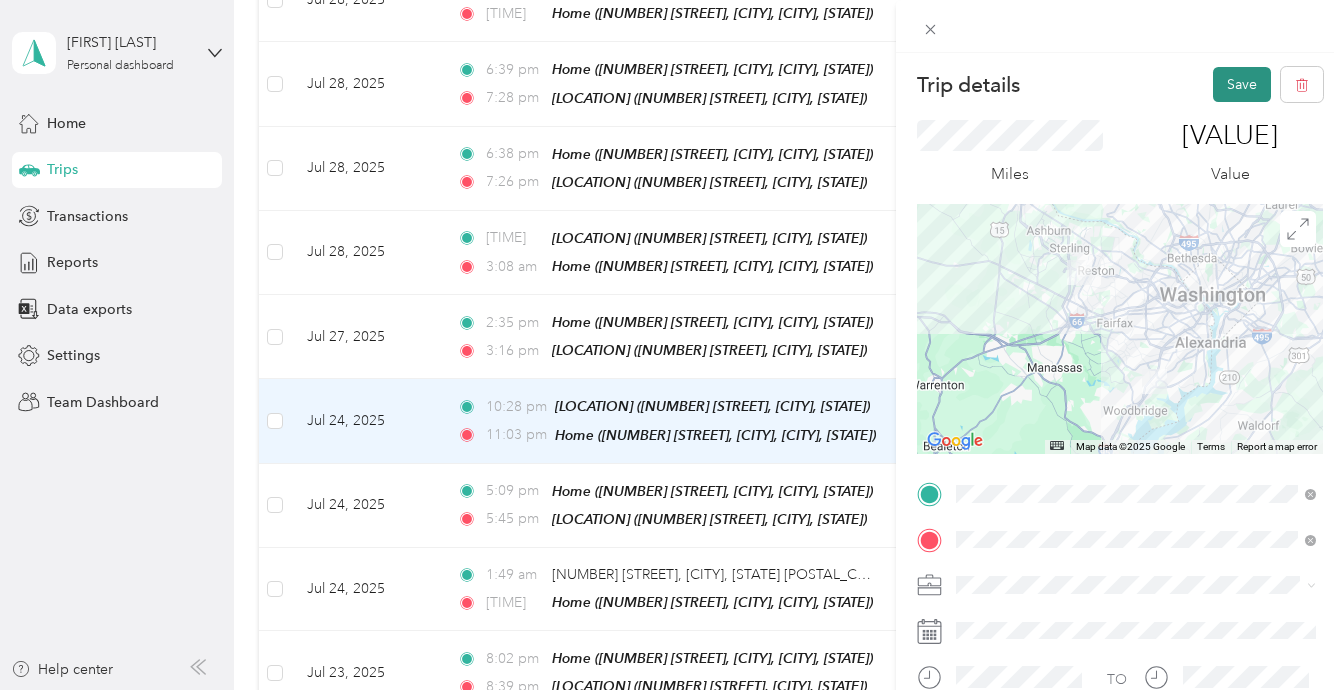 click on "Save" at bounding box center (1242, 84) 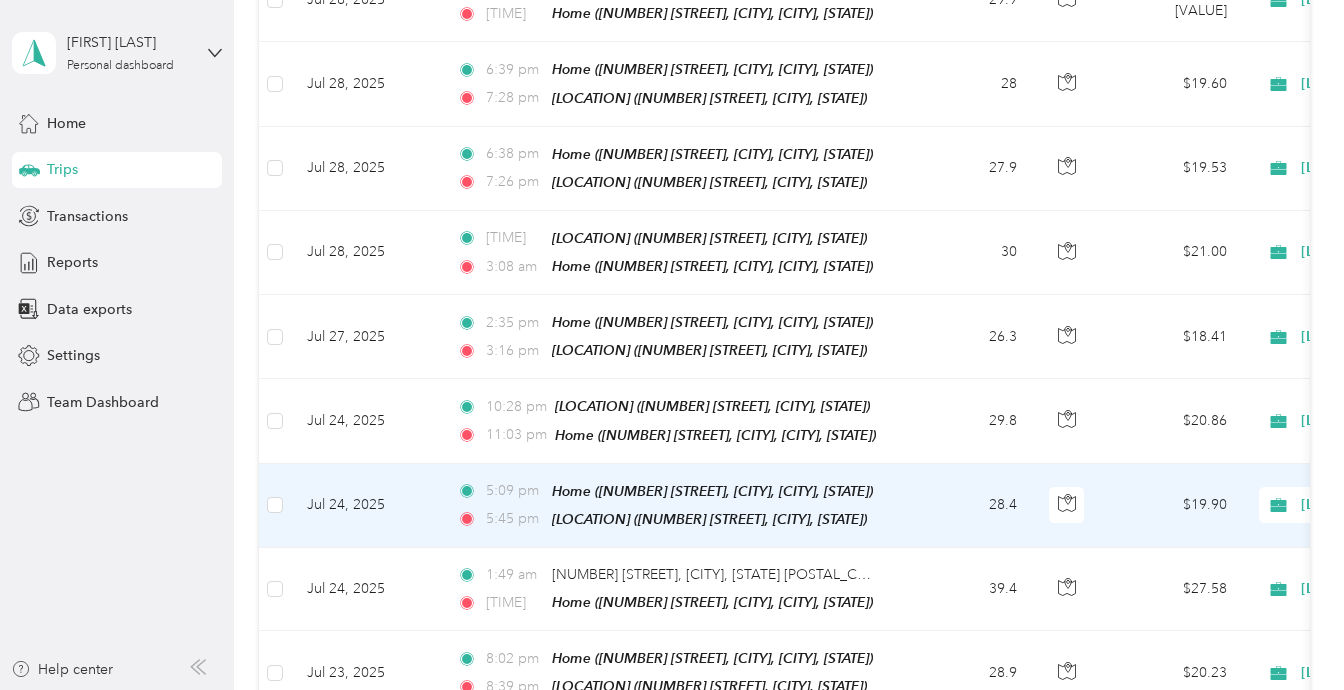 click on "28.4" at bounding box center (967, 506) 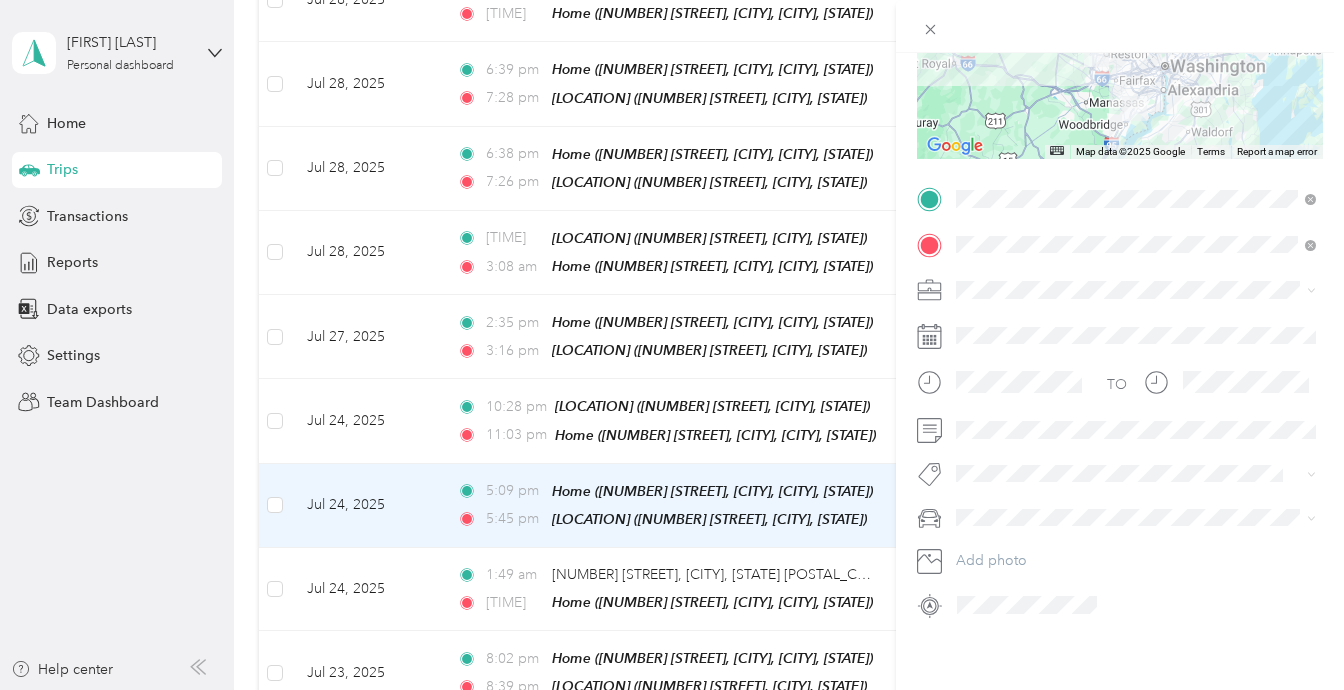 scroll, scrollTop: 299, scrollLeft: 0, axis: vertical 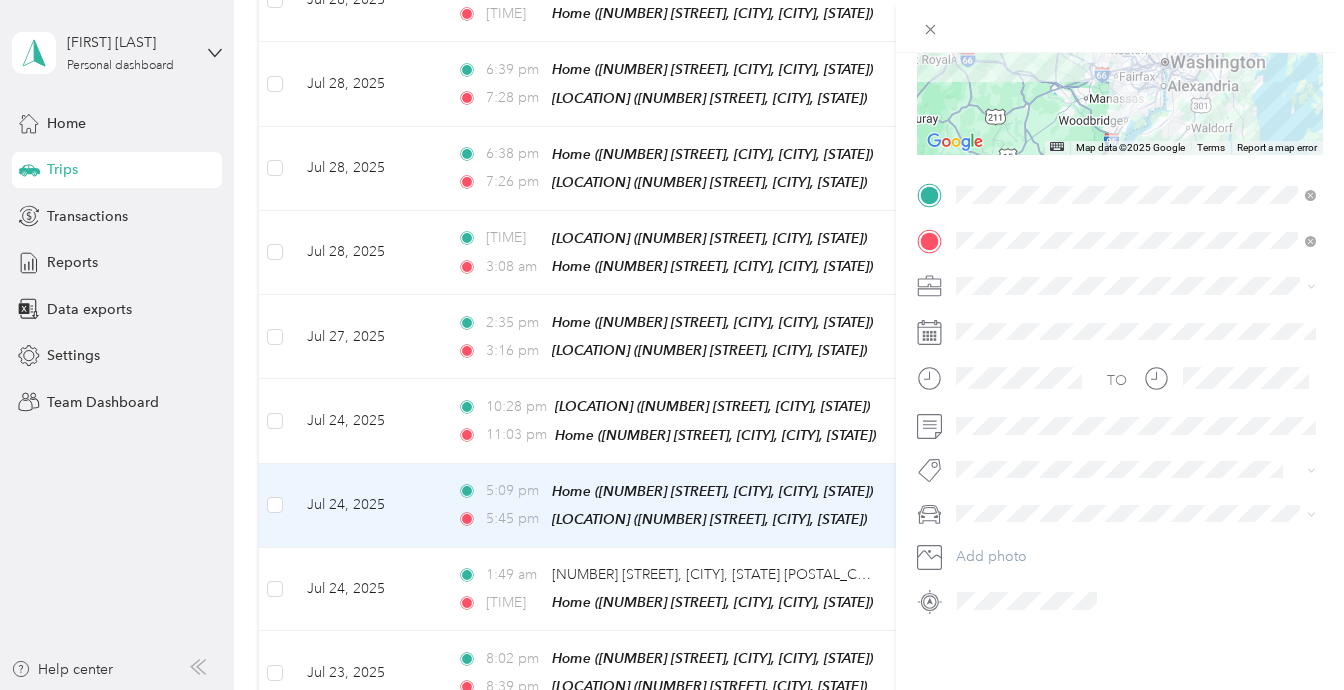 click on "Trip details Save This trip cannot be edited because it is either under review, approved, or paid. Contact your Team Manager to edit it. Miles [VALUE] Value  ← Move left → Move right ↑ Move up ↓ Move down + Zoom in - Zoom out Home Jump left by 75% End Jump right by 75% Page Up Jump up by 75% Page Down Jump down by 75% Map Data Map data ©2025 Google Map data ©2025 Google 20 km  Click to toggle between metric and imperial units Terms Report a map error TO Add photo" at bounding box center [672, 345] 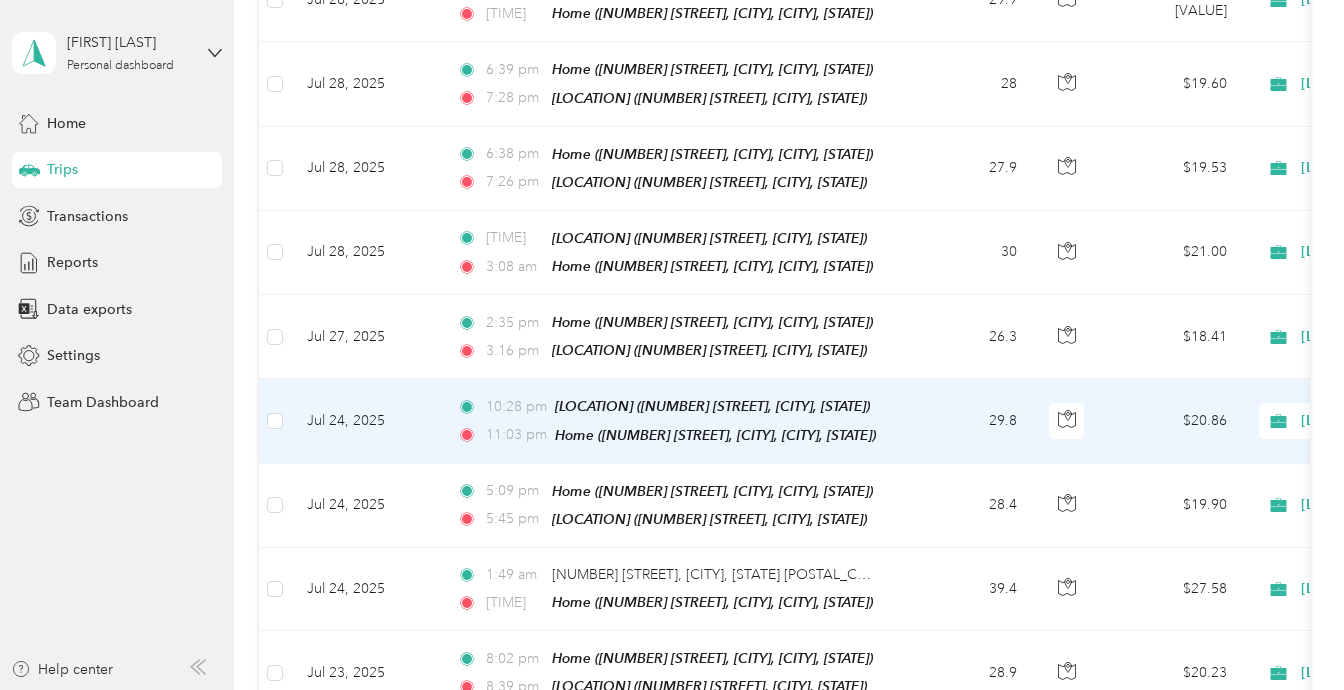 click on "11:03 pm" at bounding box center [516, 435] 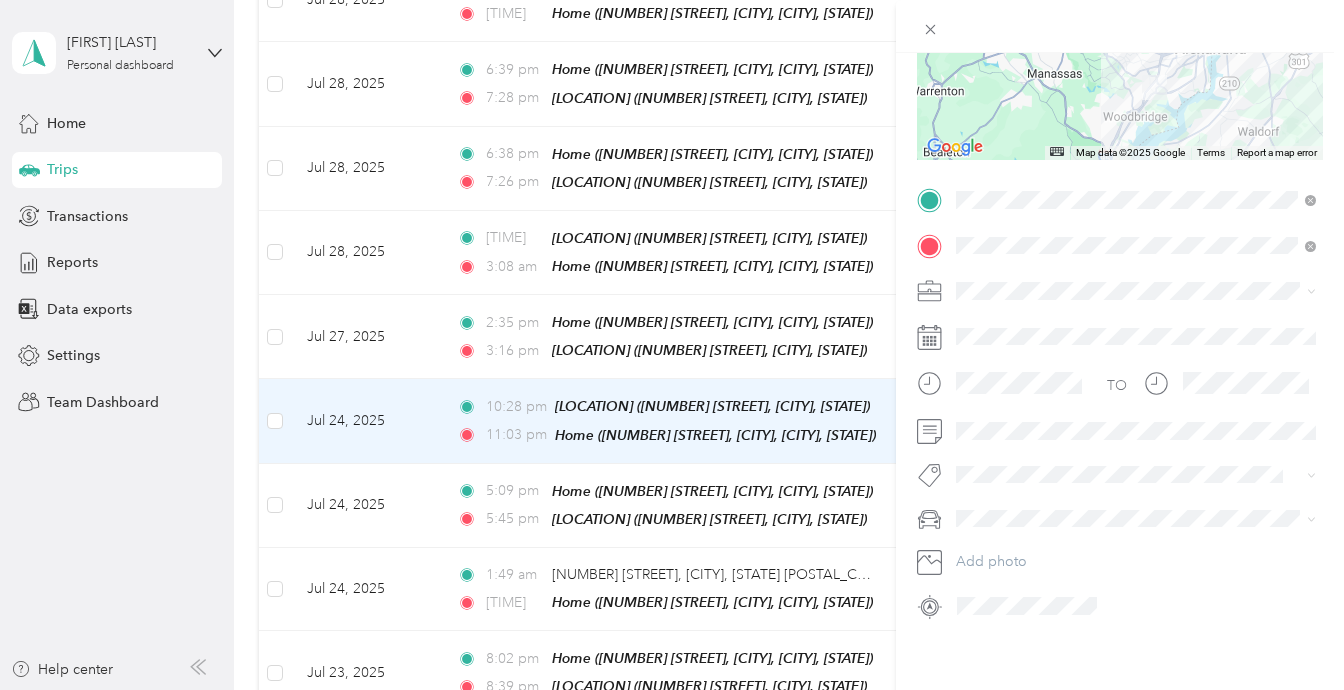 scroll, scrollTop: 299, scrollLeft: 0, axis: vertical 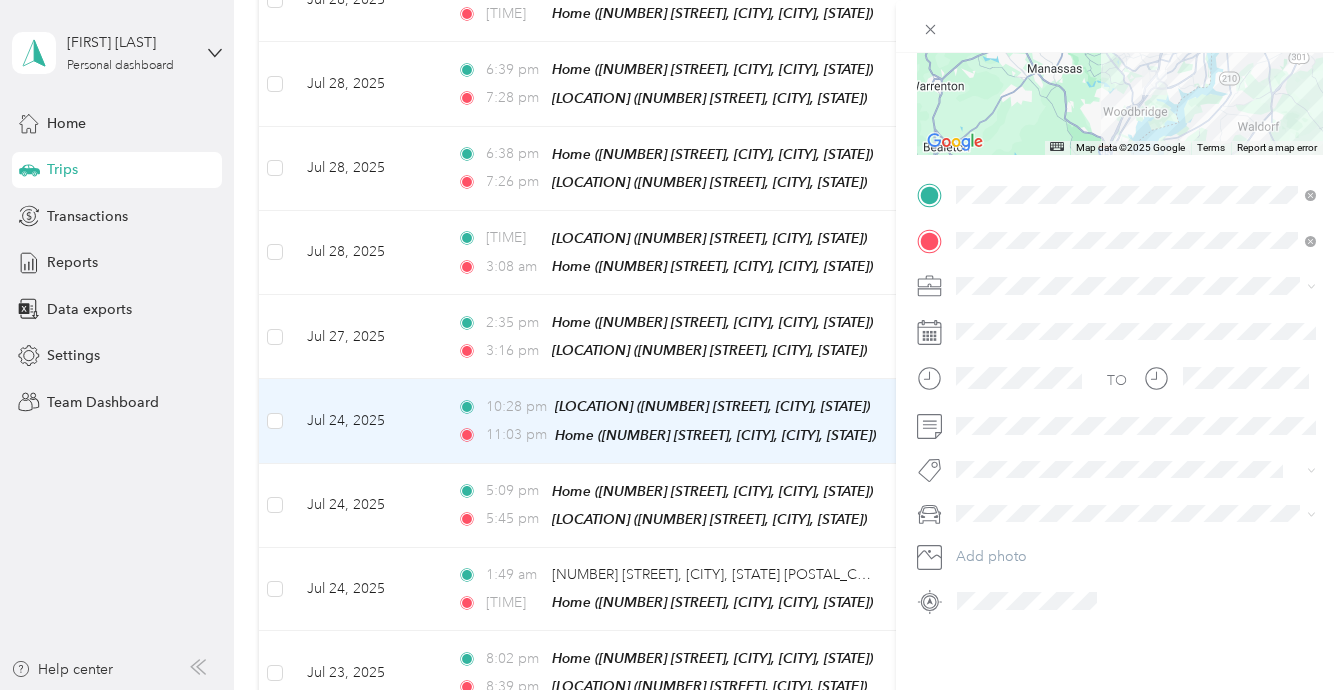 click on "Trip details Save This trip cannot be edited because it is either under review, approved, or paid. Contact your Team Manager to edit it. Miles [VALUE] Value  ← Move left → Move right ↑ Move up ↓ Move down + Zoom in - Zoom out Home Jump left by 75% End Jump right by 75% Page Up Jump up by 75% Page Down Jump down by 75% Map Data Map data ©2025 Google Map data ©2025 Google 10 km  Click to toggle between metric and imperial units Terms Report a map error TO Add photo" at bounding box center [672, 345] 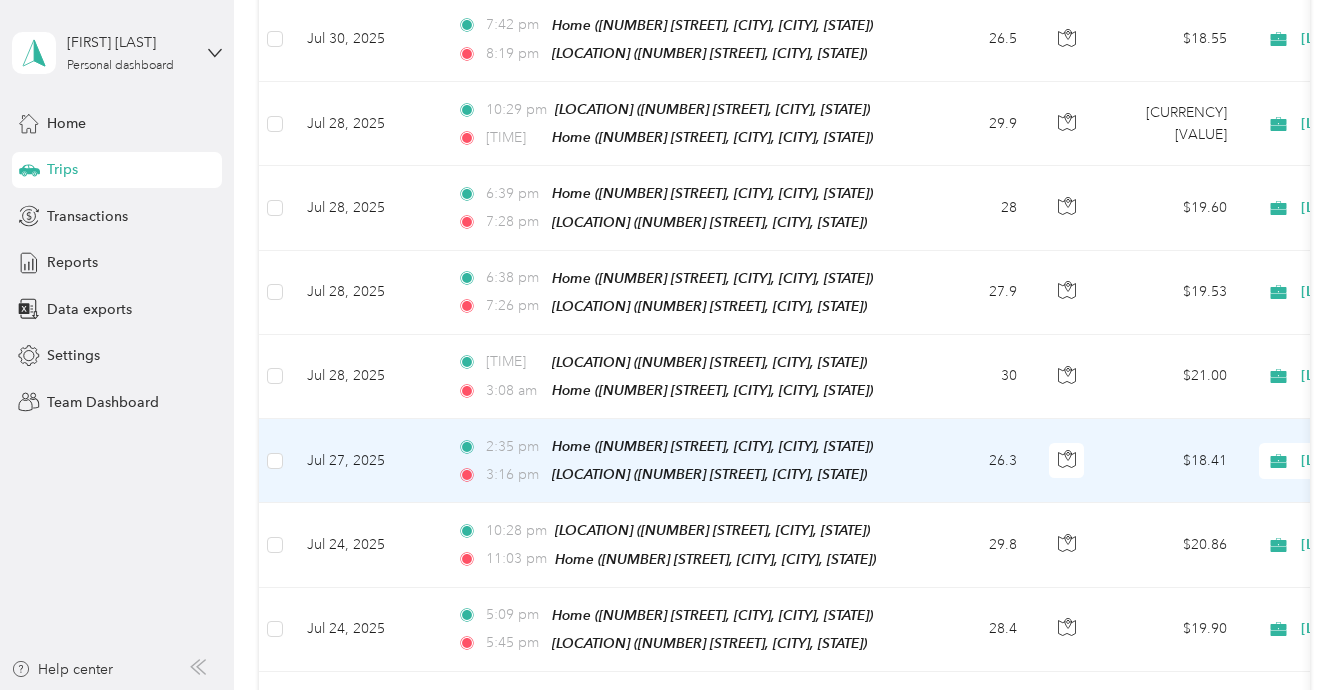scroll, scrollTop: 745, scrollLeft: 0, axis: vertical 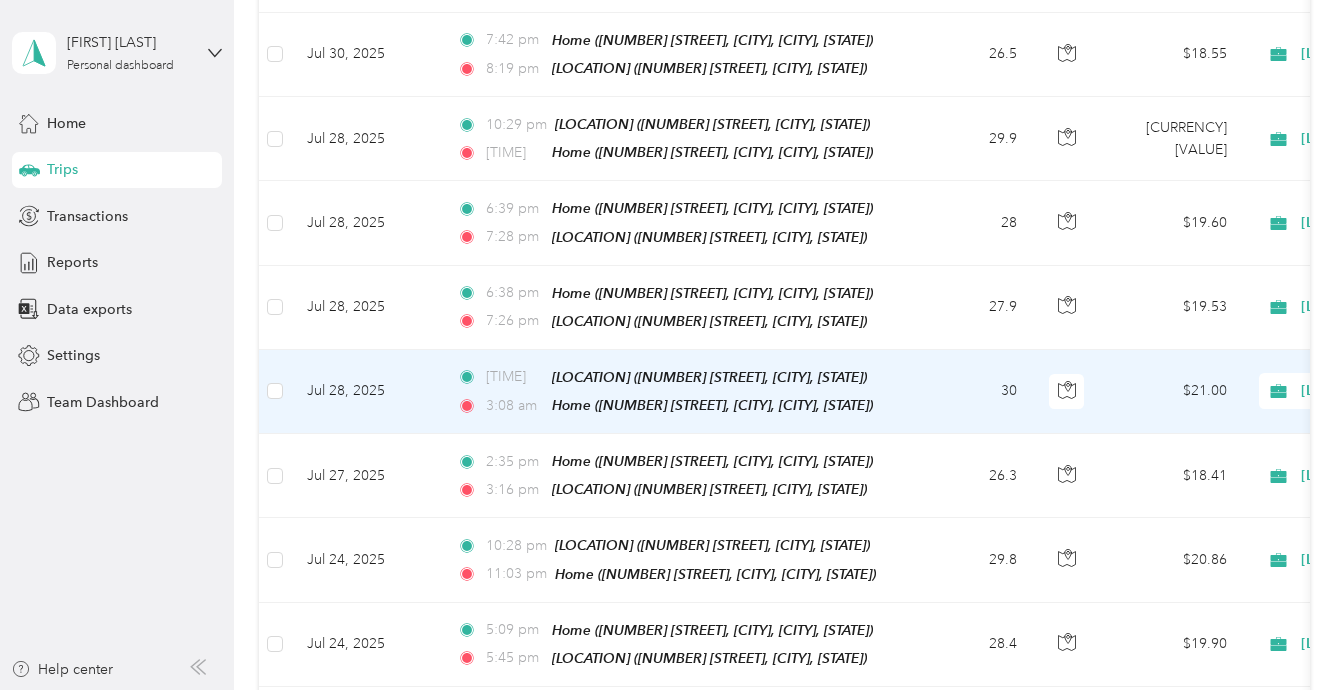 click on "30" at bounding box center [967, 392] 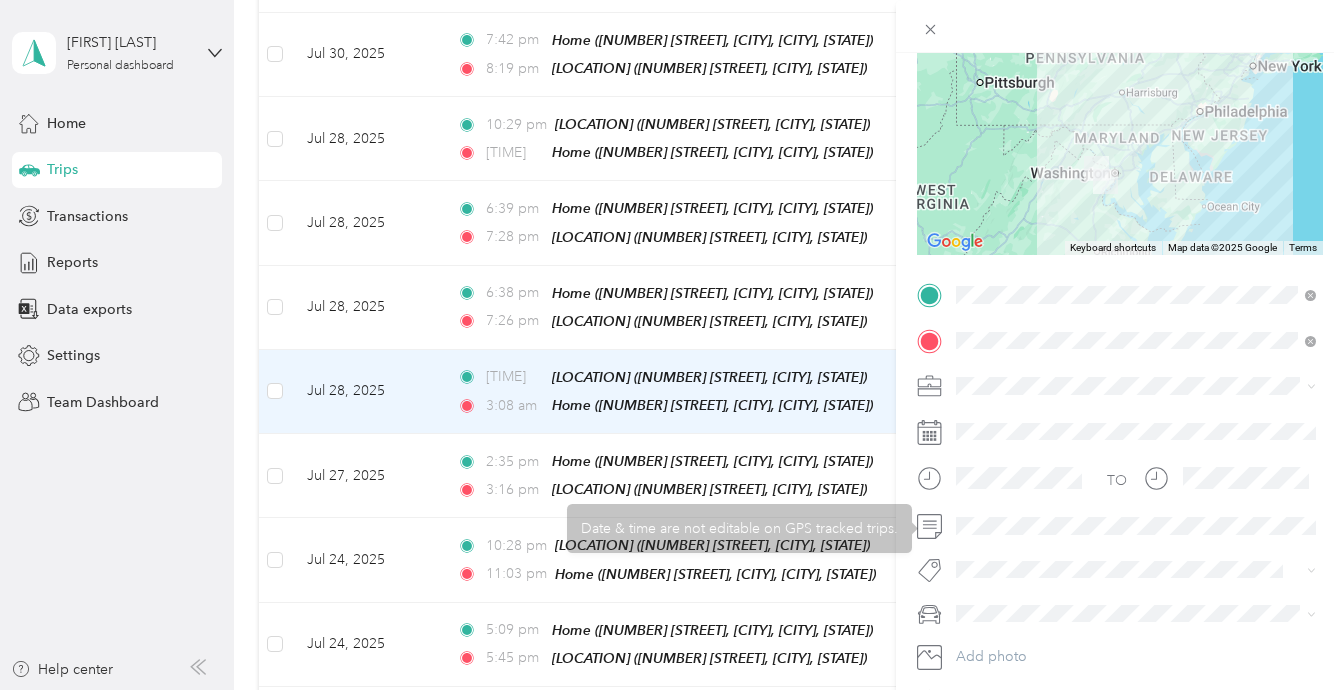 scroll, scrollTop: 209, scrollLeft: 0, axis: vertical 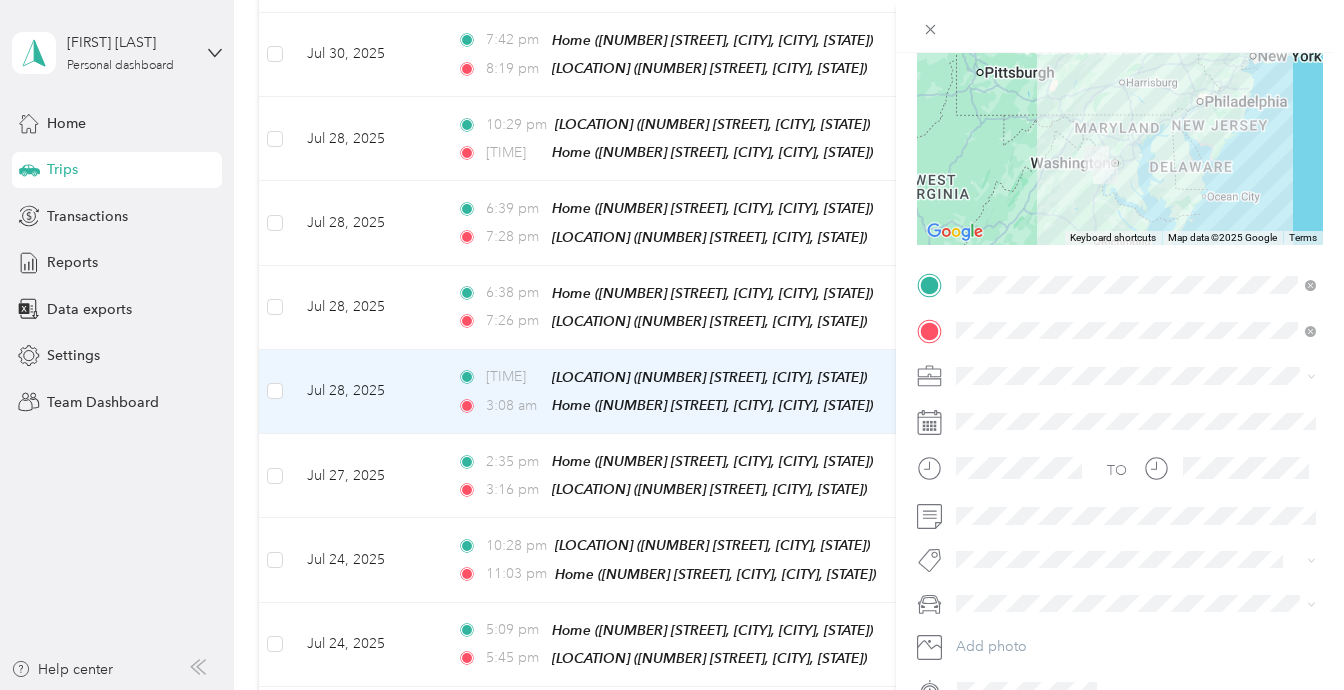 click on "Trip details Save This trip cannot be edited because it is either under review, approved, or paid. Contact your Team Manager to edit it. Miles [VALUE] Value  ← Move left → Move right ↑ Move up ↓ Move down + Zoom in - Zoom out Home Jump left by 75% End Jump right by 75% Page Up Jump up by 75% Page Down Jump down by 75% Keyboard shortcuts Map Data Map data ©2025 Google Map data ©2025 Google 100 km  Click to toggle between metric and imperial units Terms Report a map error TO Add photo" at bounding box center (672, 345) 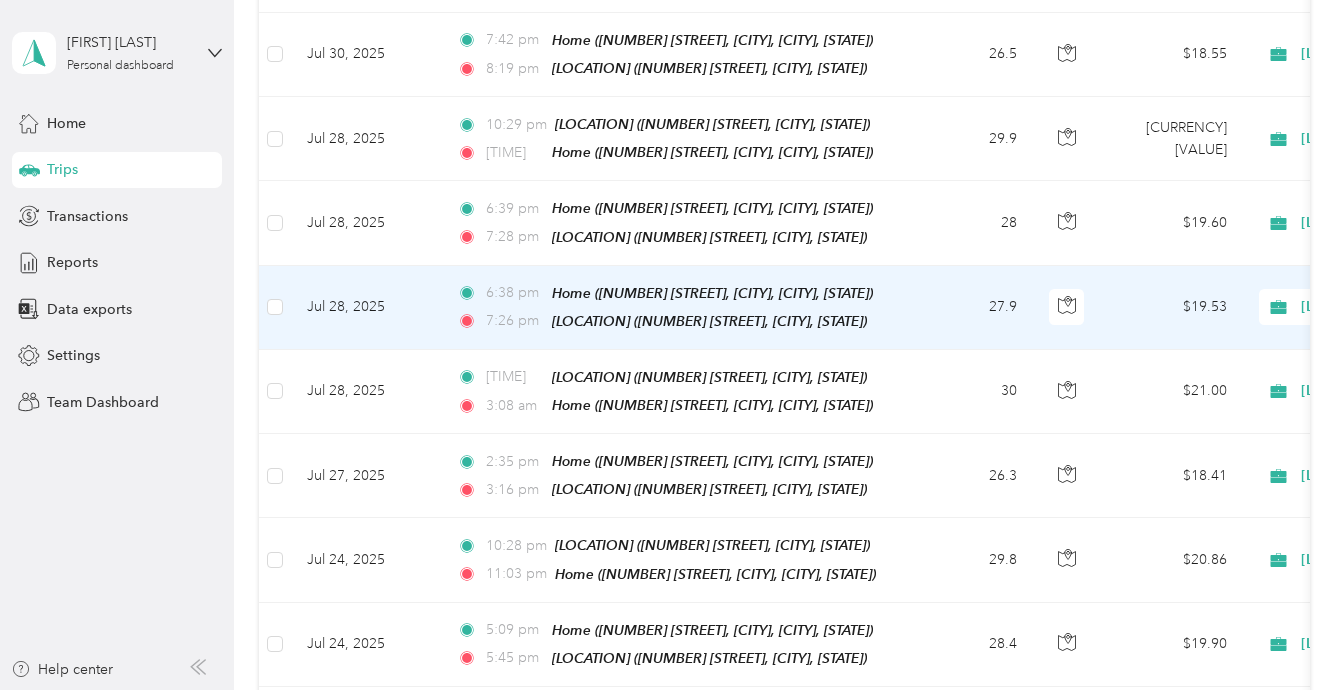 click on "27.9" at bounding box center (967, 308) 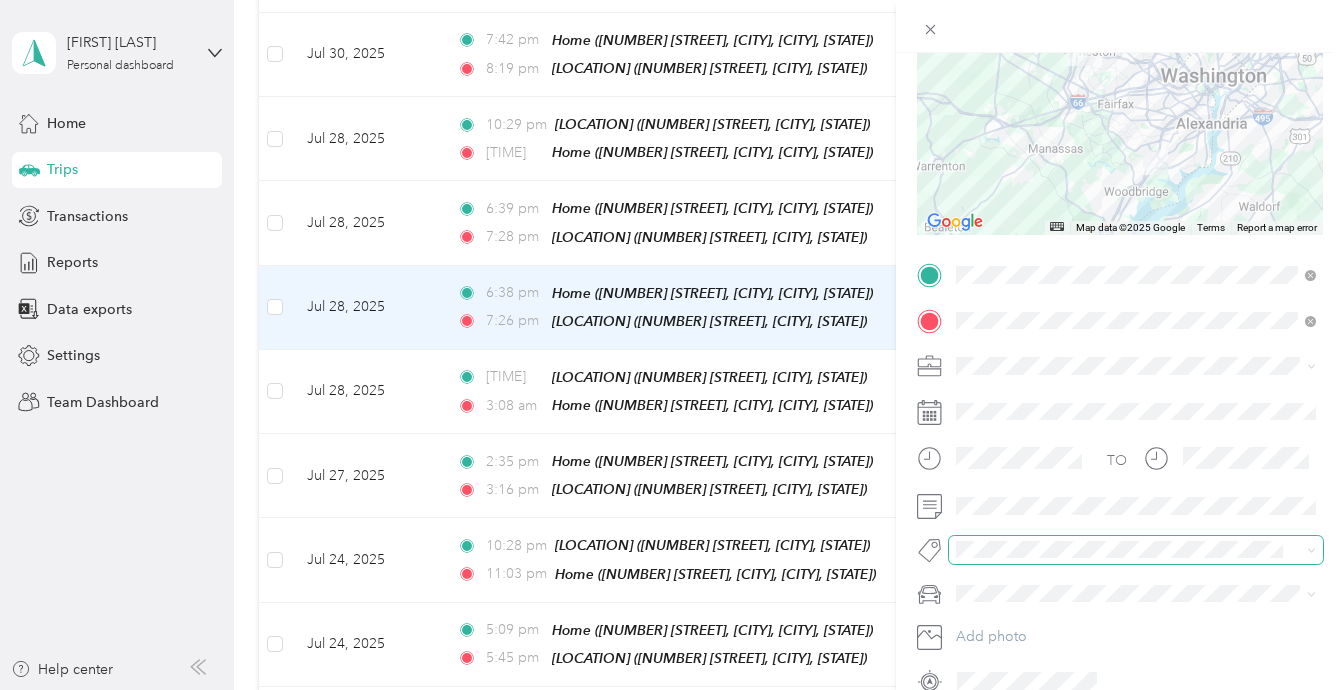 scroll, scrollTop: 240, scrollLeft: 0, axis: vertical 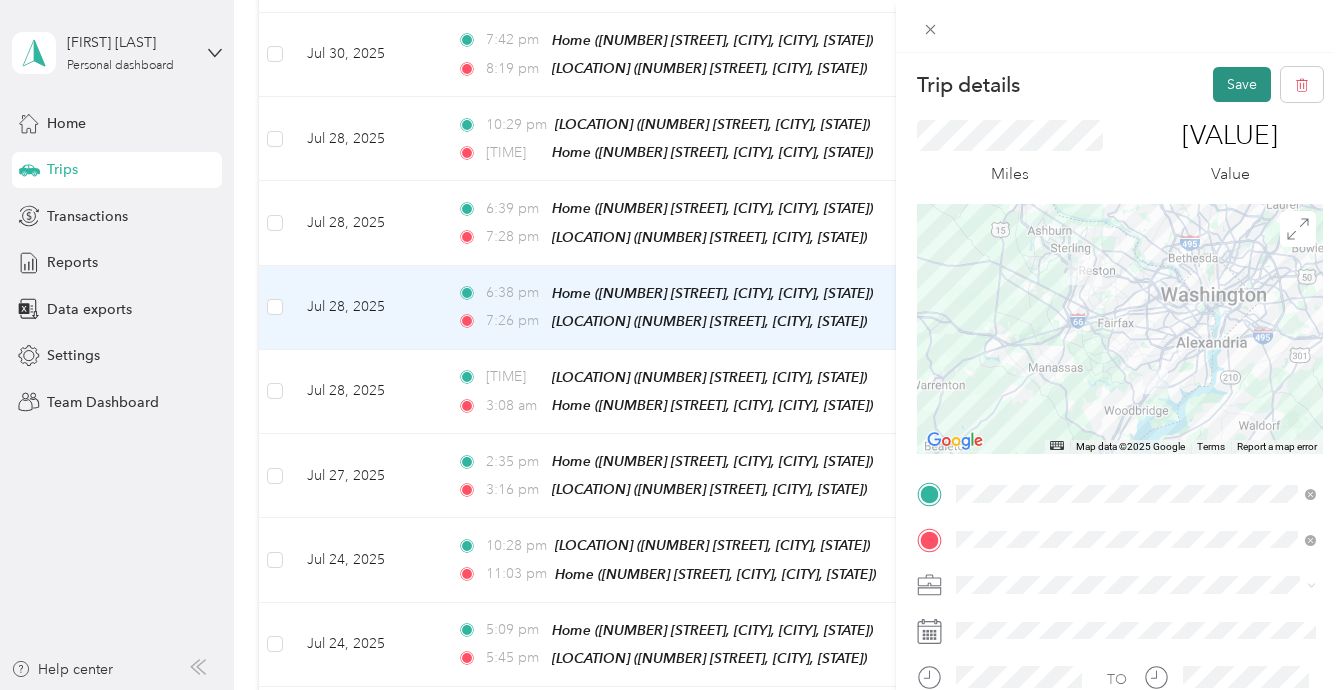 click on "Save" at bounding box center (1242, 84) 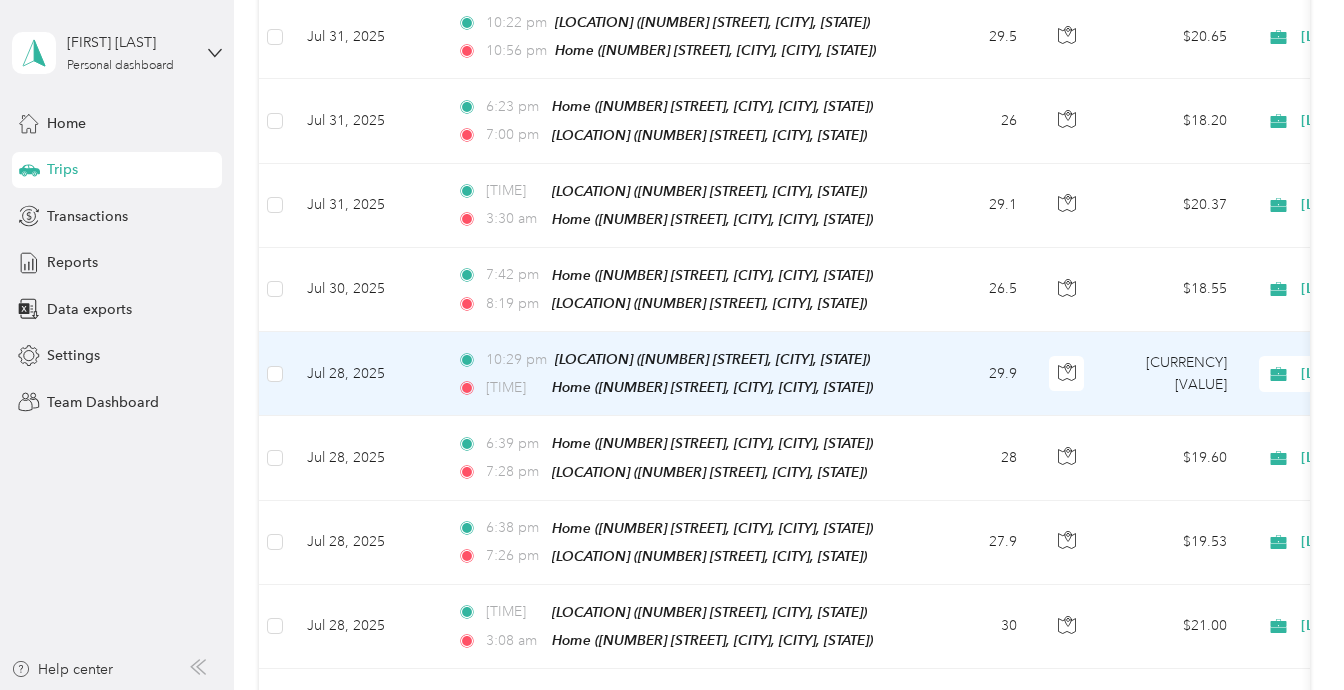 scroll, scrollTop: 506, scrollLeft: 0, axis: vertical 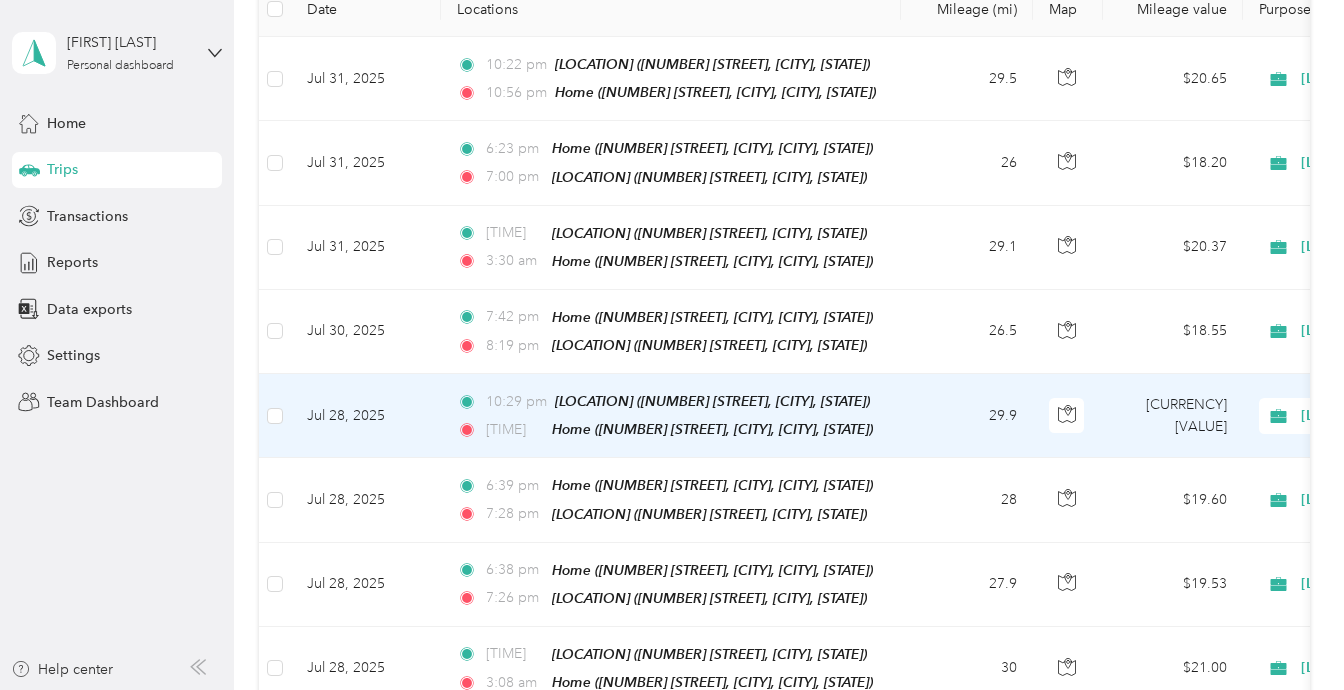 click on "29.9" at bounding box center (967, 416) 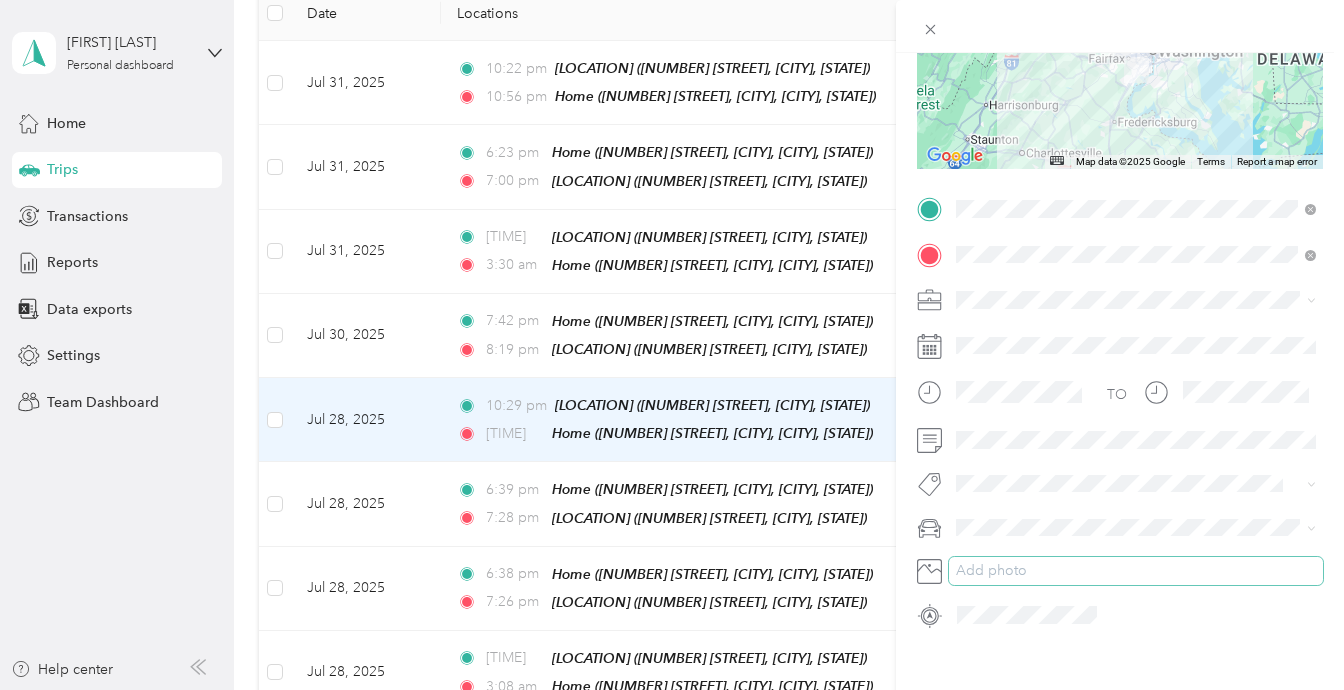 scroll, scrollTop: 299, scrollLeft: 0, axis: vertical 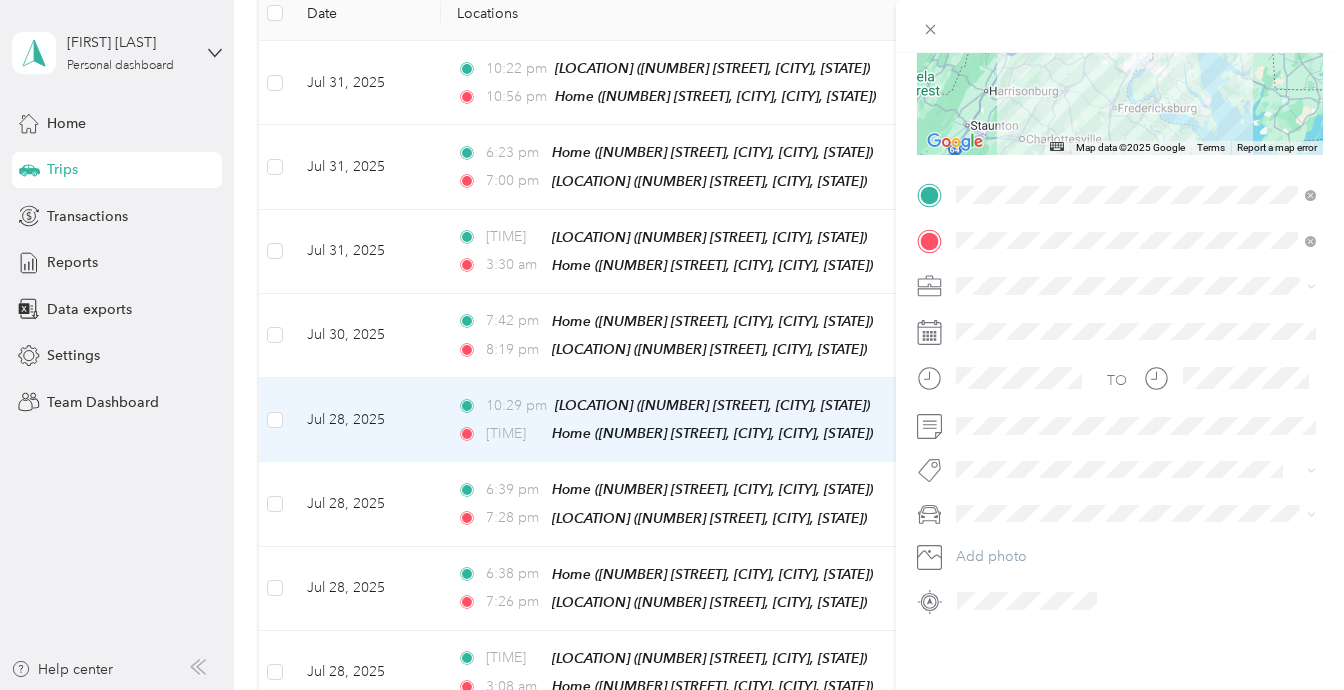 click on "Trip details Save This trip cannot be edited because it is either under review, approved, or paid. Contact your Team Manager to edit it. Miles [VALUE] Value  ← Move left → Move right ↑ Move up ↓ Move down + Zoom in - Zoom out Home Jump left by 75% End Jump right by 75% Page Up Jump up by 75% Page Down Jump down by 75% Map Data Map data ©2025 Google Map data ©2025 Google 50 km  Click to toggle between metric and imperial units Terms Report a map error TO Add photo" at bounding box center [672, 345] 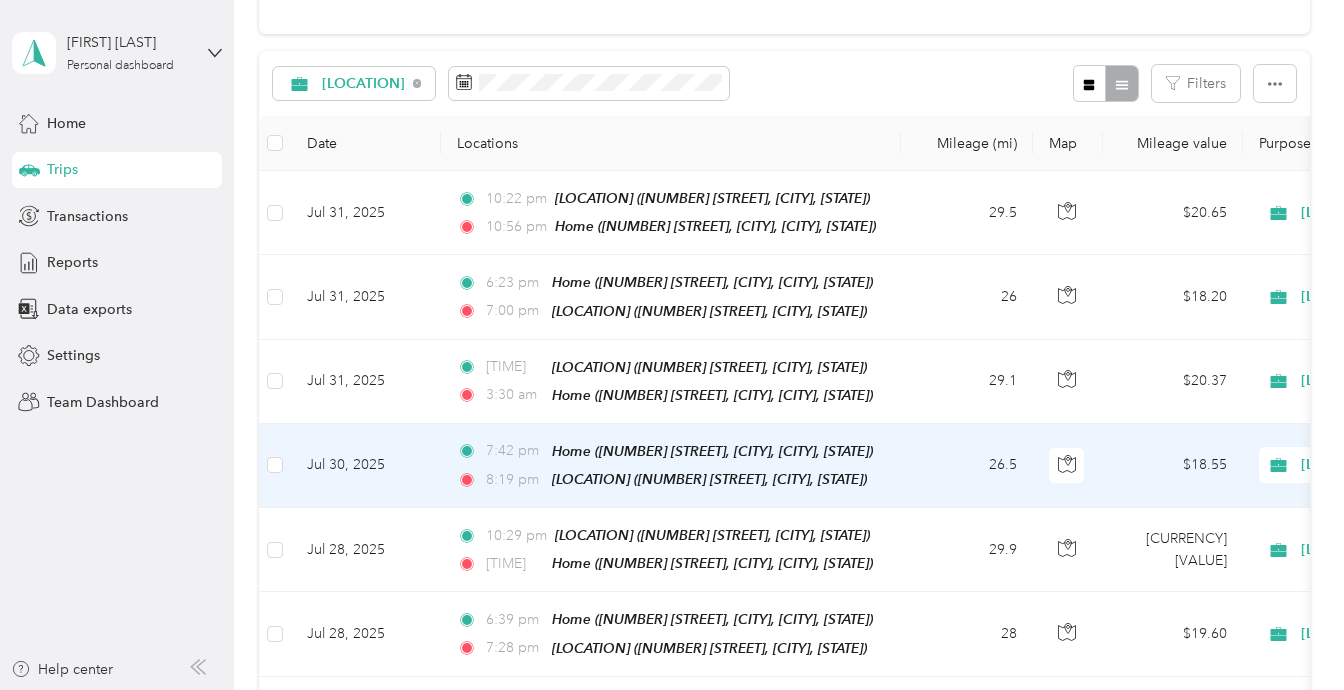 scroll, scrollTop: 333, scrollLeft: 0, axis: vertical 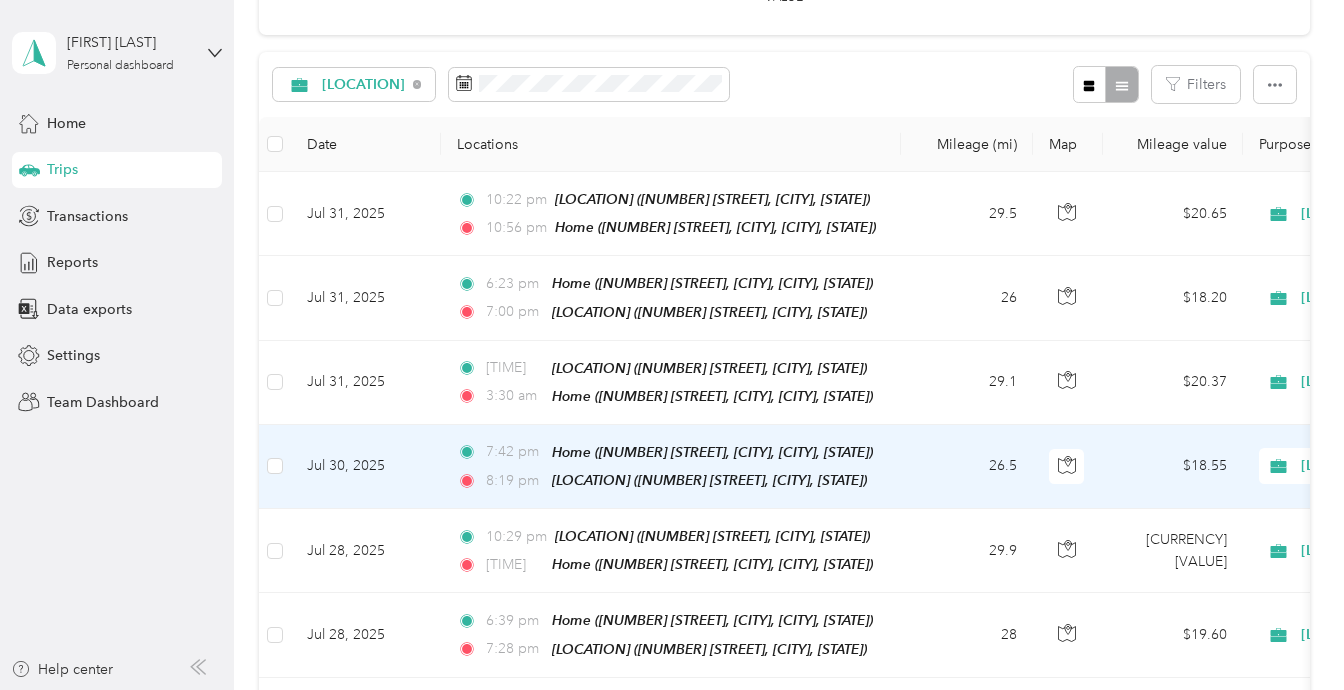 click on "[TIME] Home ([NUMBER] [STREET], [CITY], [CITY], [STATE]) [TIME] [LOCATION] ([NUMBER] [STREET], [CITY], [STATE])" at bounding box center [671, 467] 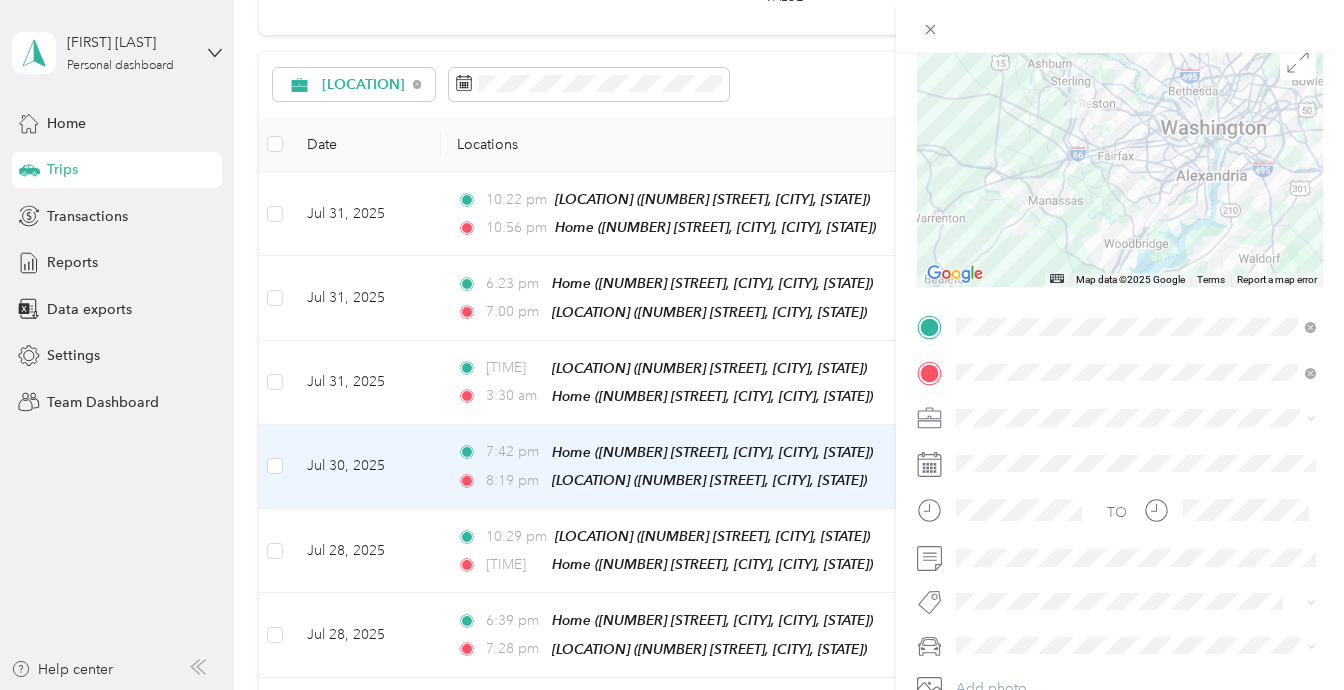 scroll, scrollTop: 168, scrollLeft: 0, axis: vertical 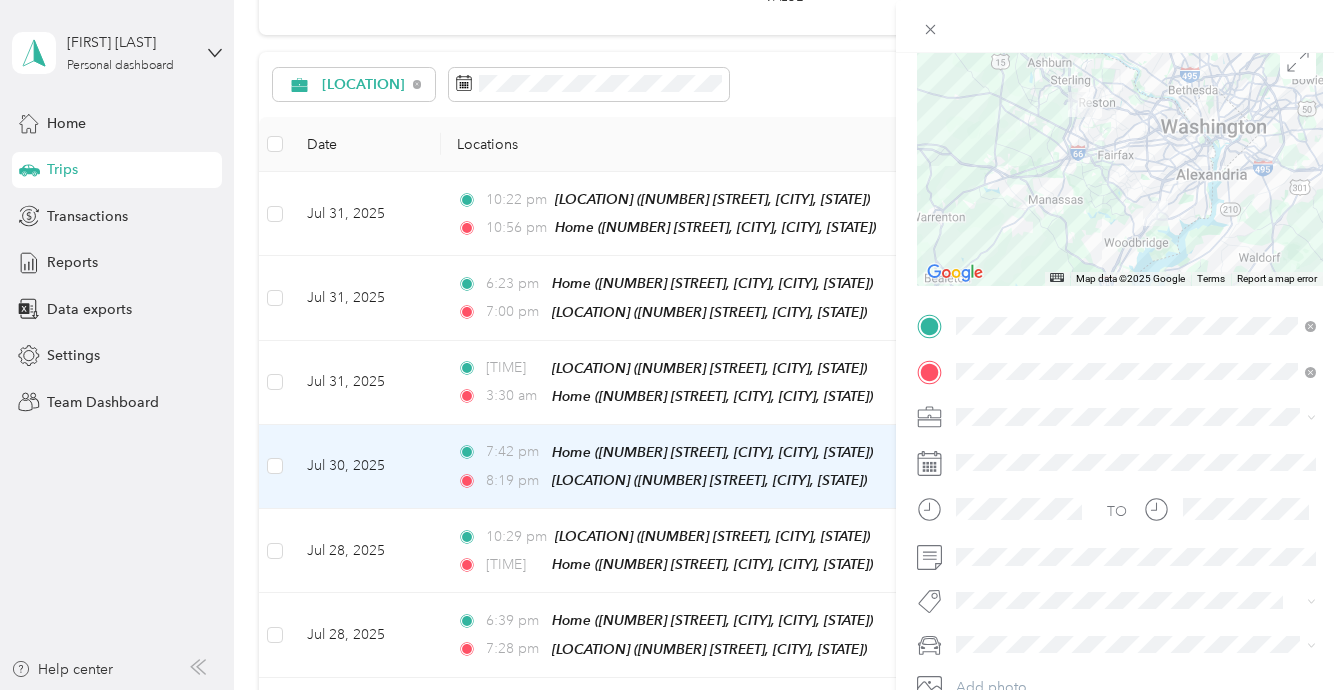 click on "Trip details Save This trip cannot be edited because it is either under review, approved, or paid. Contact your Team Manager to edit it. Miles [VALUE] Value  ← Move left → Move right ↑ Move up ↓ Move down + Zoom in - Zoom out Home Jump left by 75% End Jump right by 75% Page Up Jump up by 75% Page Down Jump down by 75% Map Data Map data ©2025 Google Map data ©2025 Google 10 km  Click to toggle between metric and imperial units Terms Report a map error TO Add photo" at bounding box center [672, 345] 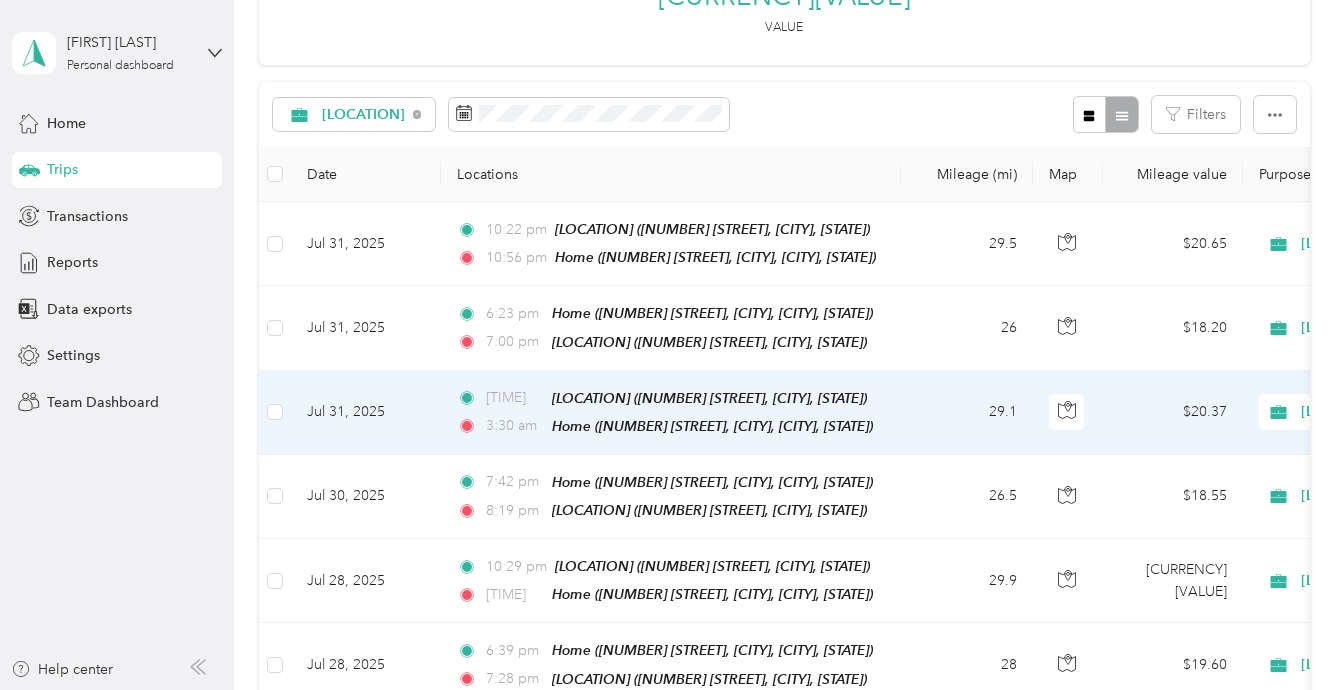 scroll, scrollTop: 281, scrollLeft: 0, axis: vertical 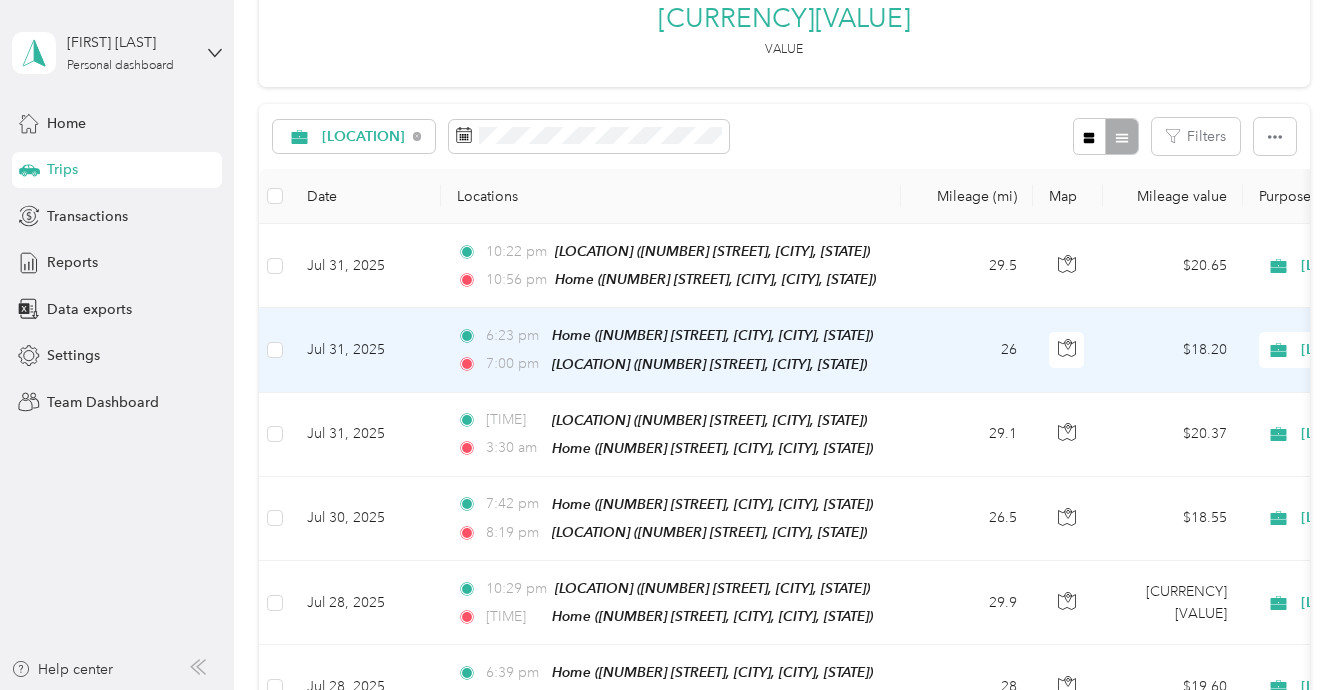 click on "26" at bounding box center (967, 350) 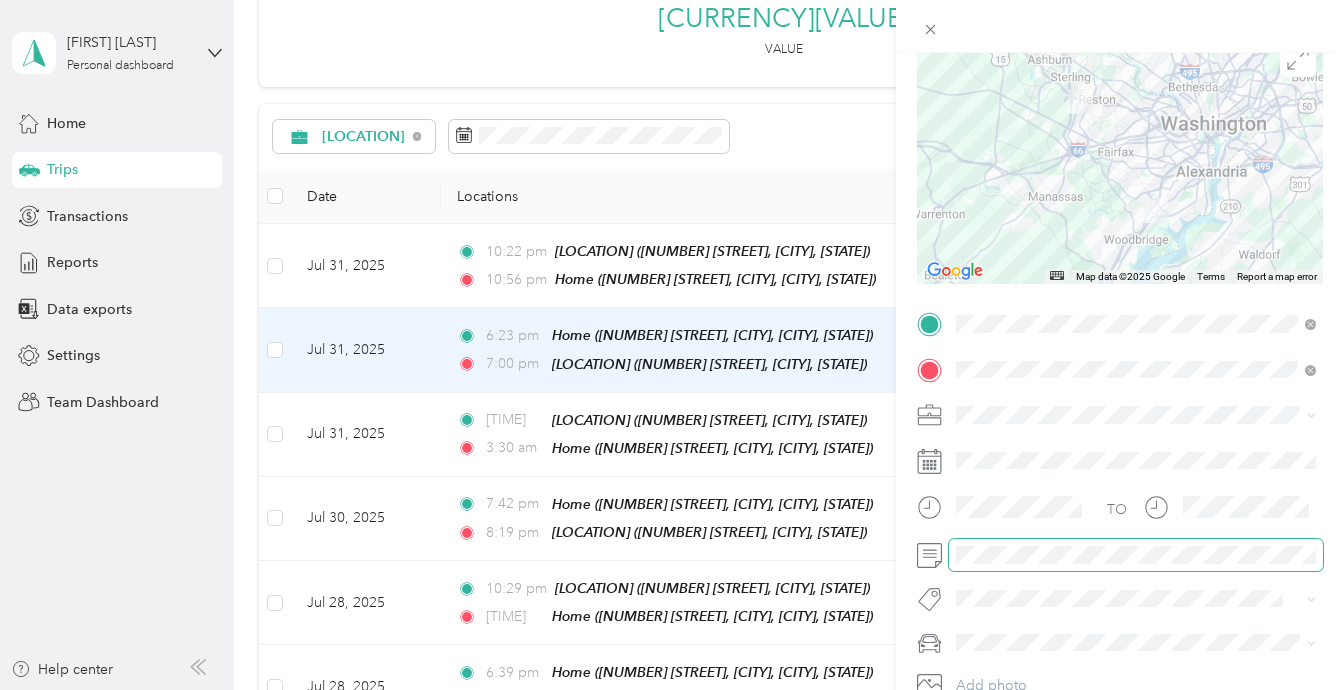 scroll, scrollTop: 174, scrollLeft: 0, axis: vertical 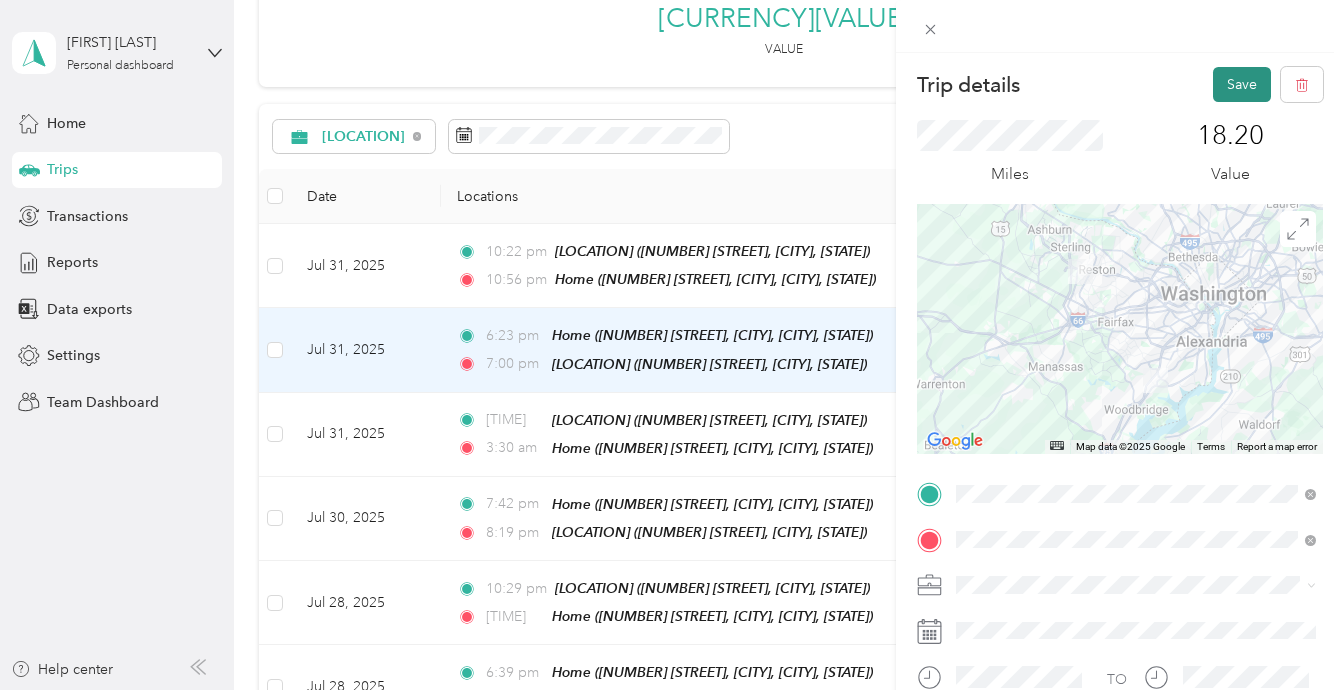 click on "Save" at bounding box center [1242, 84] 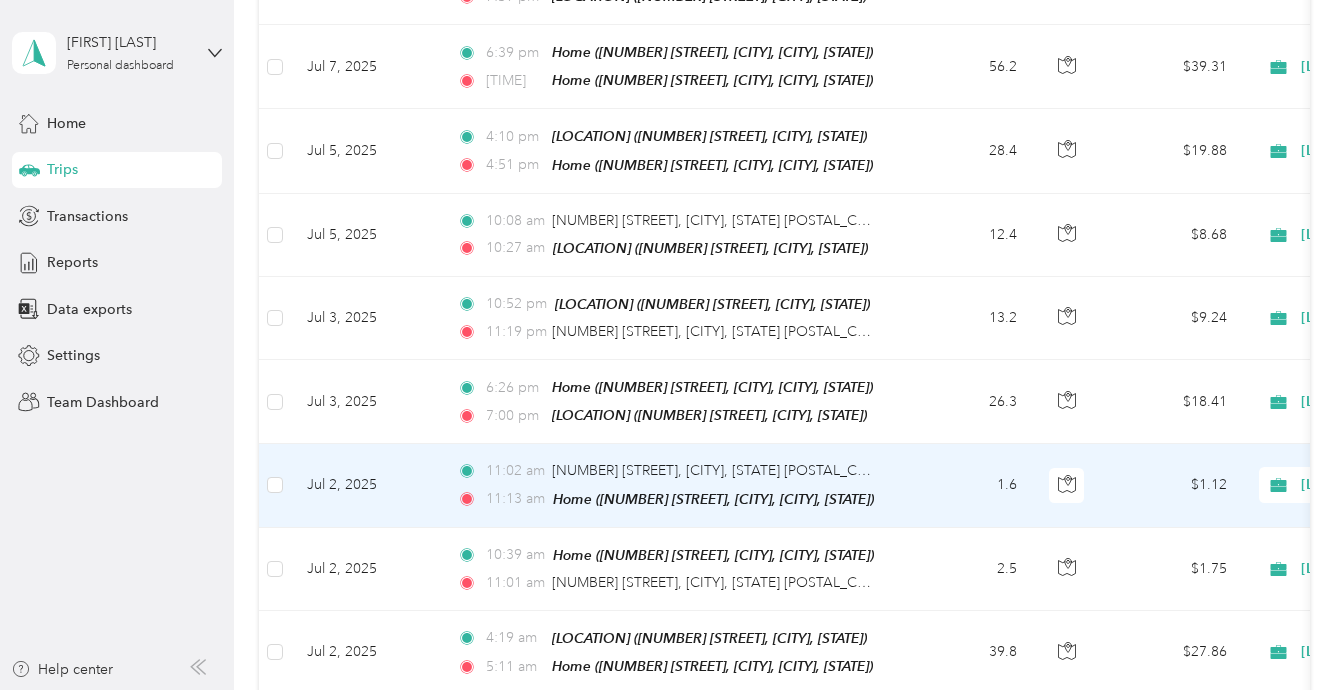 scroll, scrollTop: 2492, scrollLeft: 0, axis: vertical 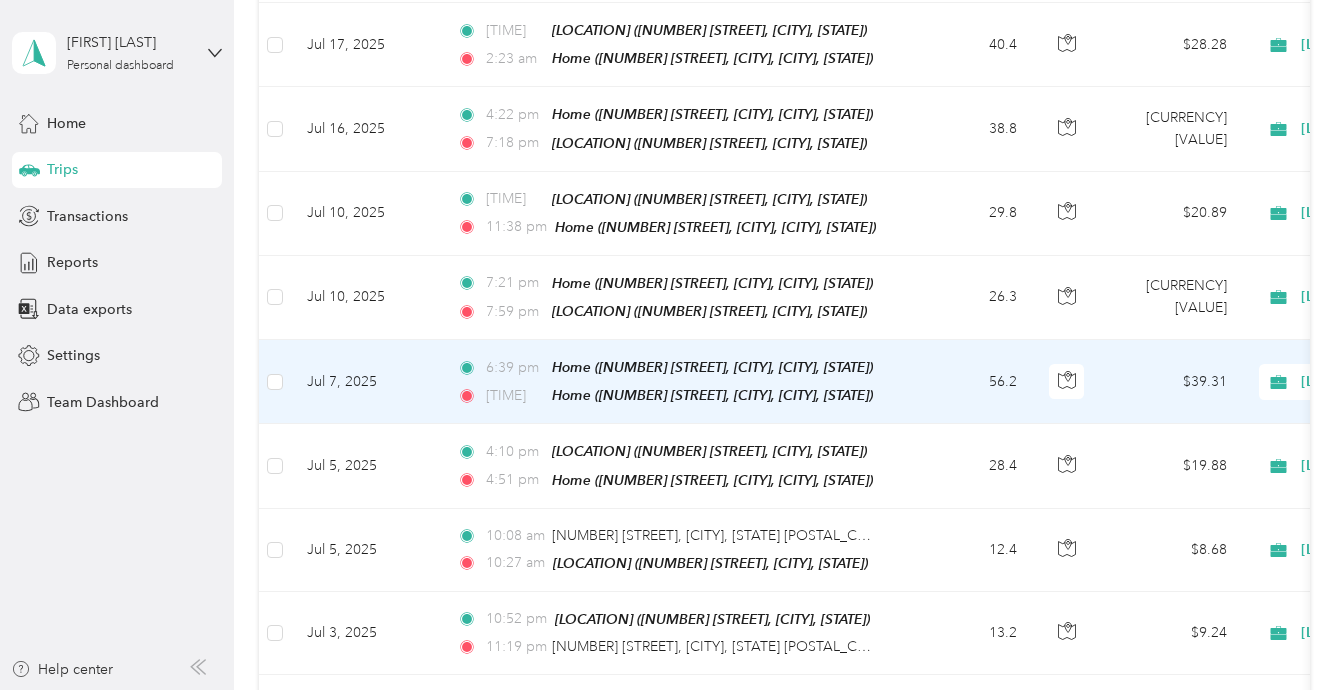 click on "56.2" at bounding box center (967, 382) 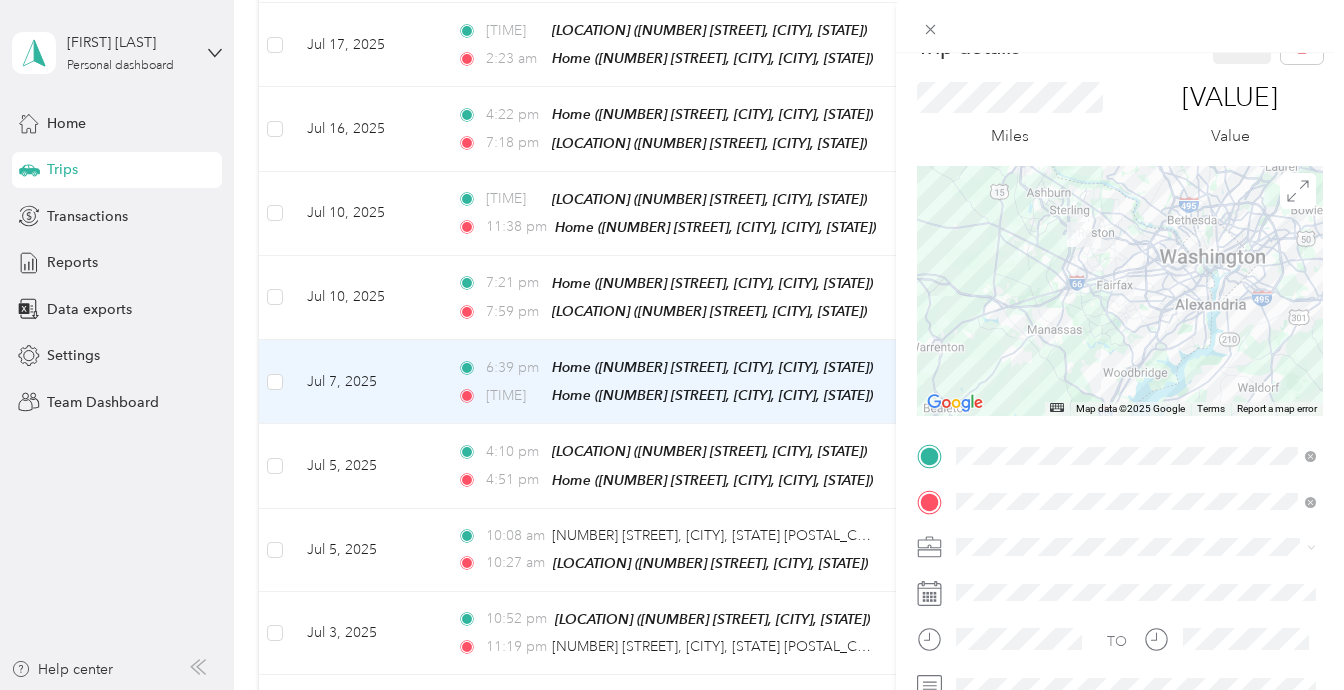 scroll, scrollTop: 0, scrollLeft: 0, axis: both 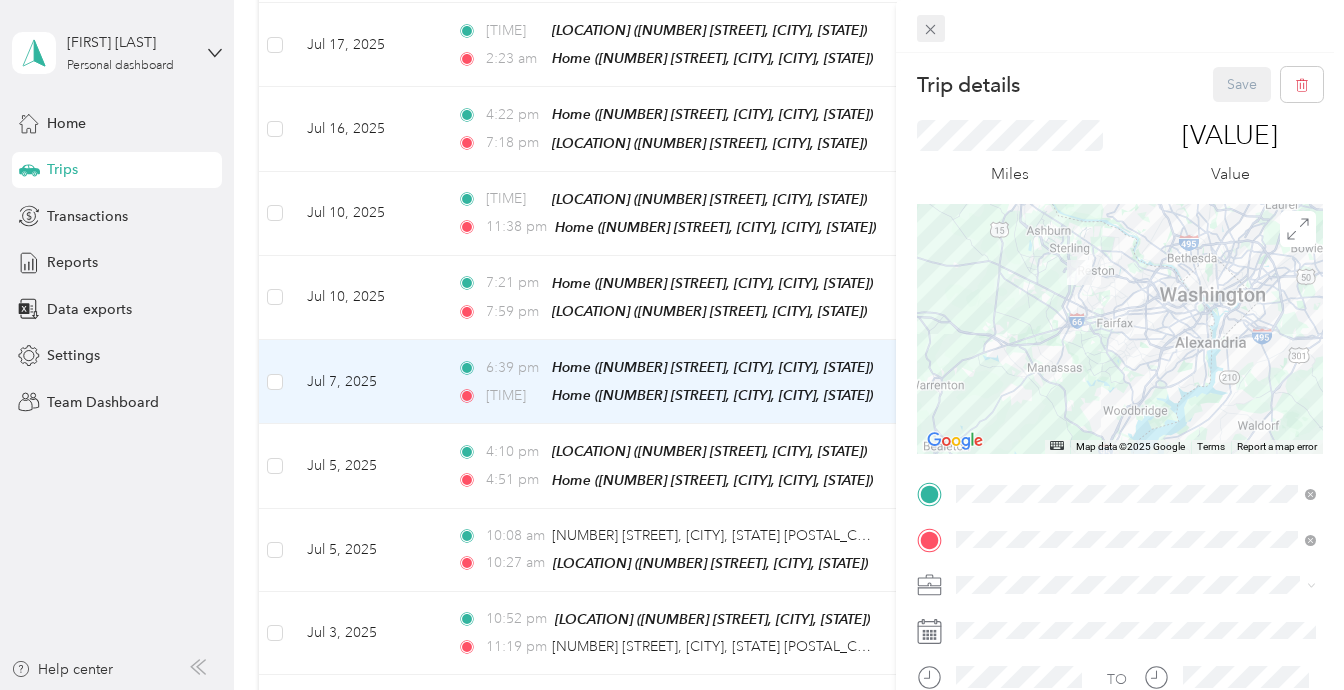 click 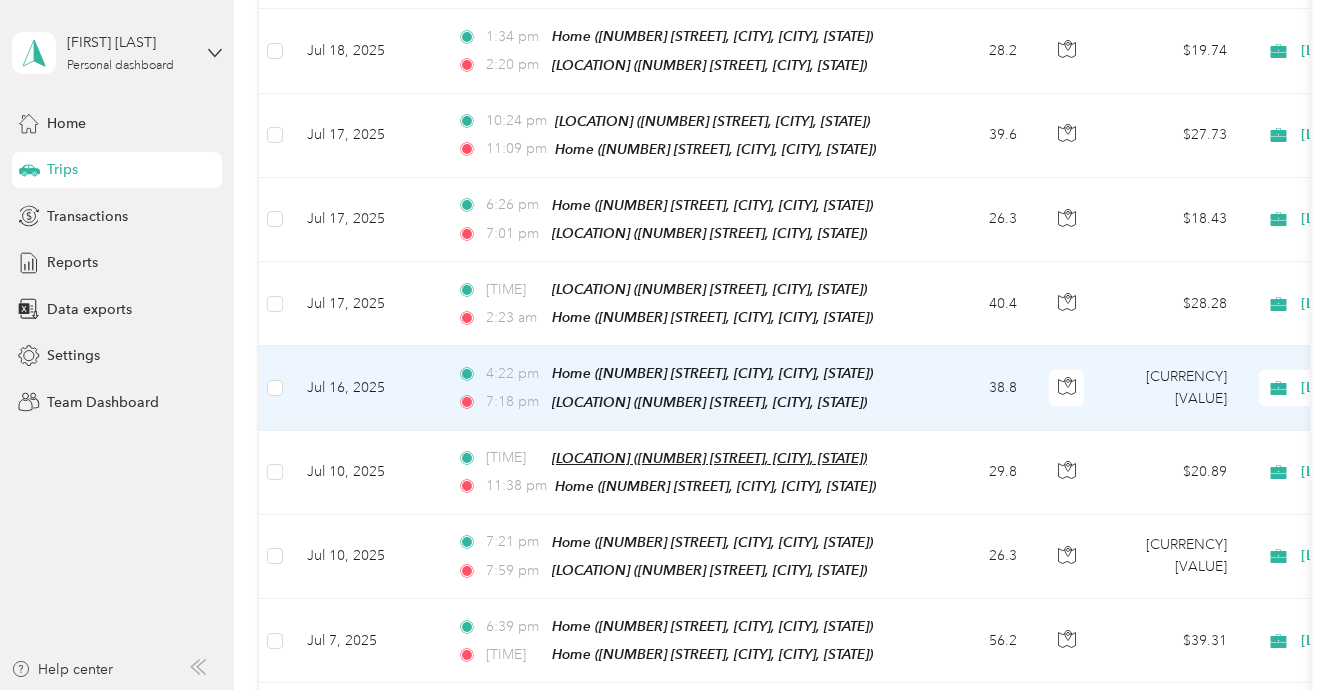 scroll, scrollTop: 1910, scrollLeft: 0, axis: vertical 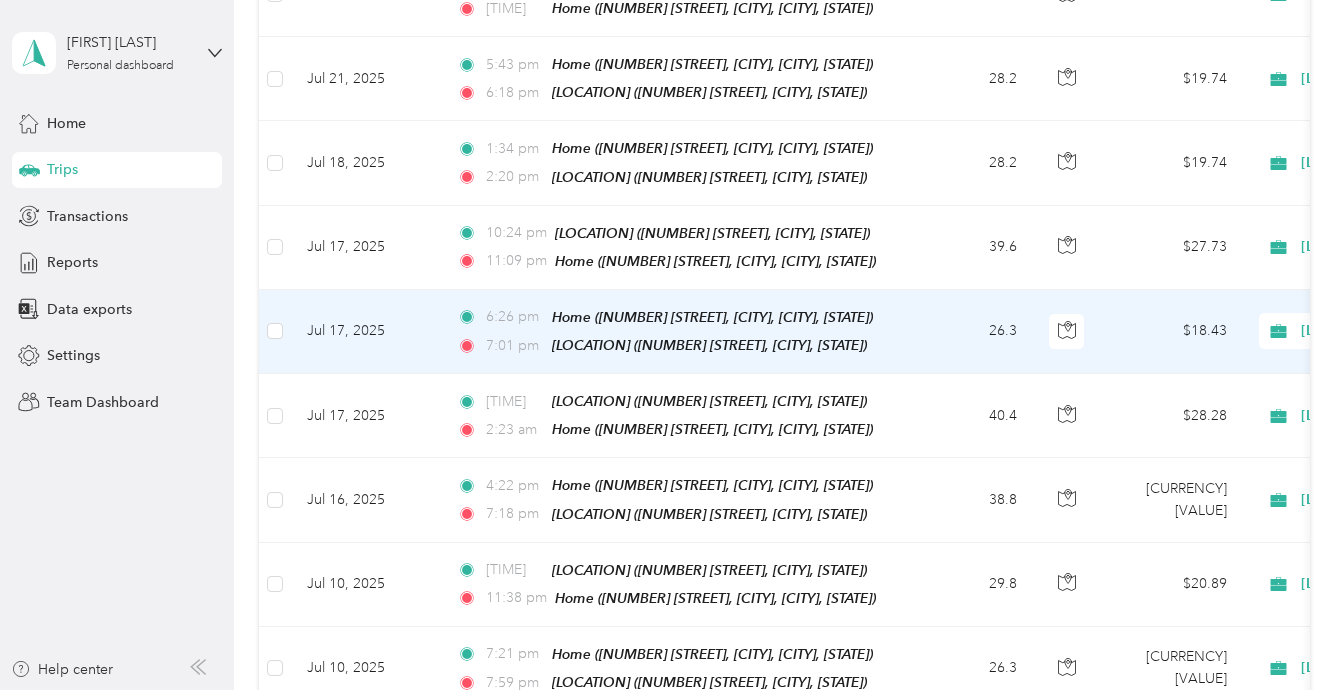 click on "26.3" at bounding box center (967, 332) 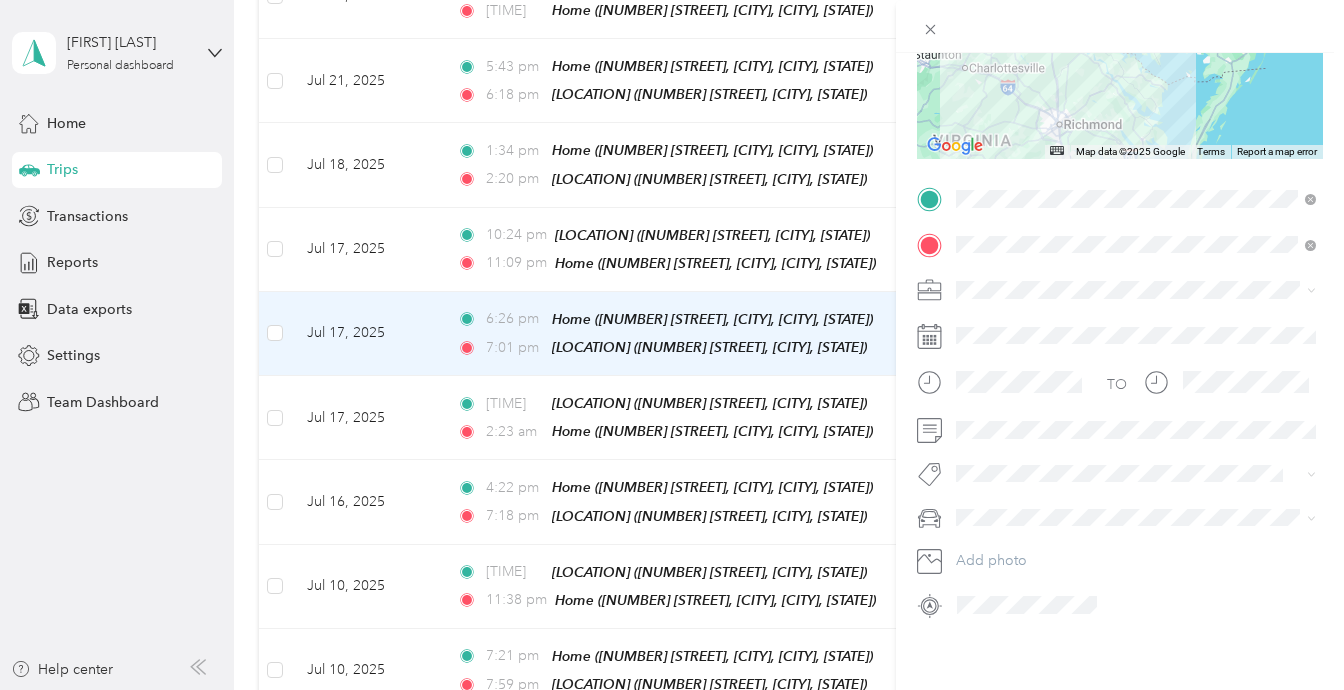 scroll, scrollTop: 299, scrollLeft: 0, axis: vertical 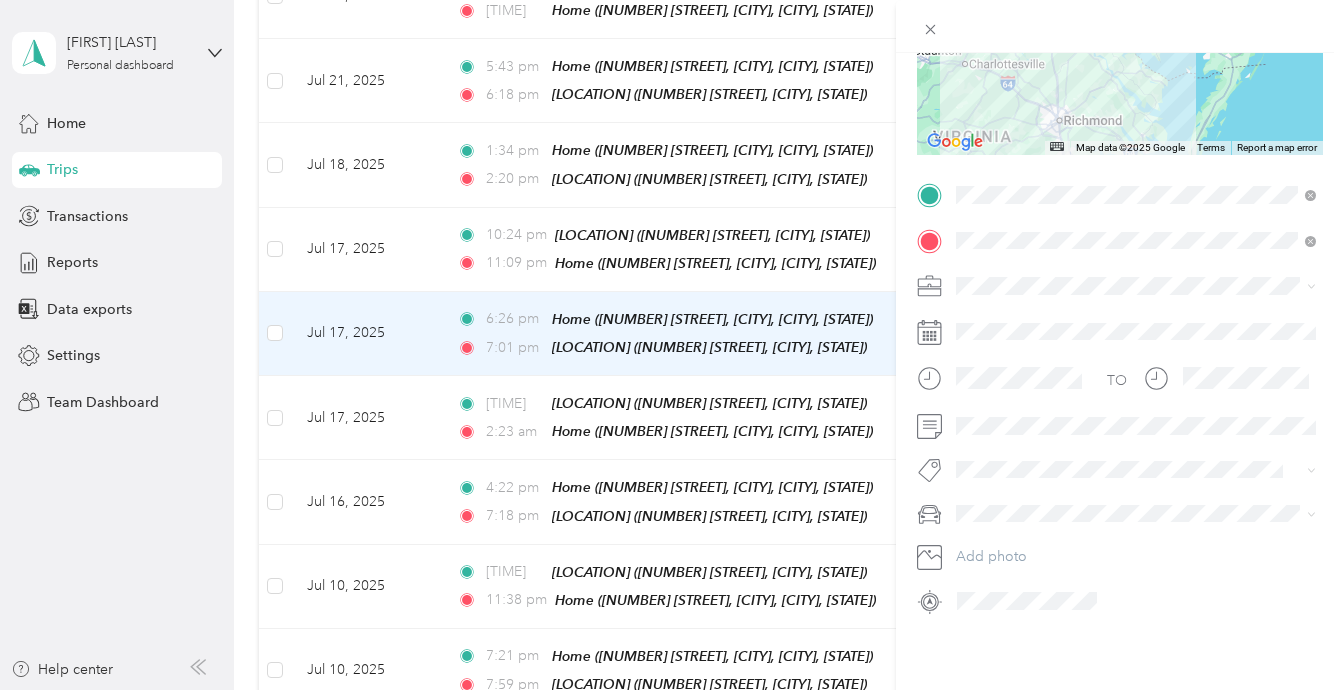 click on "Trip details Save This trip cannot be edited because it is either under review, approved, or paid. Contact your Team Manager to edit it. Miles [VALUE] Value  ← Move left → Move right ↑ Move up ↓ Move down + Zoom in - Zoom out Home Jump left by 75% End Jump right by 75% Page Up Jump up by 75% Page Down Jump down by 75% Map Data Map data ©2025 Google Map data ©2025 Google 50 km  Click to toggle between metric and imperial units Terms Report a map error TO Add photo" at bounding box center (672, 345) 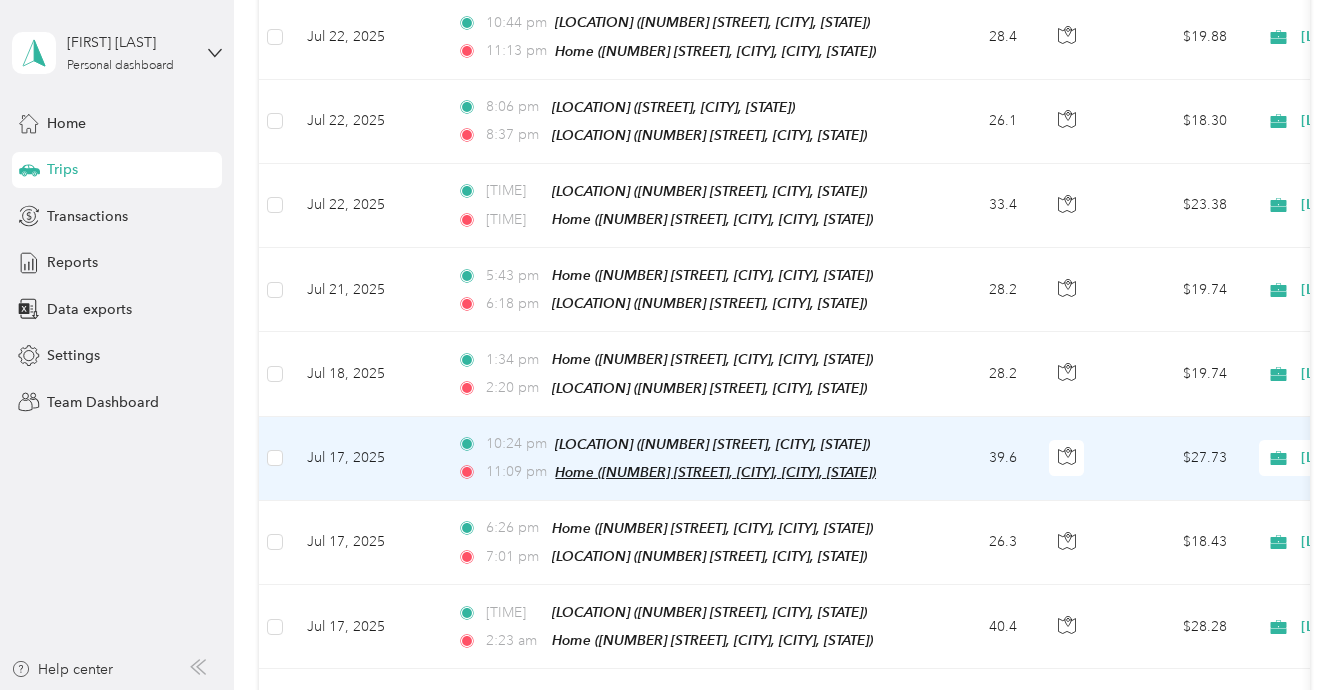scroll, scrollTop: 1582, scrollLeft: 0, axis: vertical 